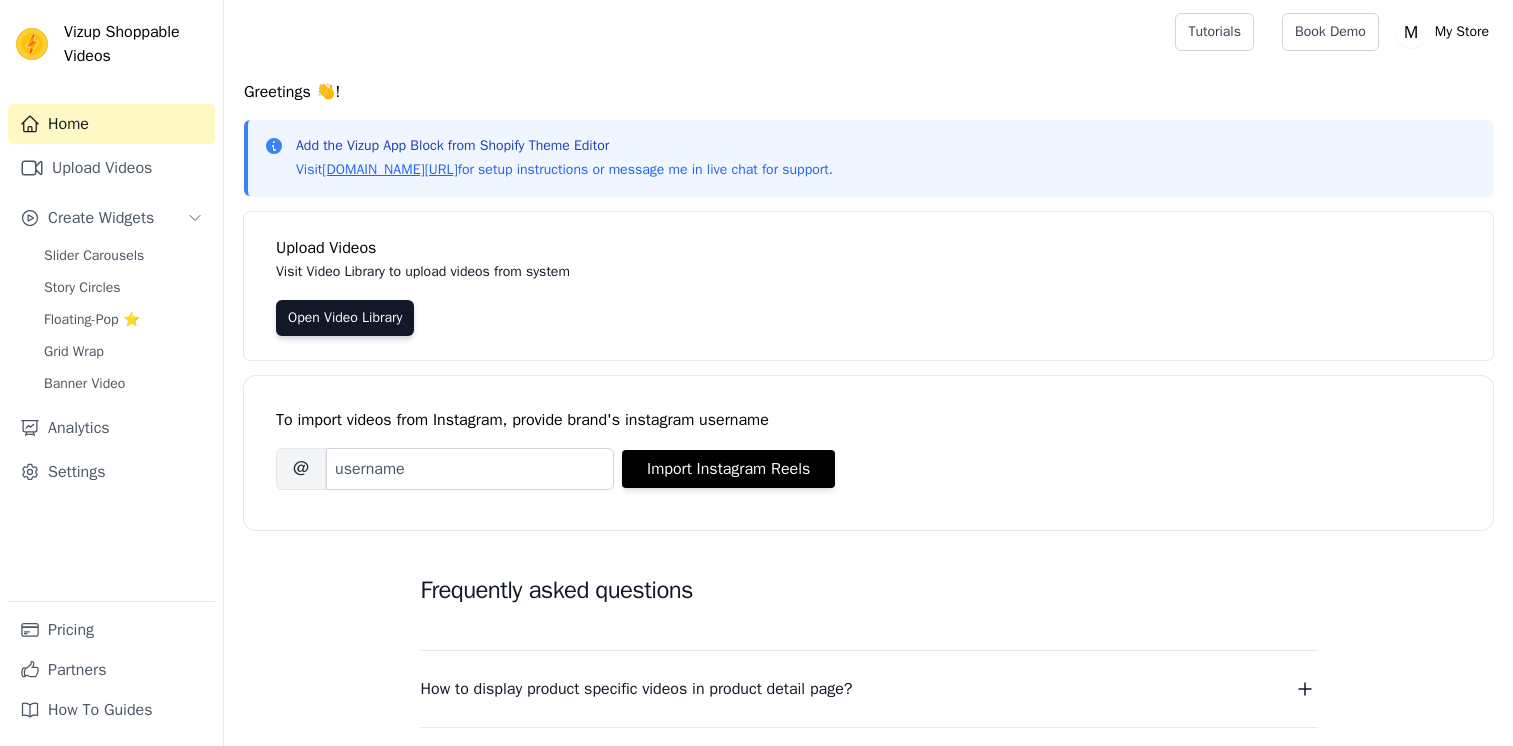 scroll, scrollTop: 0, scrollLeft: 0, axis: both 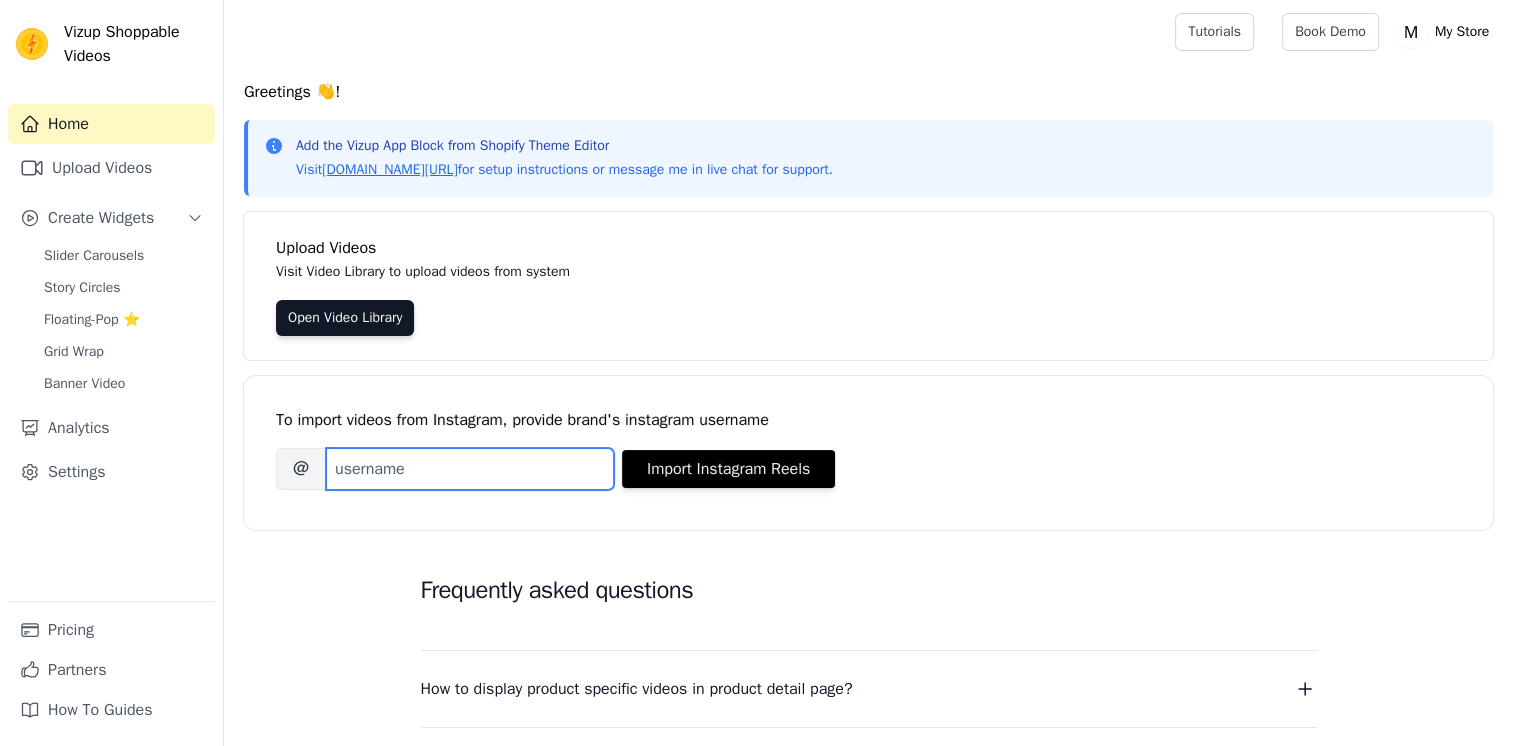 click on "Brand's Instagram Username" at bounding box center [470, 469] 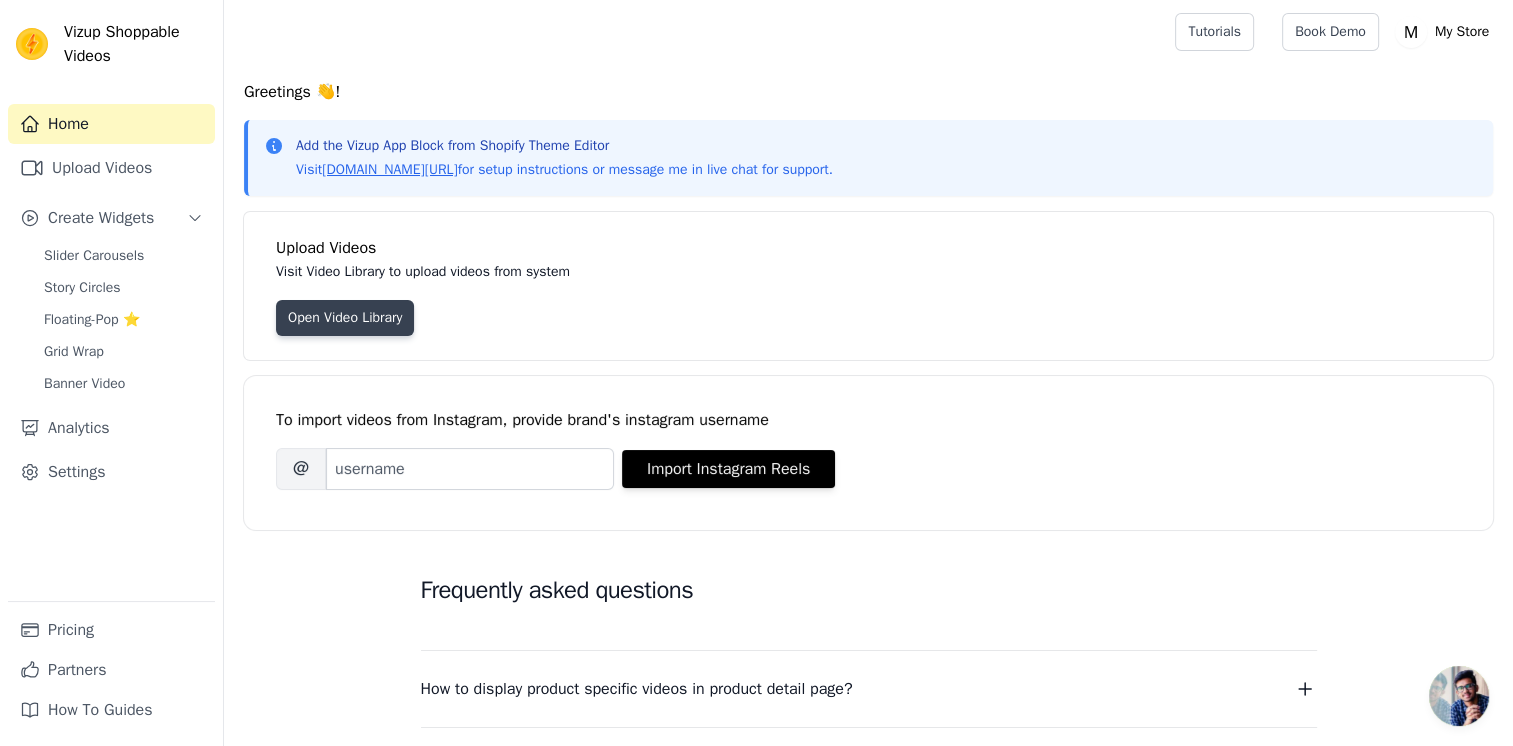 click on "Open Video Library" at bounding box center (345, 318) 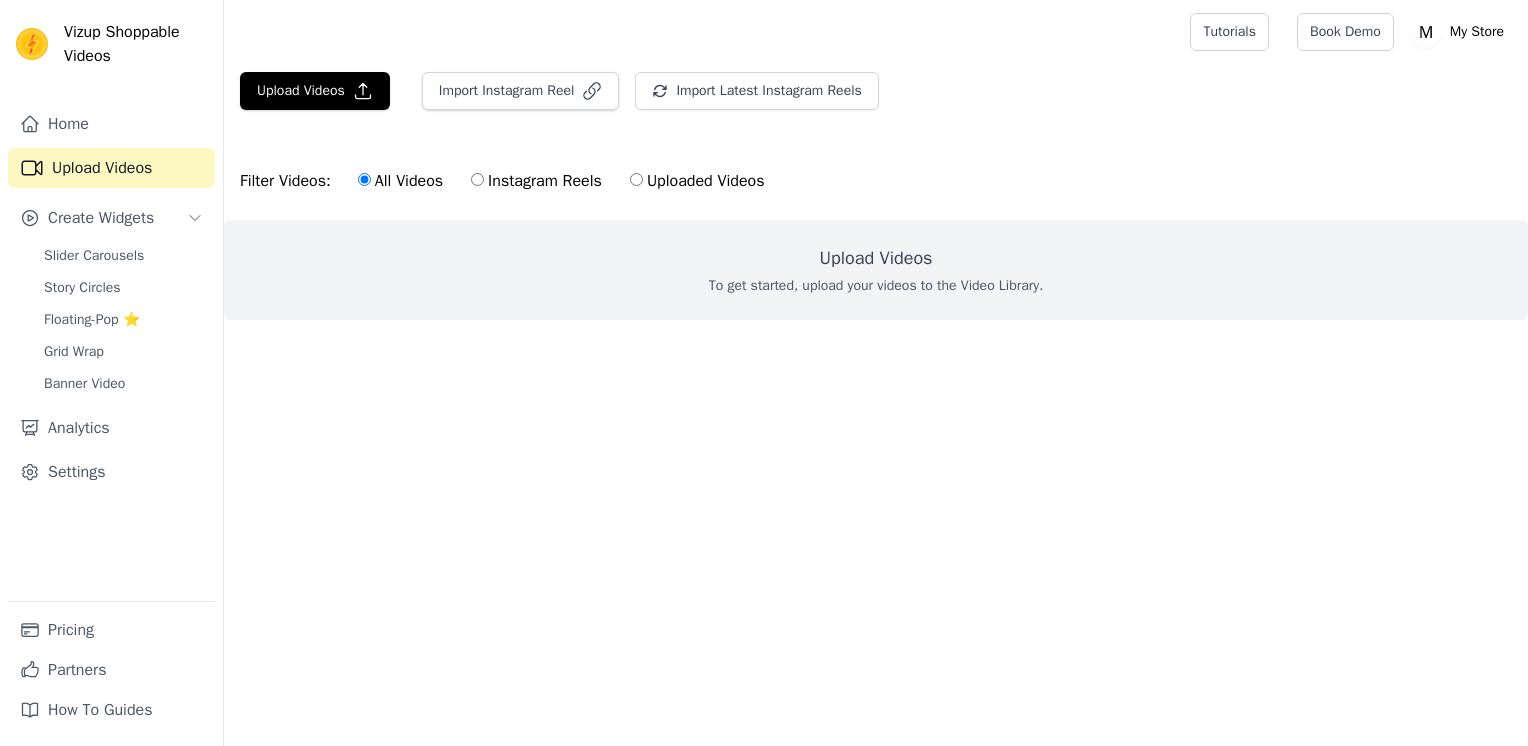 scroll, scrollTop: 0, scrollLeft: 0, axis: both 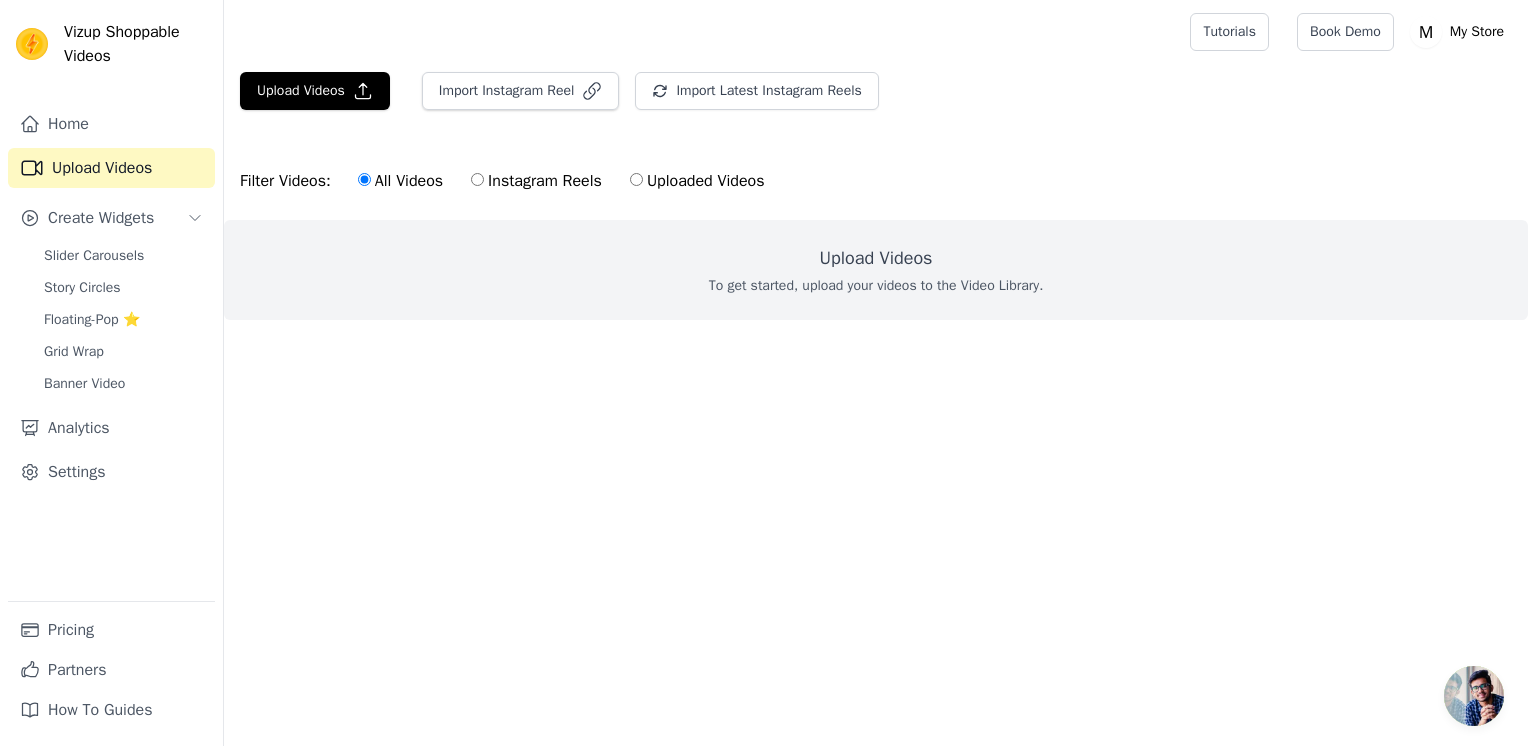 click on "Vizup Shoppable Videos
Home
Upload Videos       Create Widgets     Slider Carousels   Story Circles   Floating-Pop ⭐   Grid Wrap   Banner Video
Analytics
Settings
Pricing
Partners
How To Guides   Open sidebar       Tutorials     Book Demo   Open user menu" at bounding box center [764, 200] 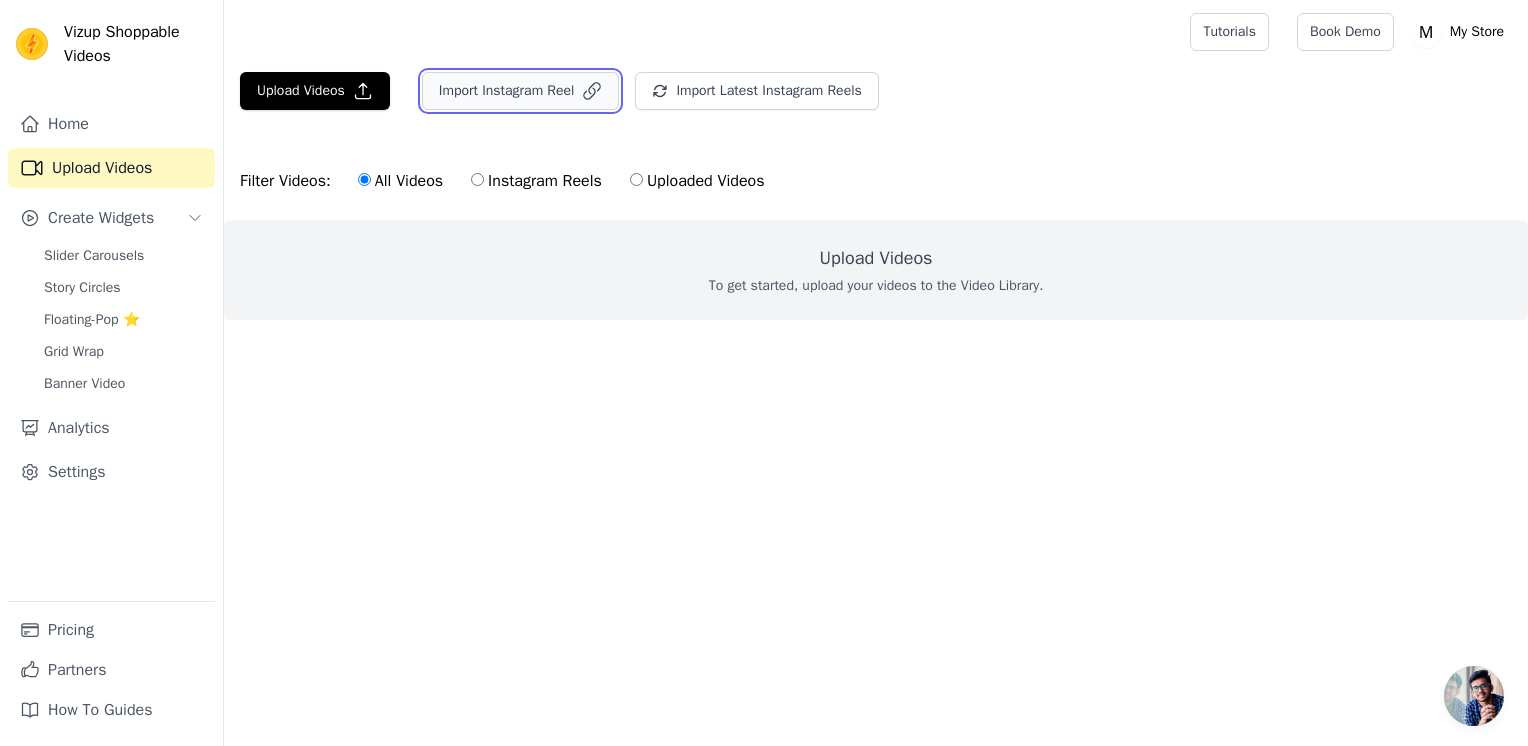 click on "Import Instagram Reel" at bounding box center (521, 91) 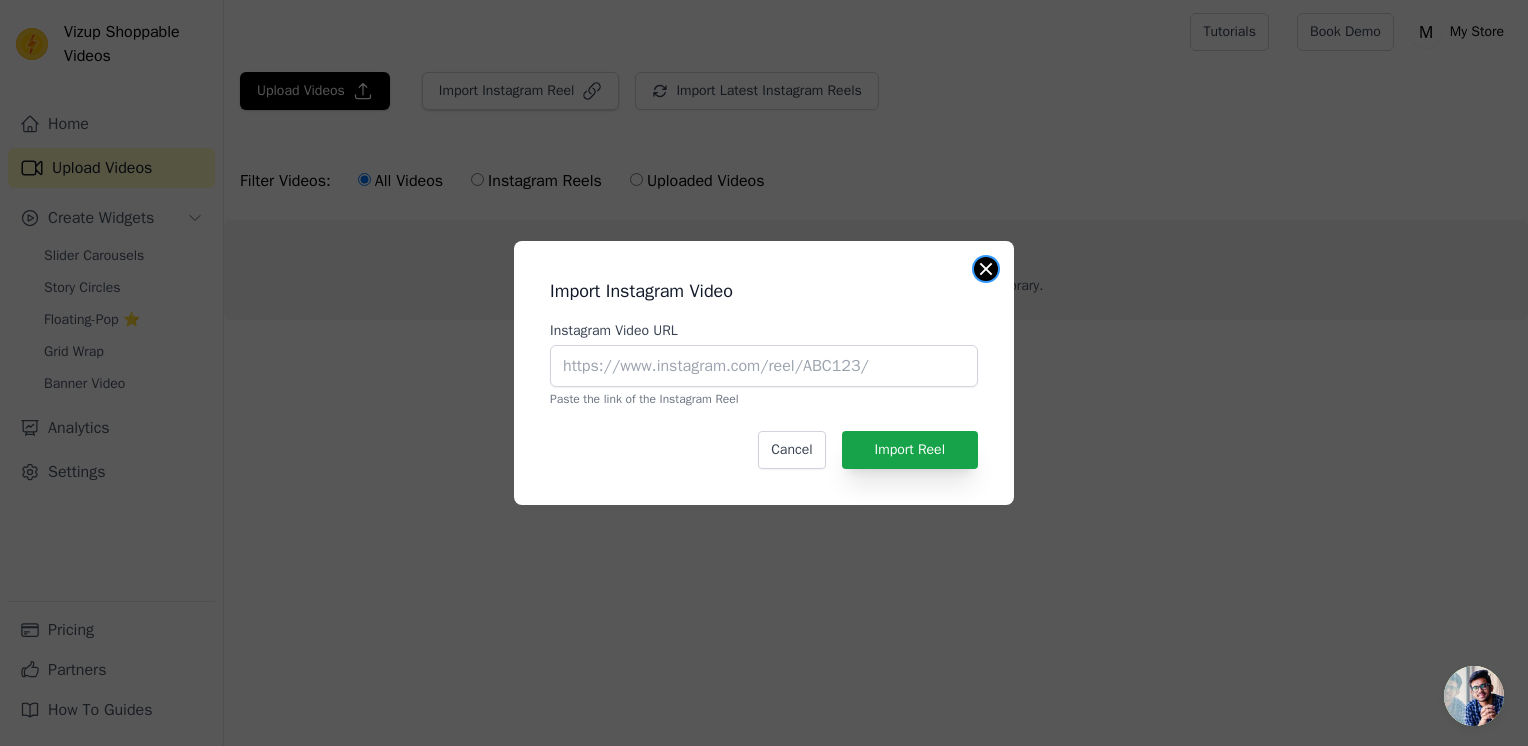 click at bounding box center [986, 269] 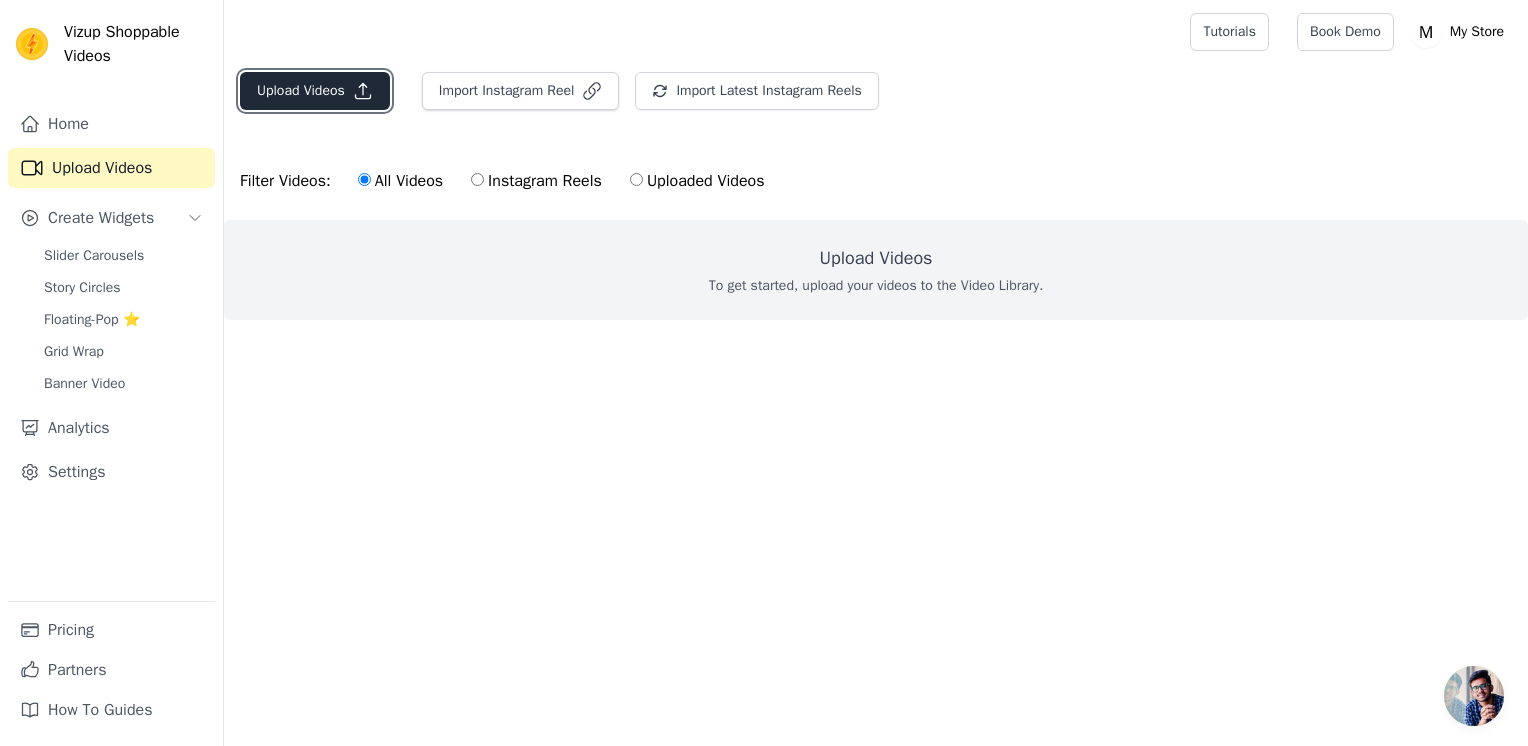 click on "Upload Videos" at bounding box center [315, 91] 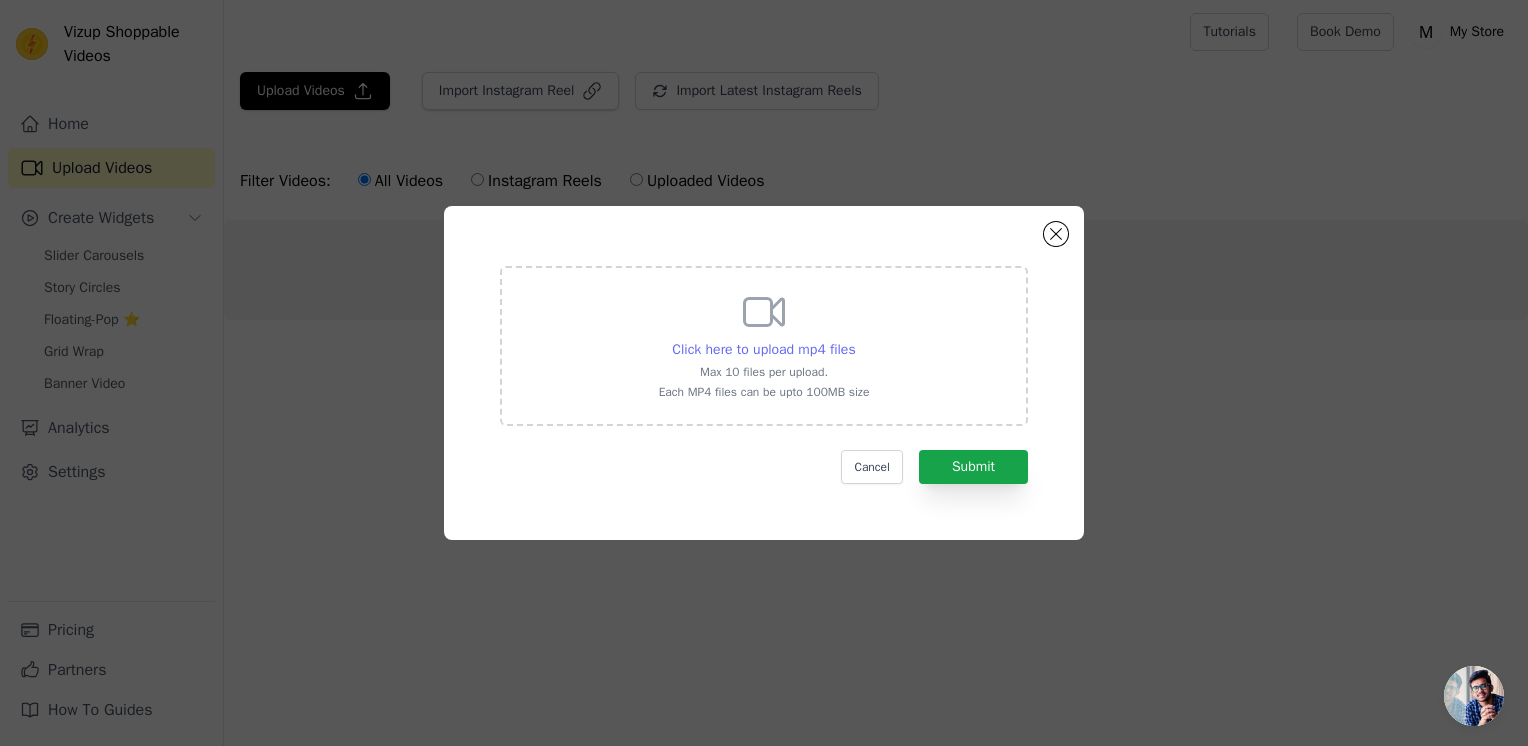 click on "Click here to upload mp4 files" at bounding box center [763, 349] 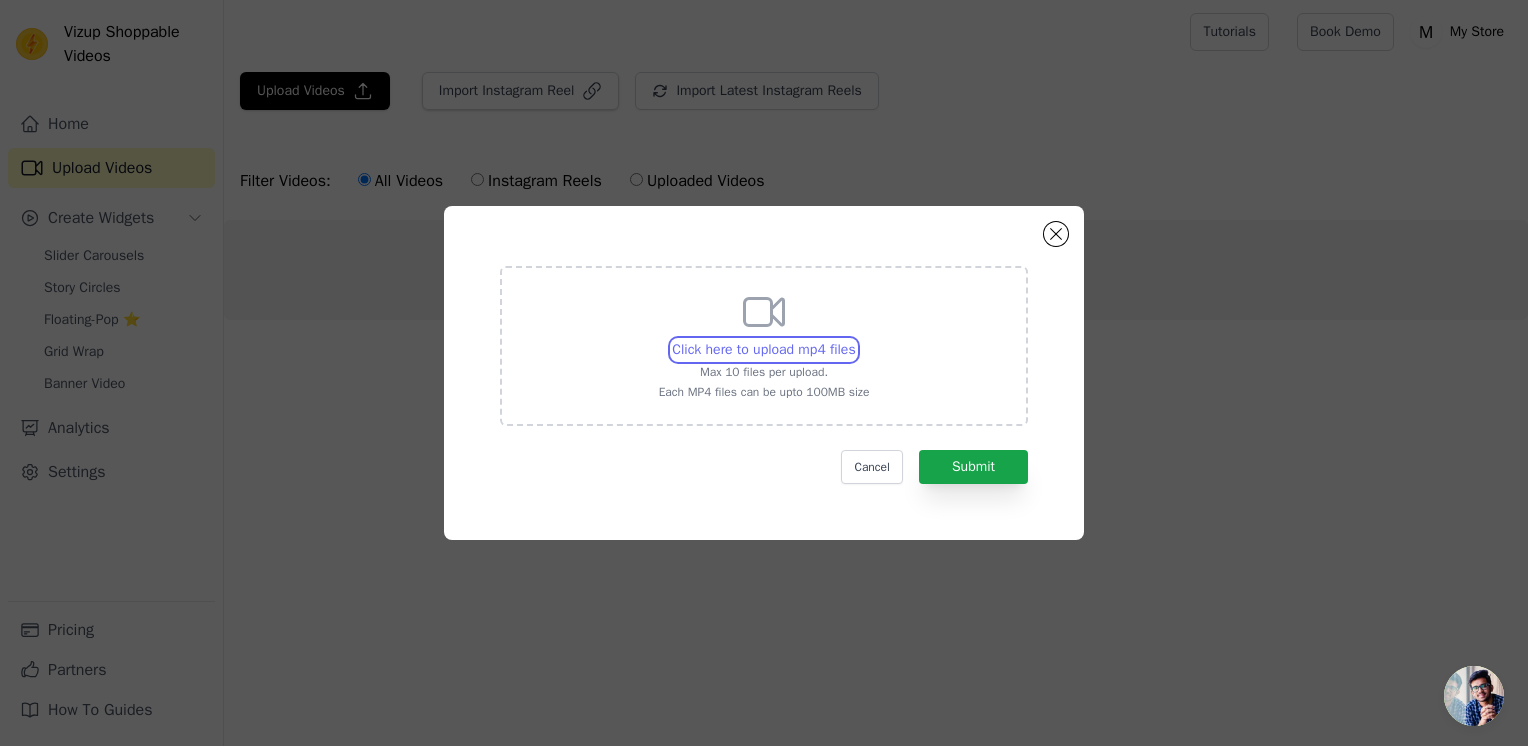 click on "Click here to upload mp4 files     Max 10 files per upload.   Each MP4 files can be upto 100MB size" at bounding box center [855, 339] 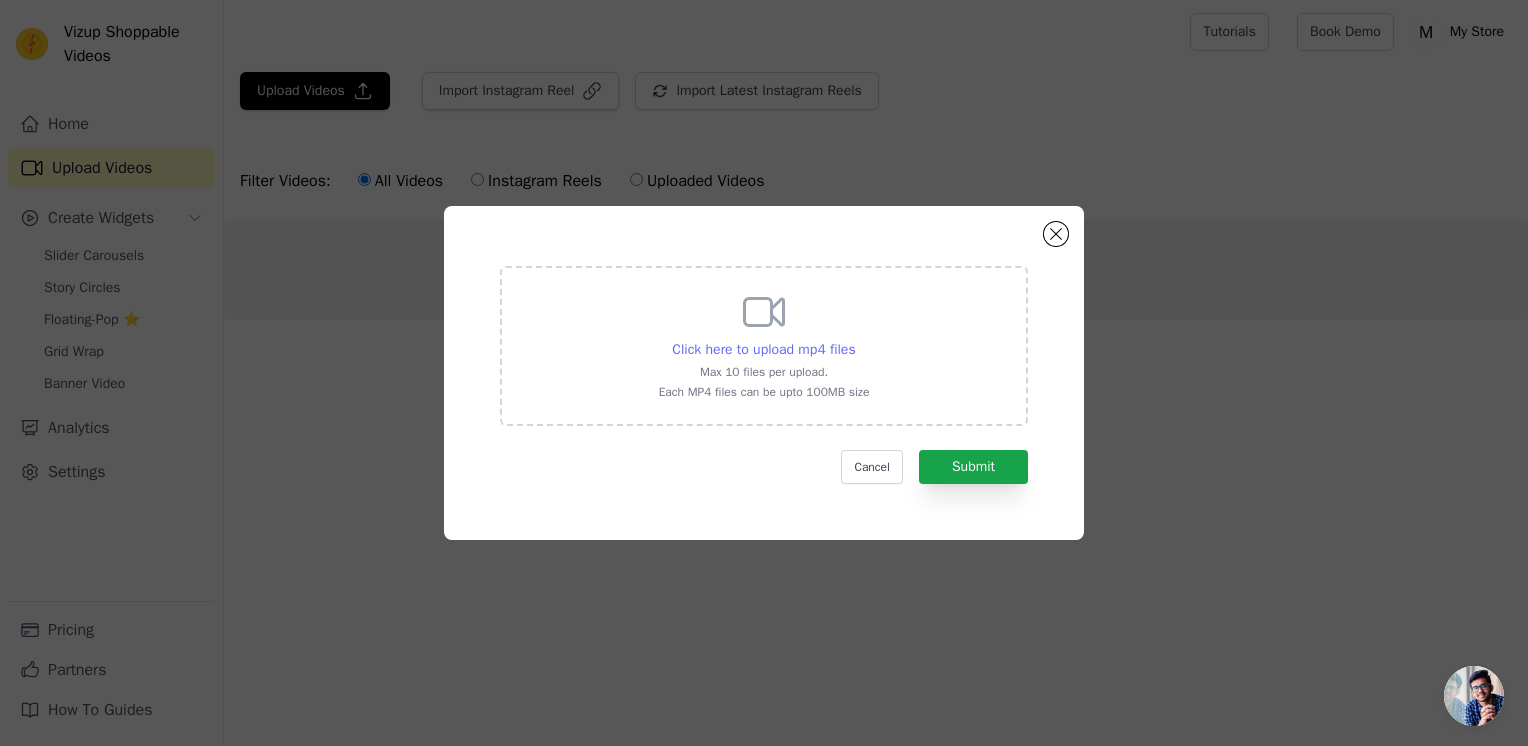 click on "Click here to upload mp4 files" at bounding box center (763, 349) 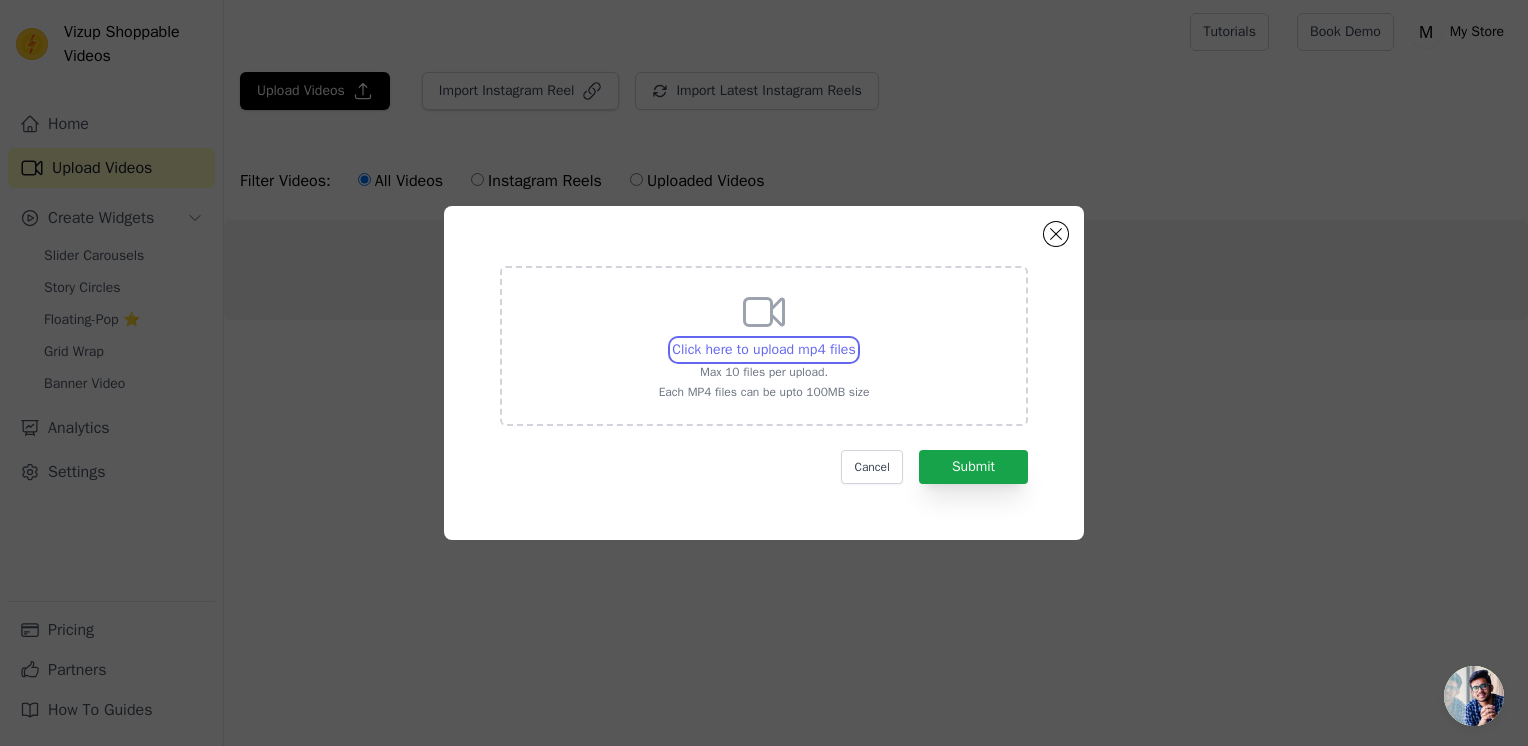 click on "Click here to upload mp4 files     Max 10 files per upload.   Each MP4 files can be upto 100MB size" at bounding box center (855, 339) 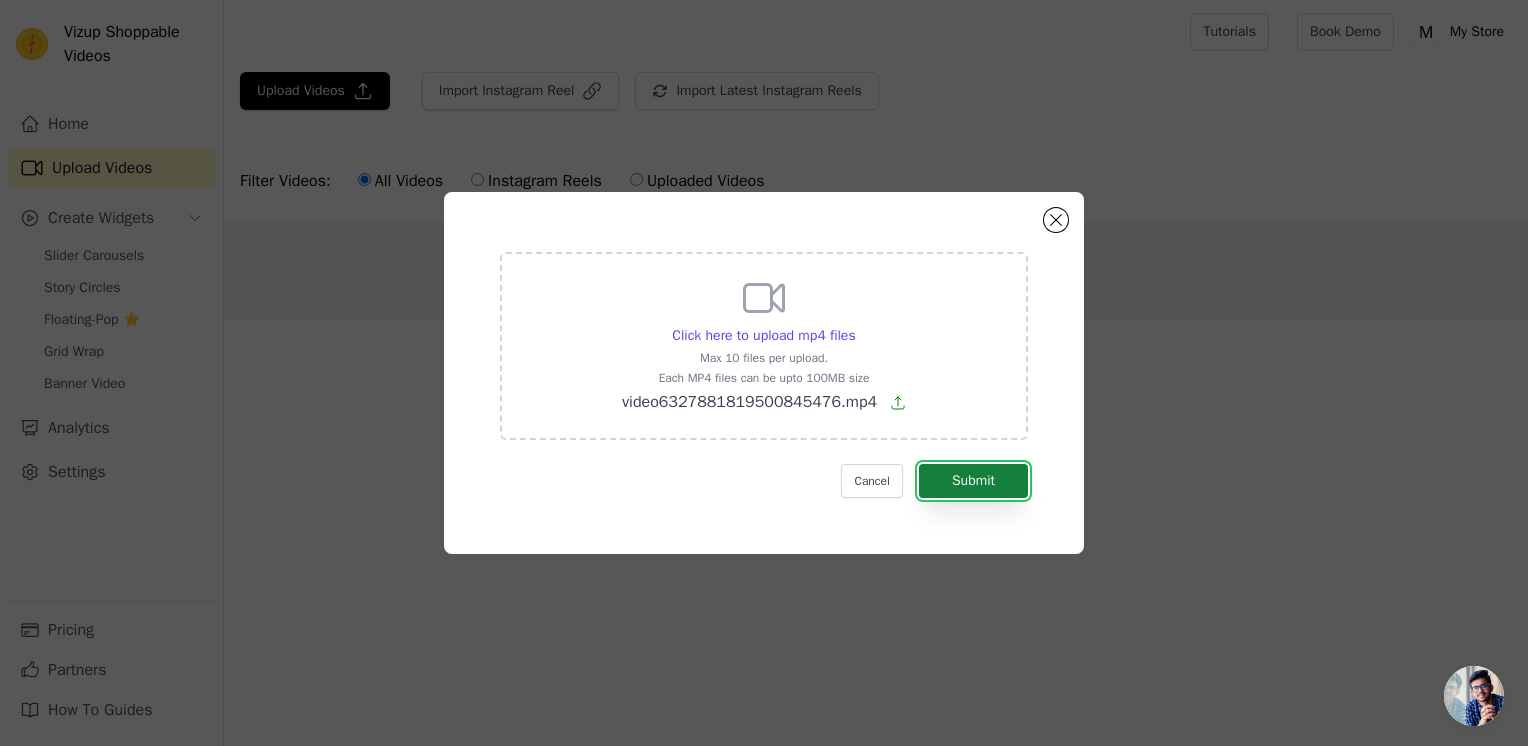 click on "Submit" at bounding box center (973, 481) 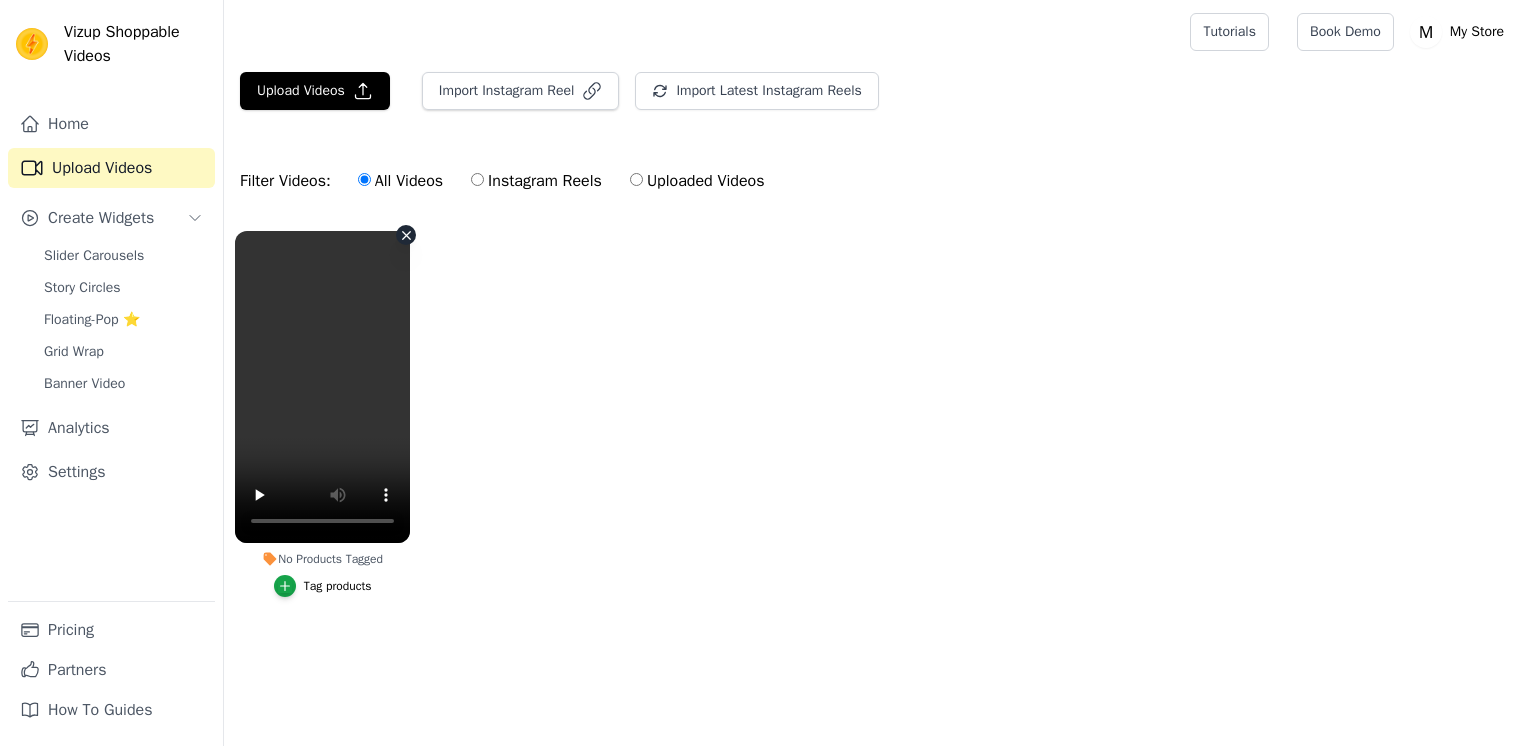 scroll, scrollTop: 0, scrollLeft: 0, axis: both 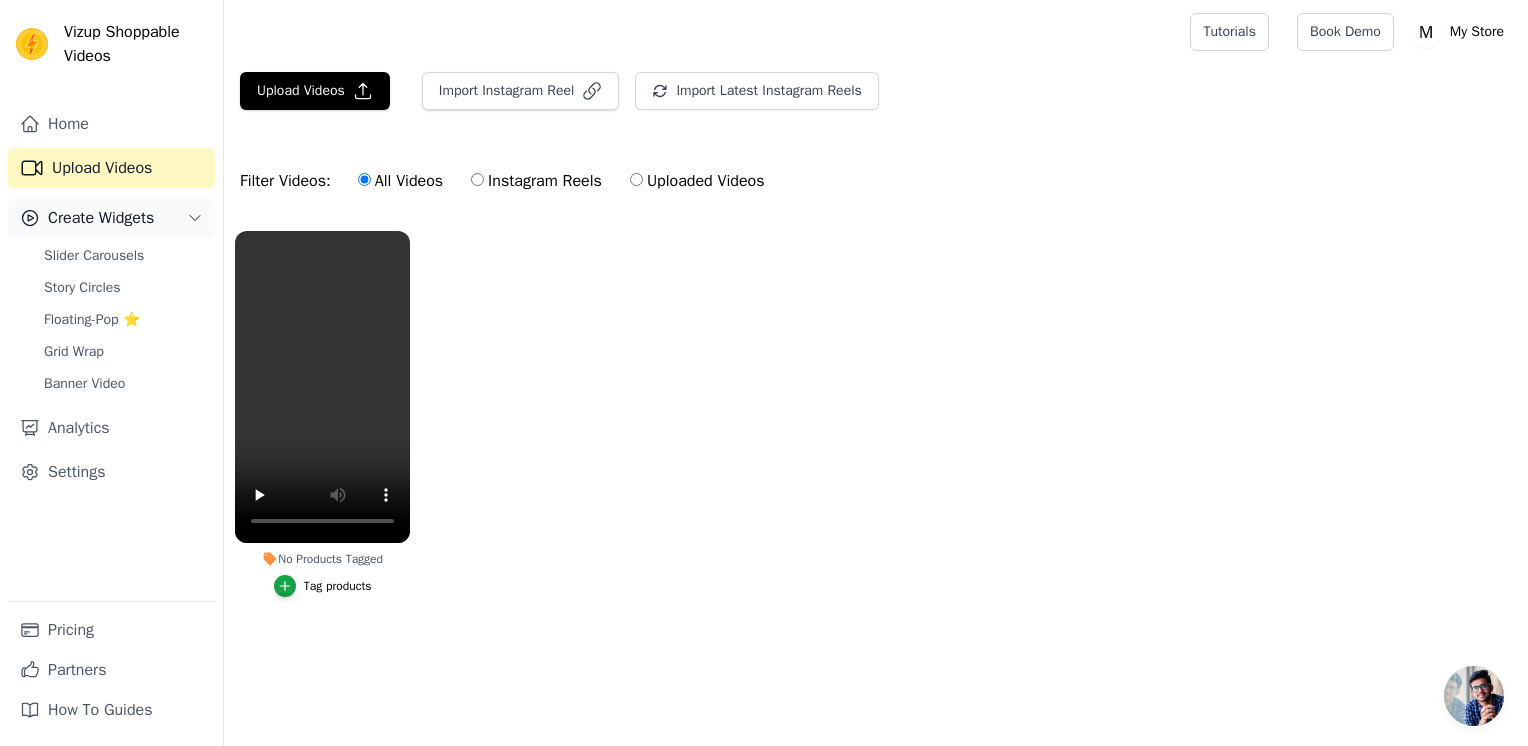click 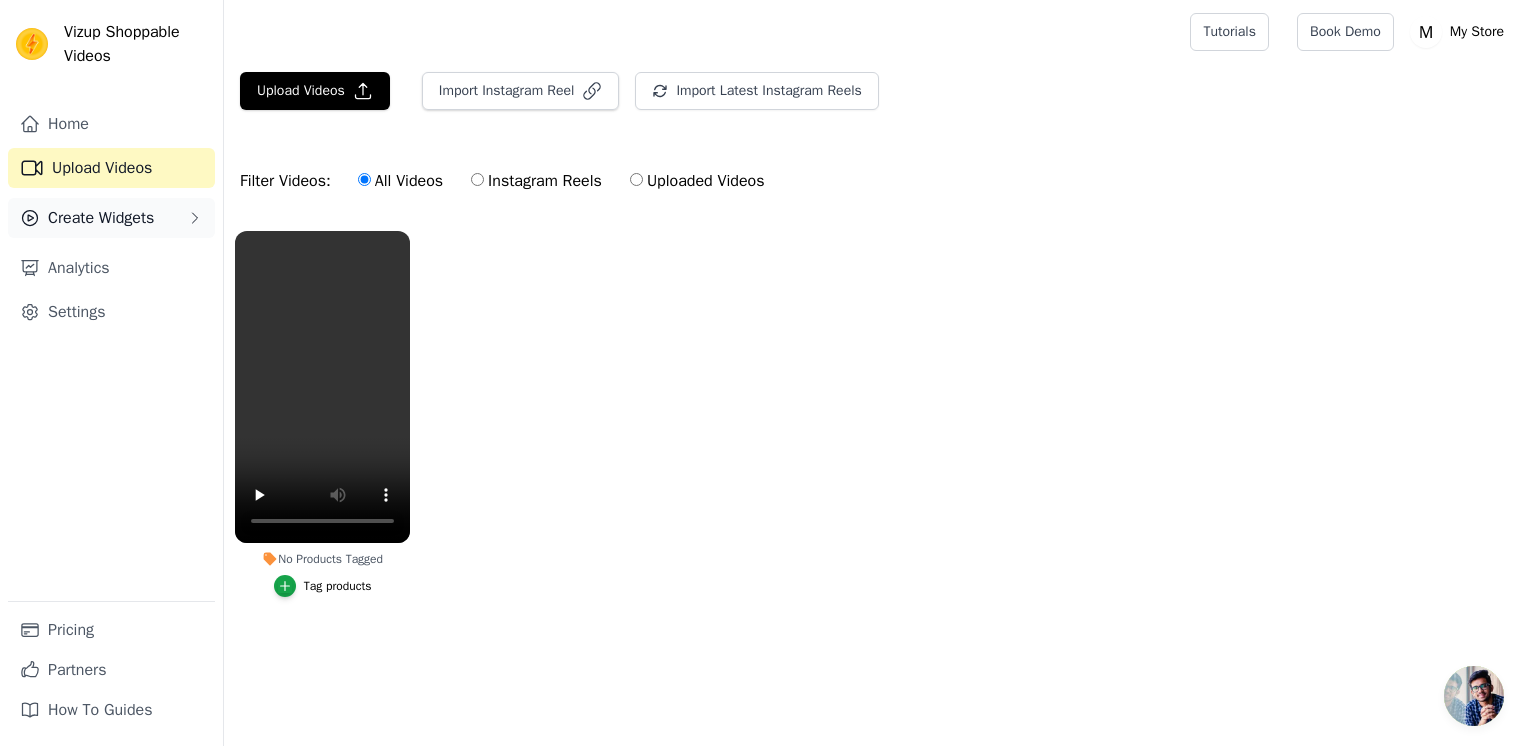 click 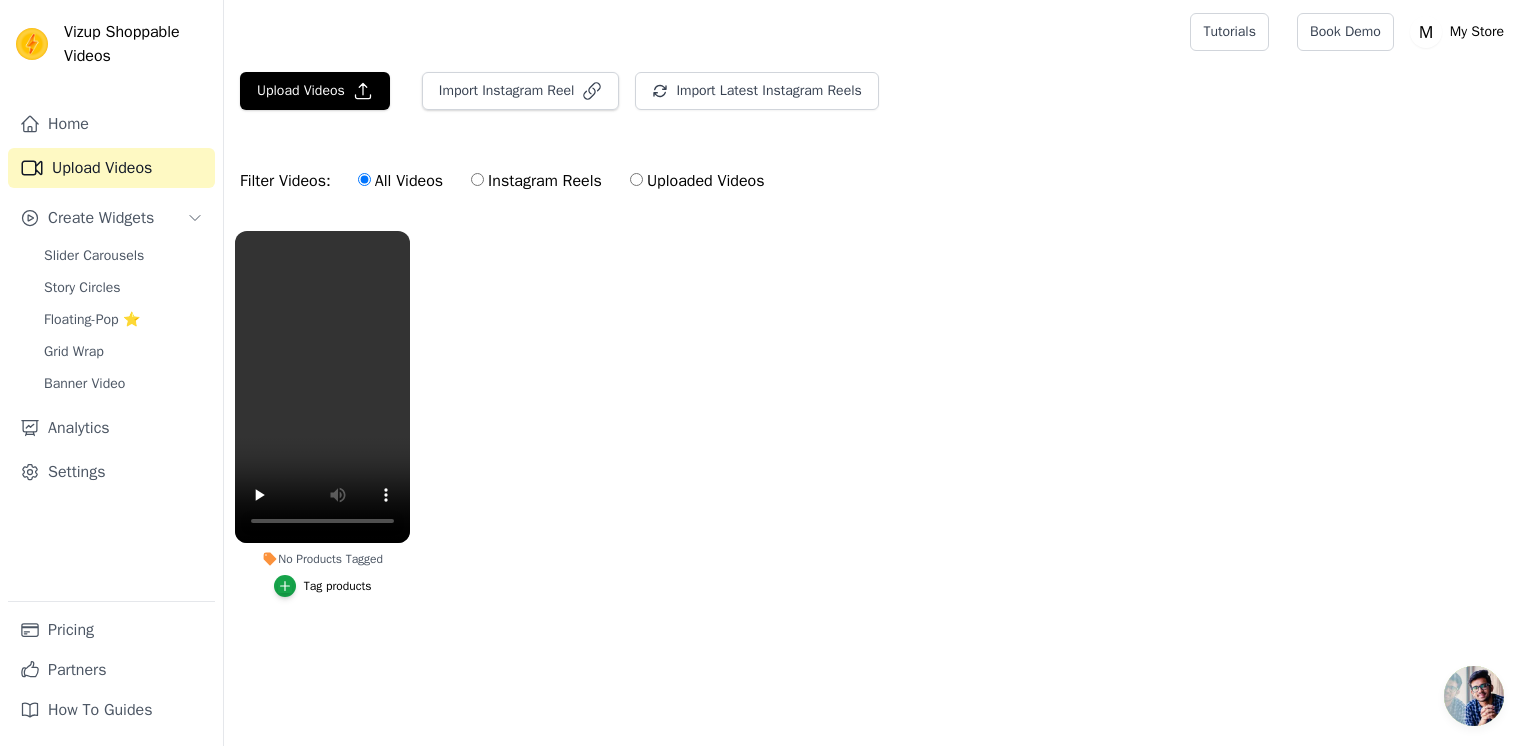 click on "Home
Upload Videos       Create Widgets     Slider Carousels   Story Circles   Floating-Pop ⭐   Grid Wrap   Banner Video
Analytics
Settings" at bounding box center (111, 352) 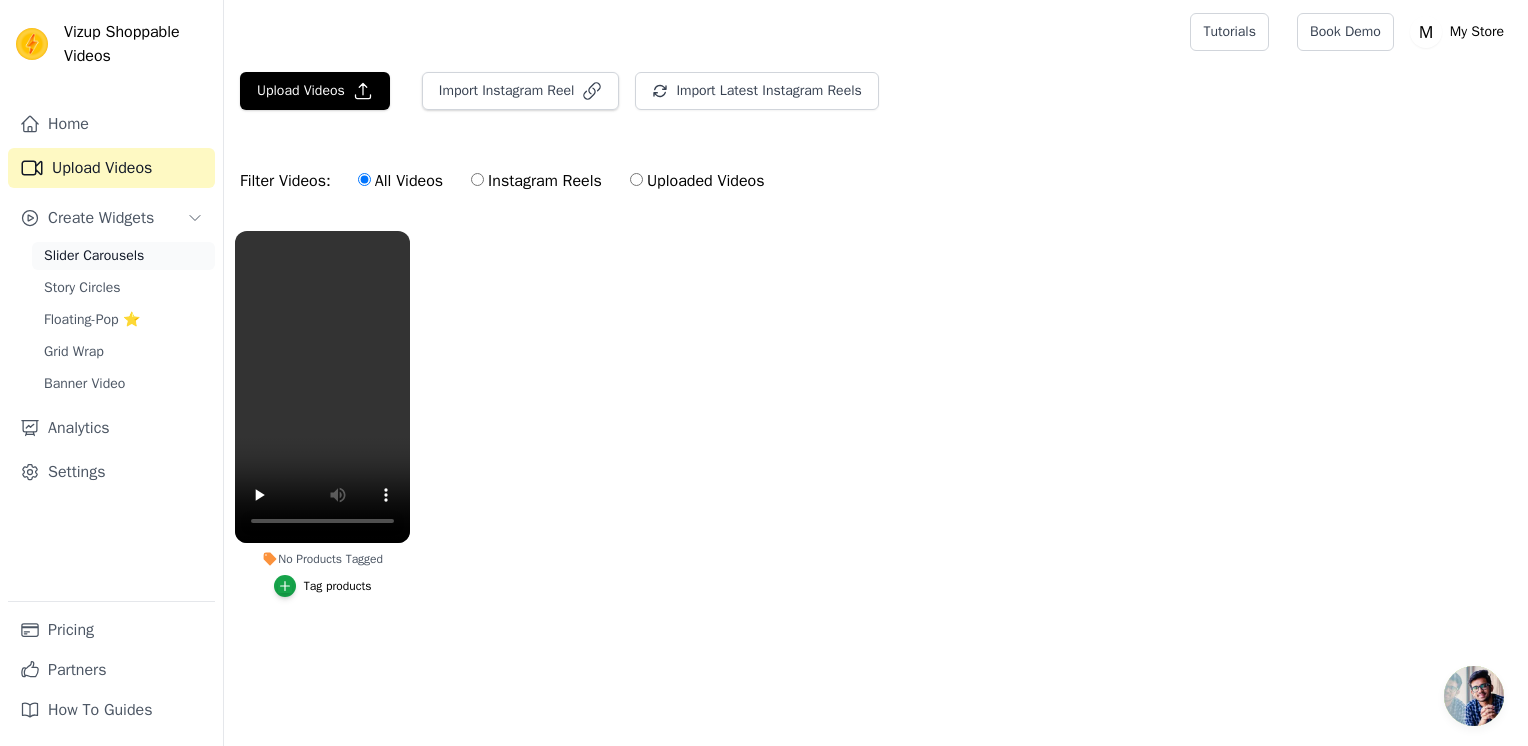 click on "Slider Carousels" at bounding box center [123, 256] 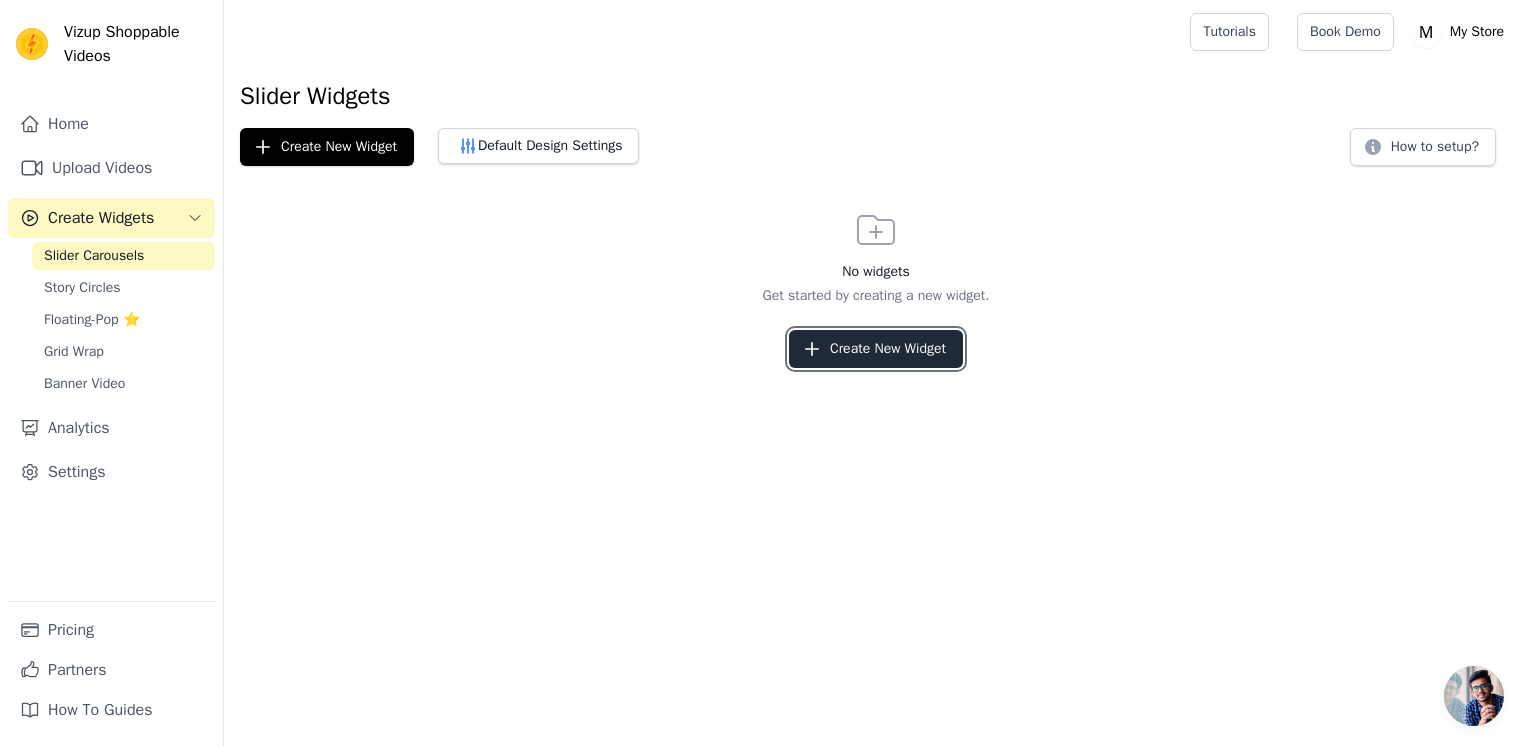 click on "Create New Widget" at bounding box center [876, 349] 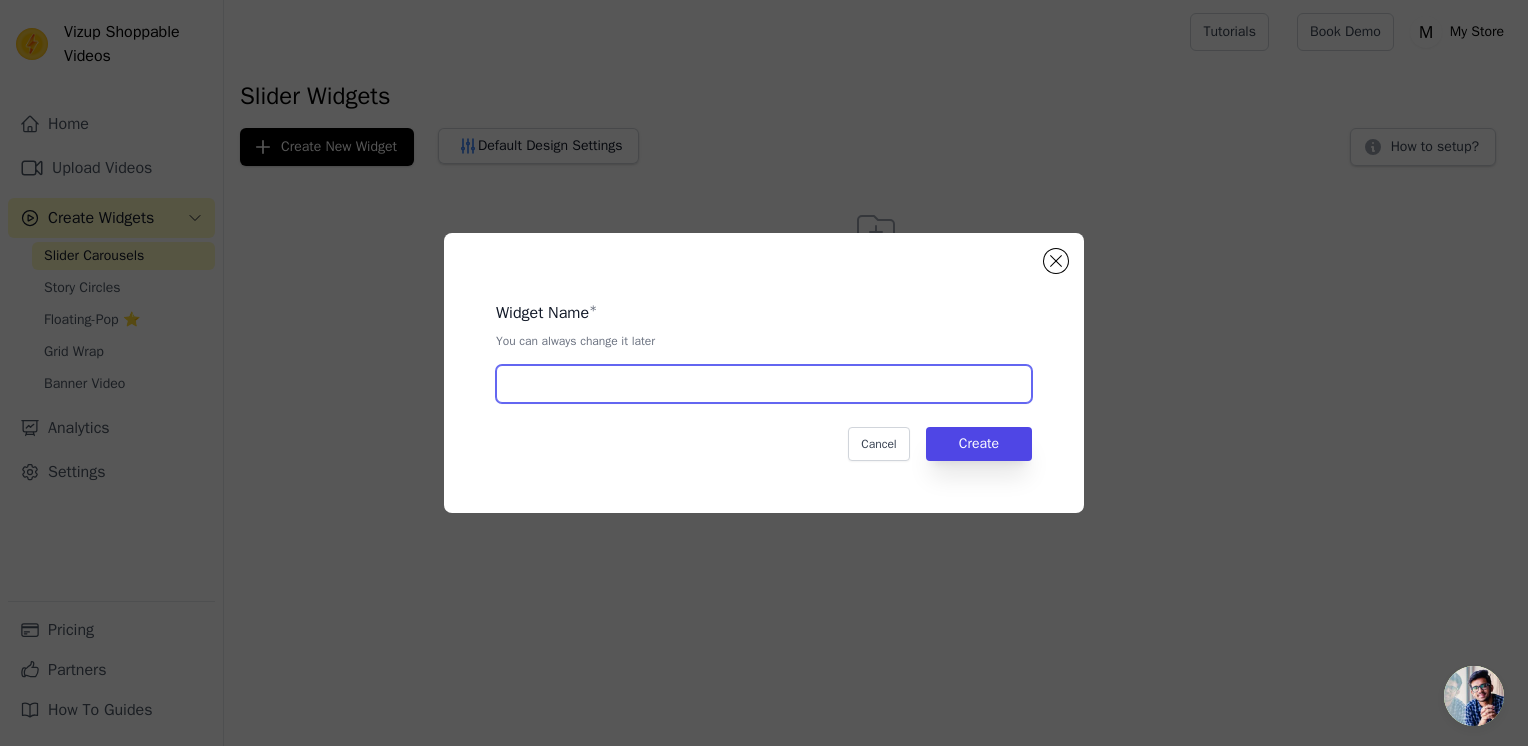 click at bounding box center [764, 384] 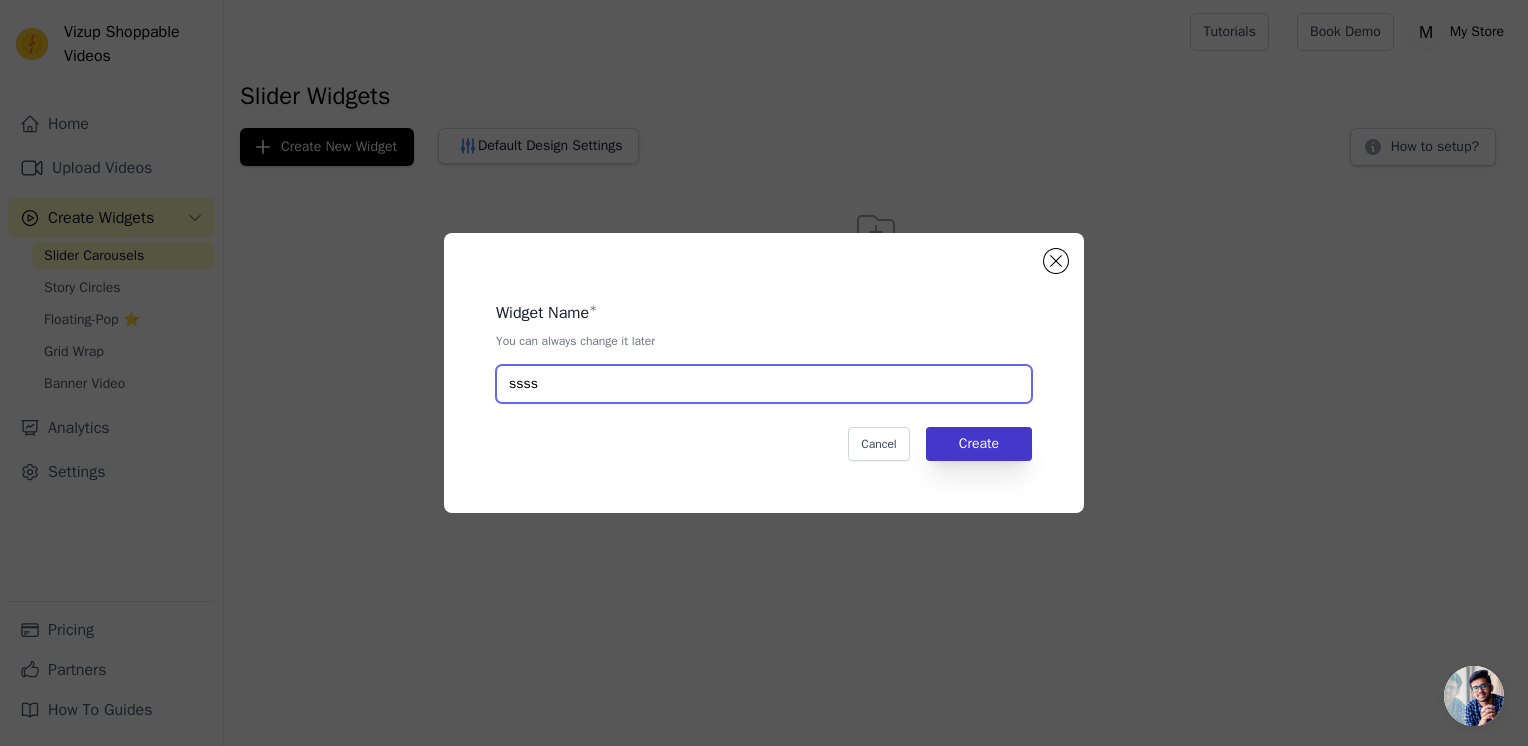 type on "ssss" 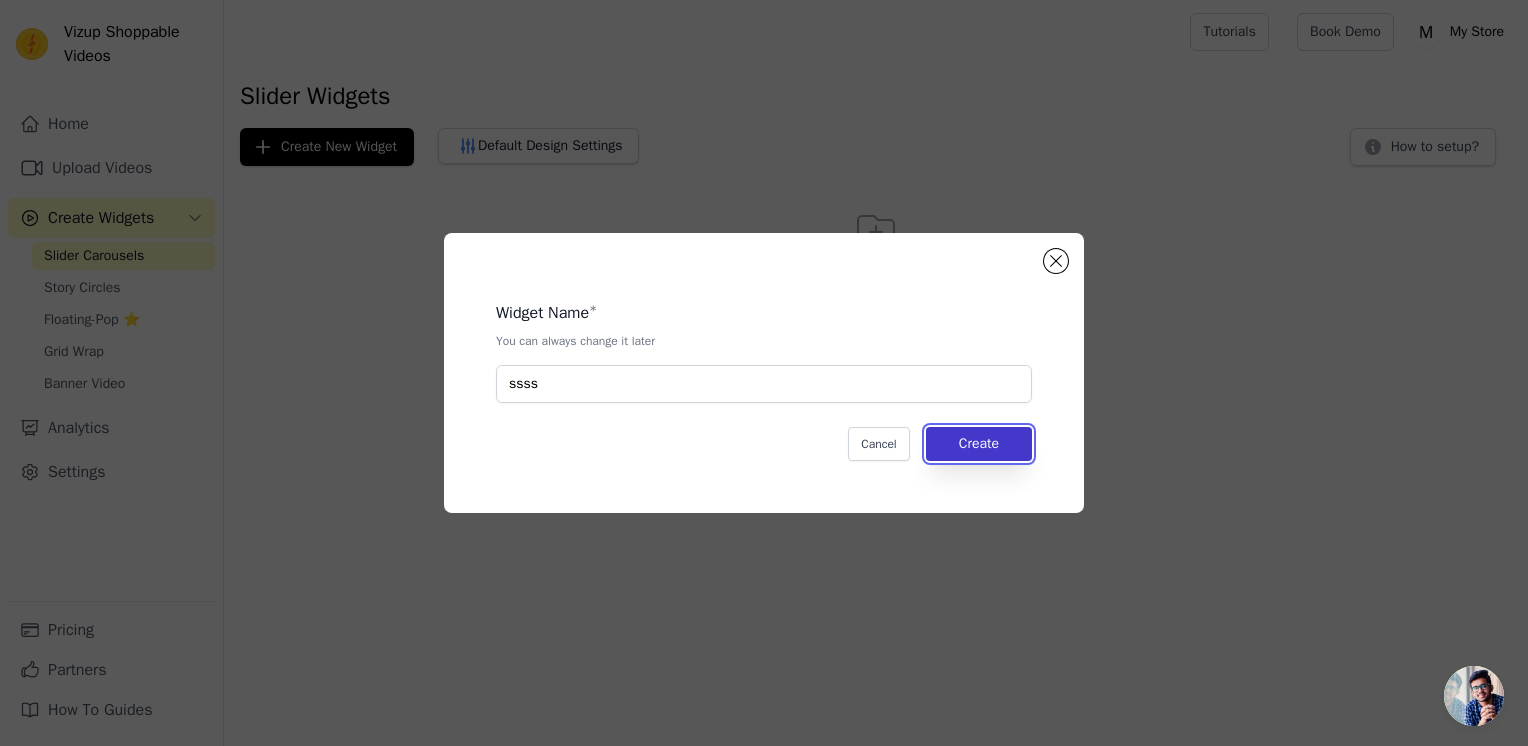 click on "Create" at bounding box center [979, 444] 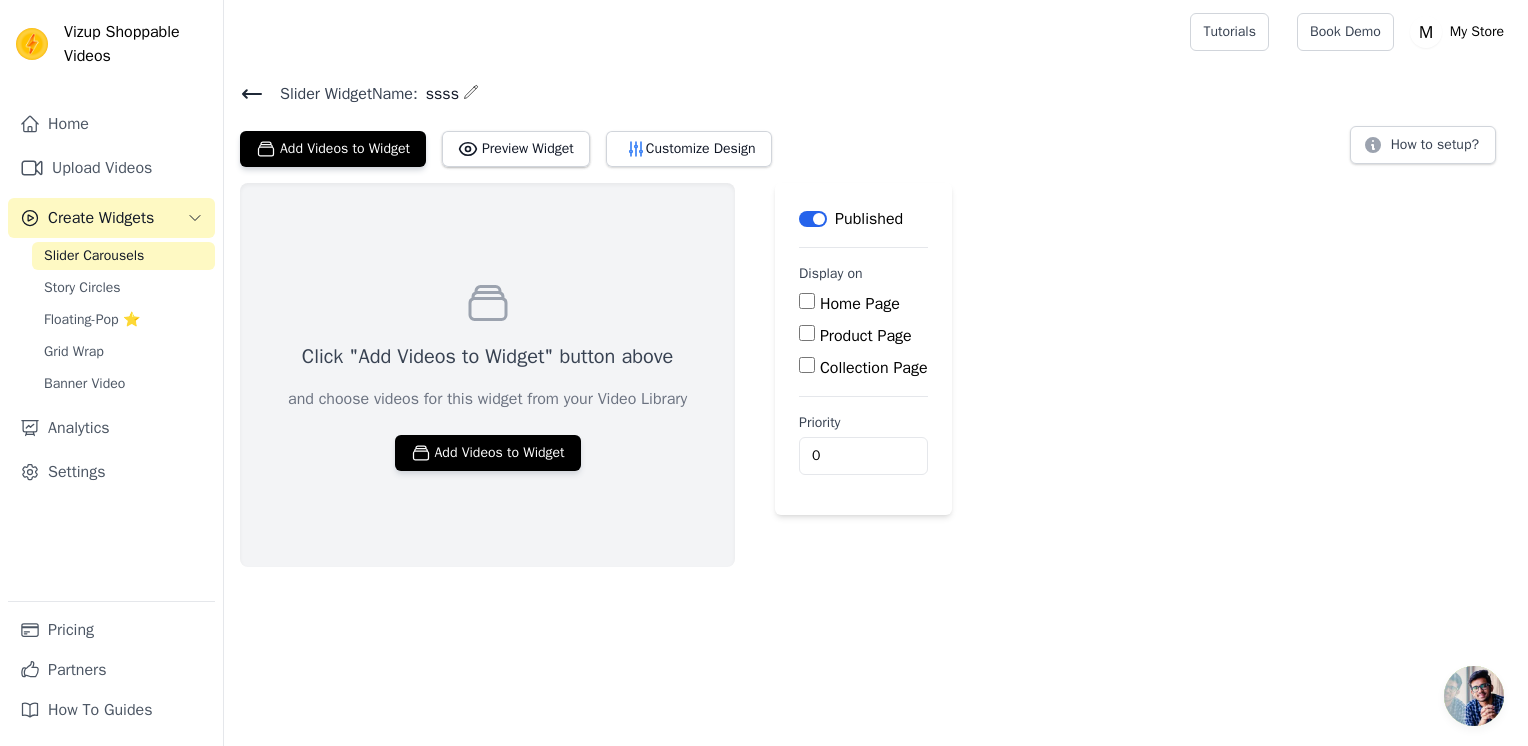 click on "Product Page" at bounding box center [807, 333] 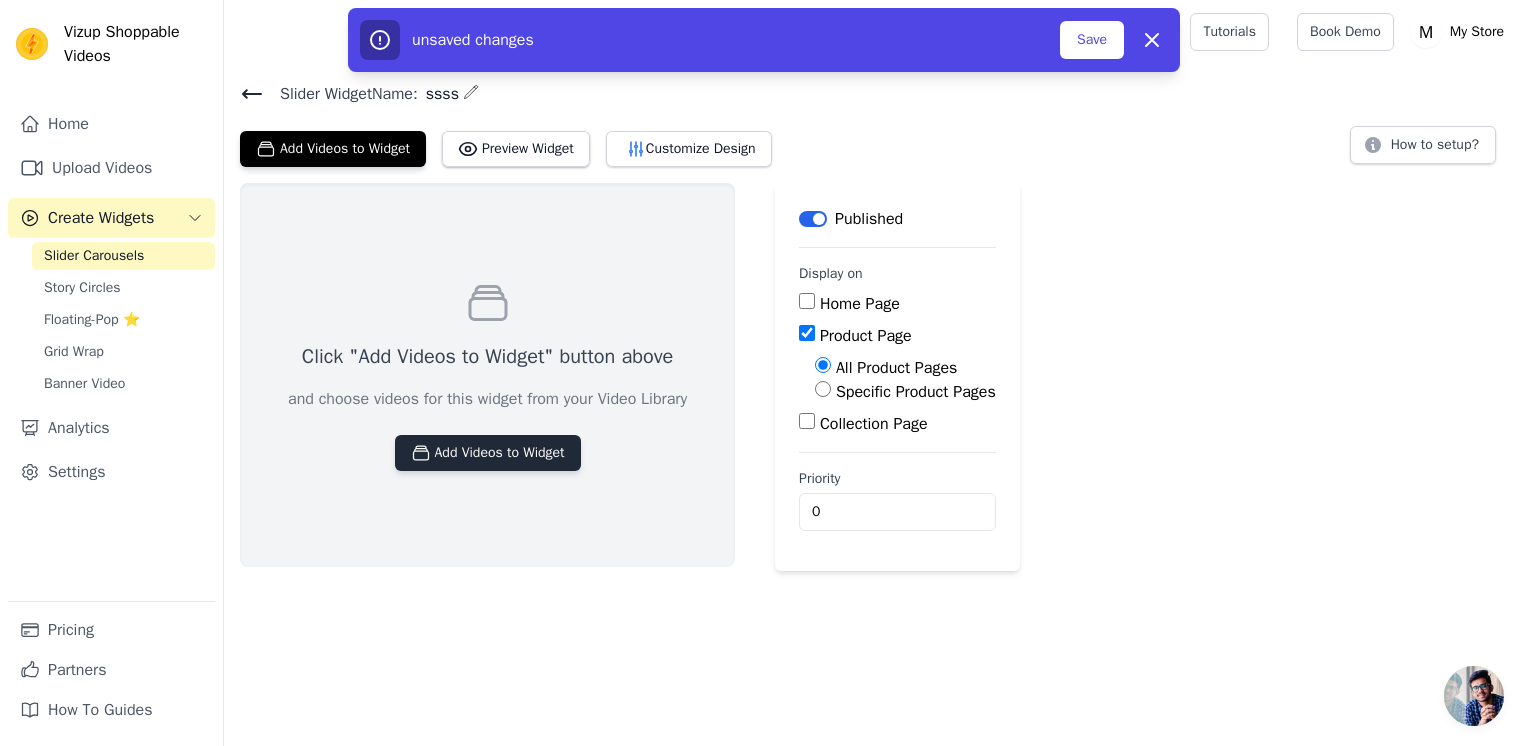click on "Add Videos to Widget" at bounding box center (488, 453) 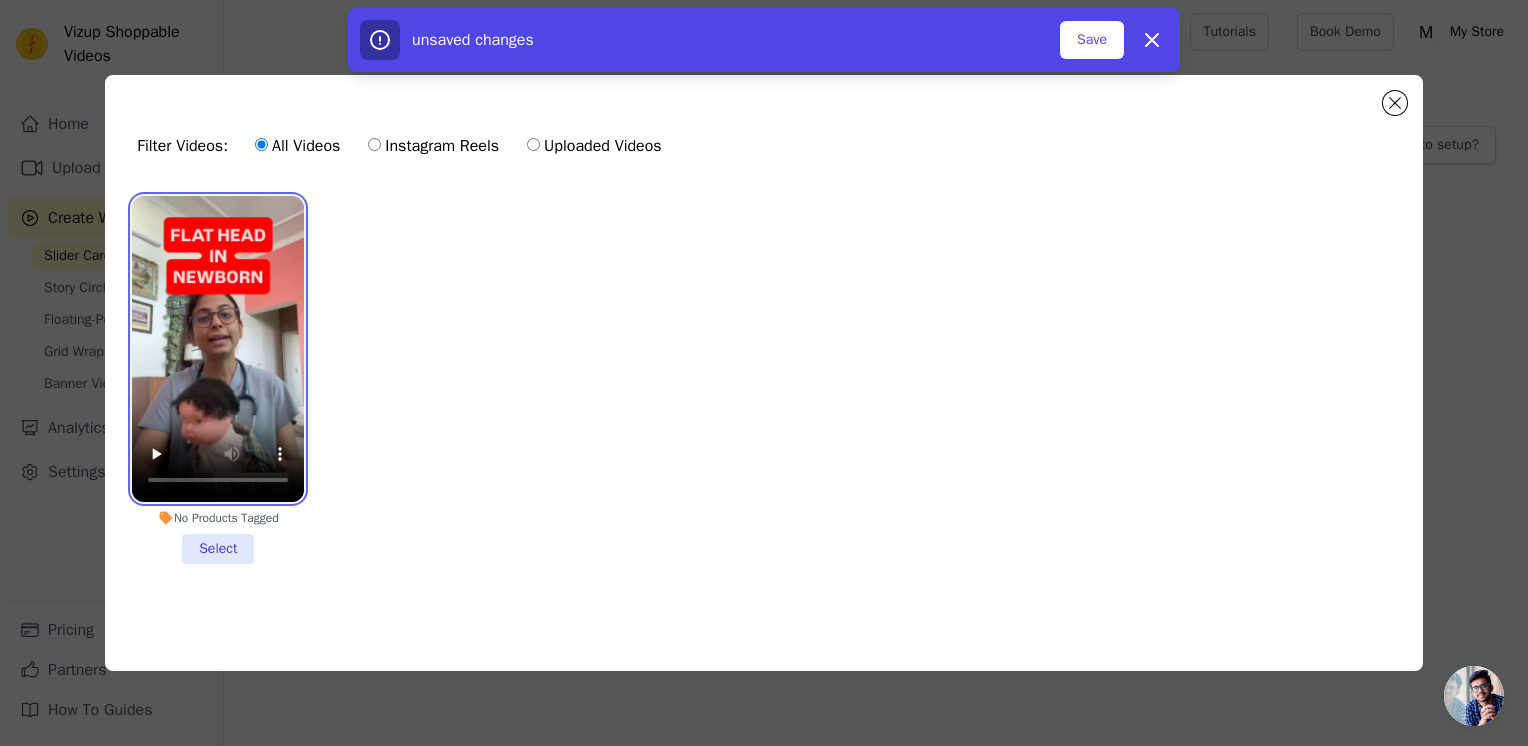 click at bounding box center (218, 349) 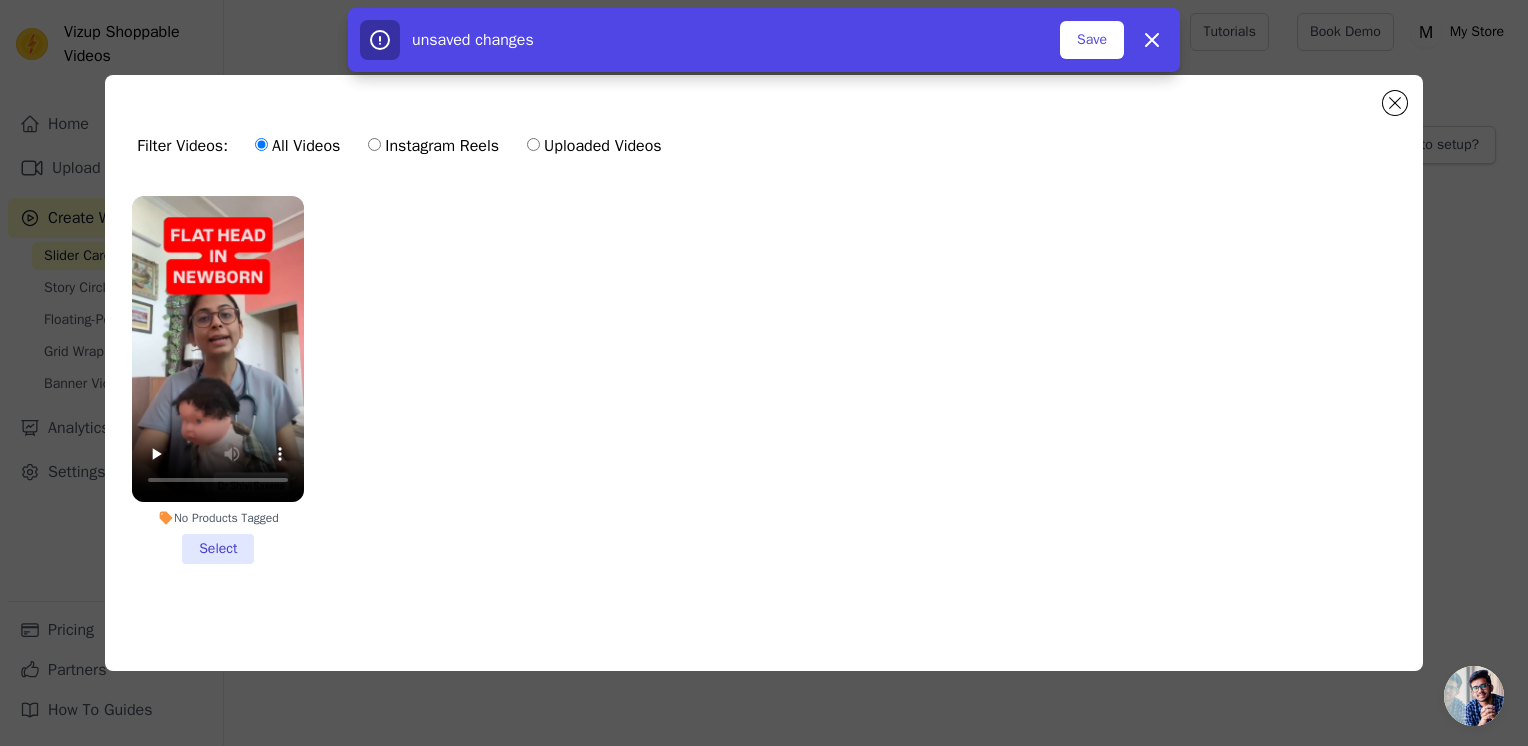 click on "No Products Tagged     Select" at bounding box center (218, 380) 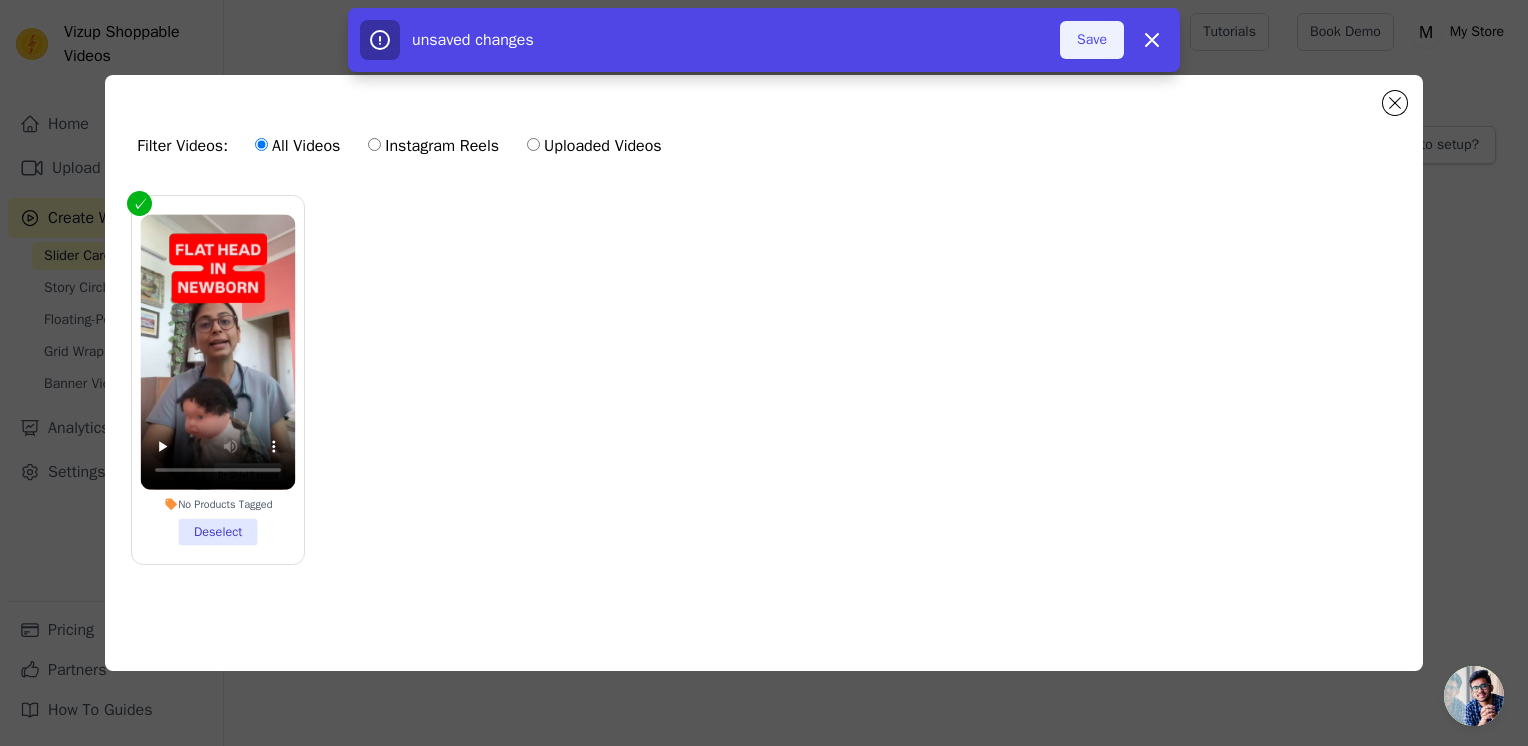 click on "Save" at bounding box center [1092, 40] 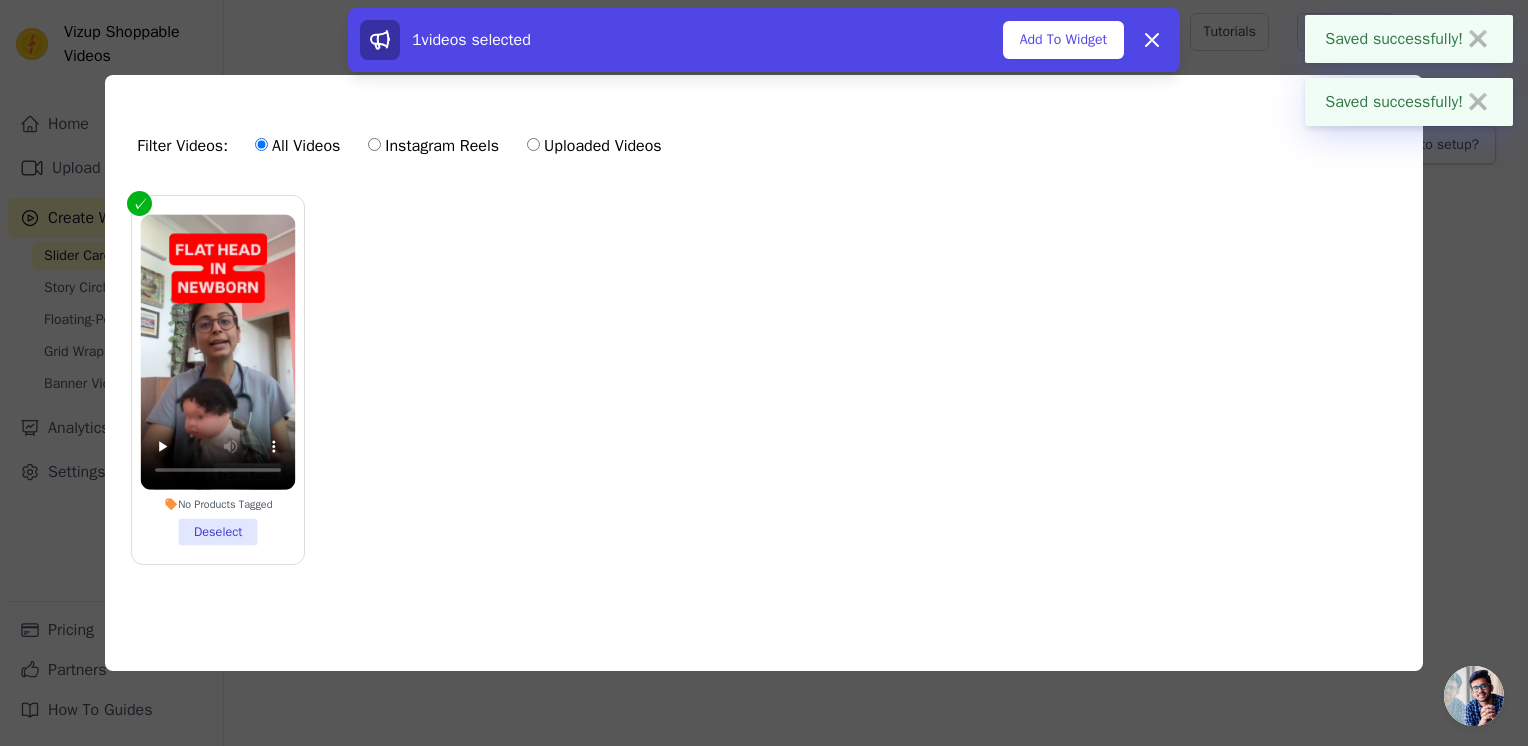click on "Filter Videos:
All Videos
Instagram Reels
Uploaded Videos" at bounding box center (764, 146) 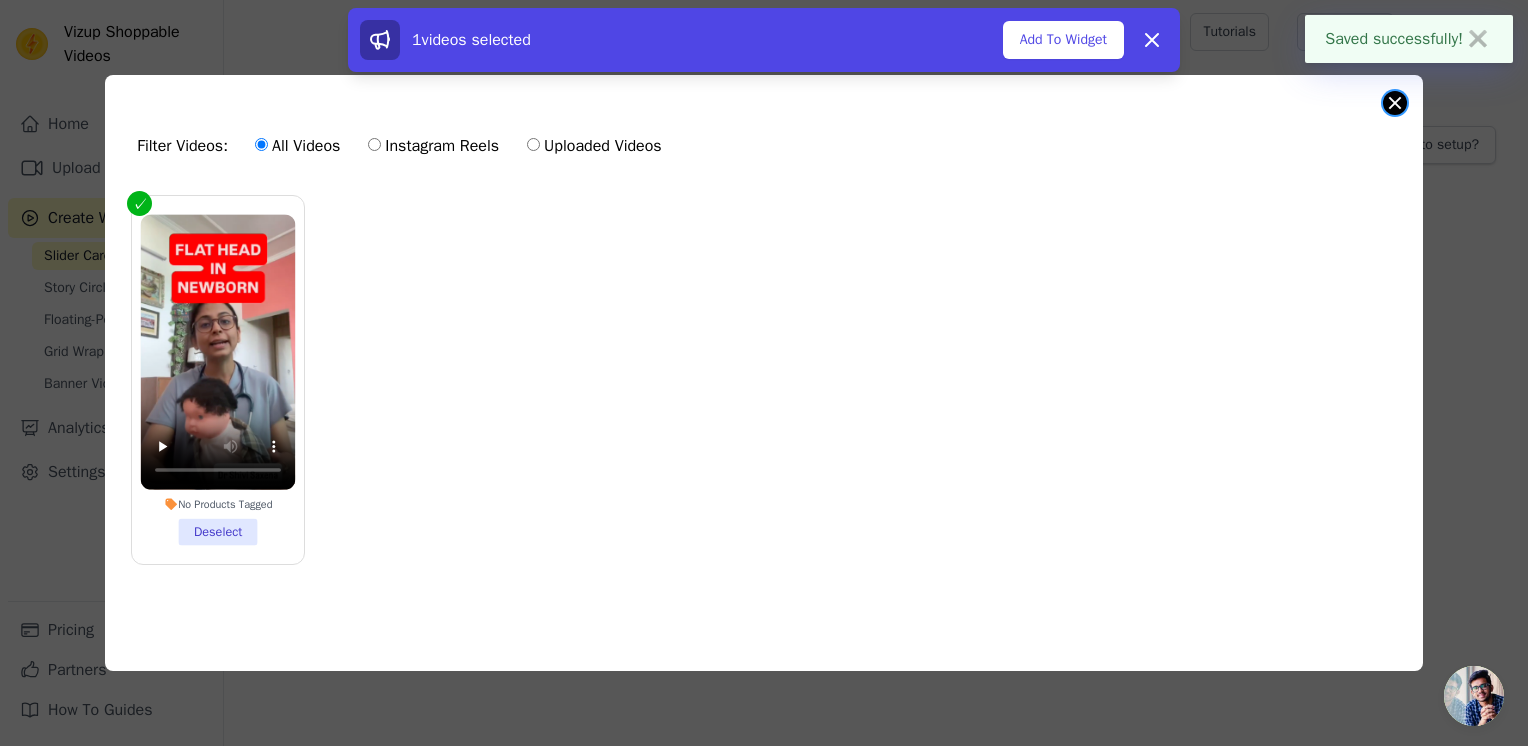 click at bounding box center (1395, 103) 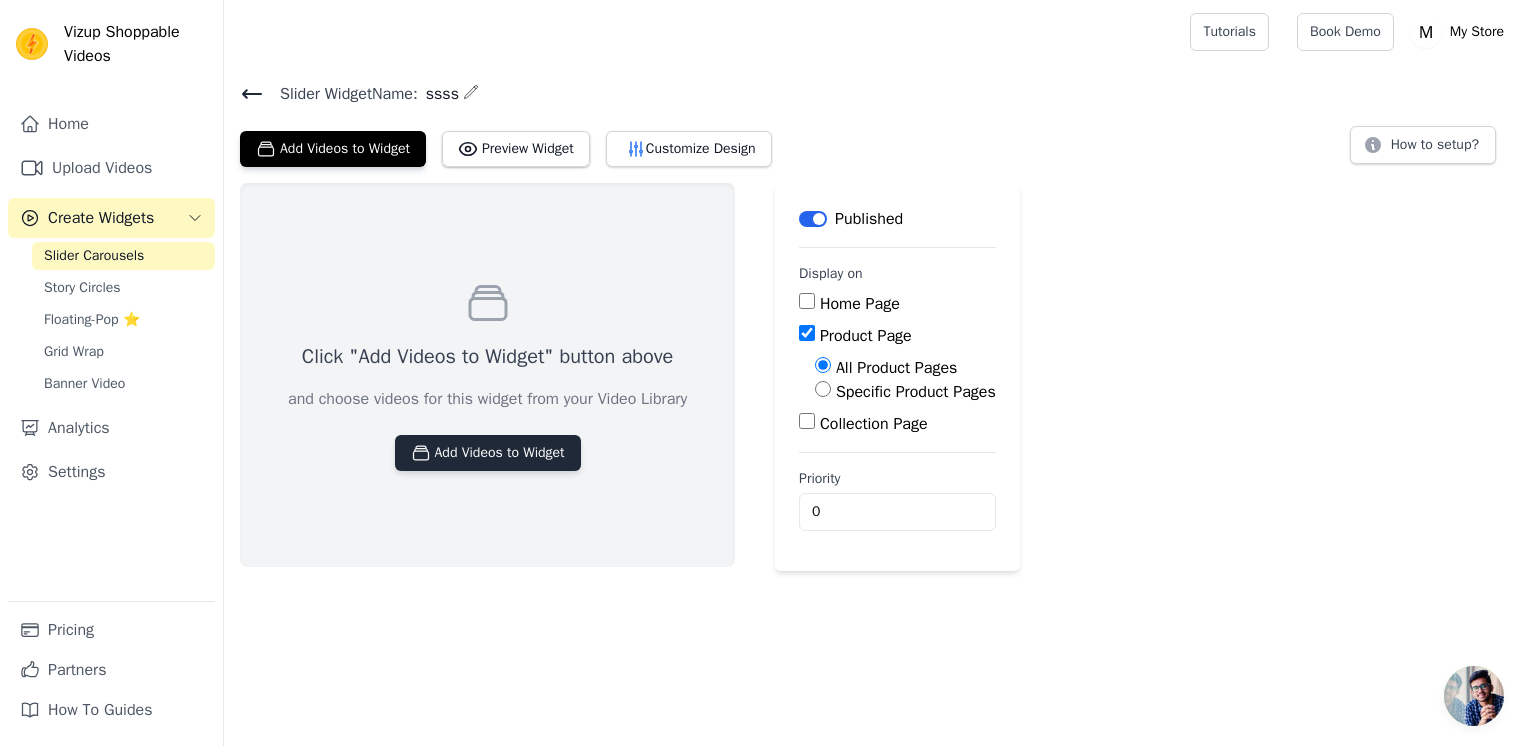 click on "Add Videos to Widget" at bounding box center [488, 453] 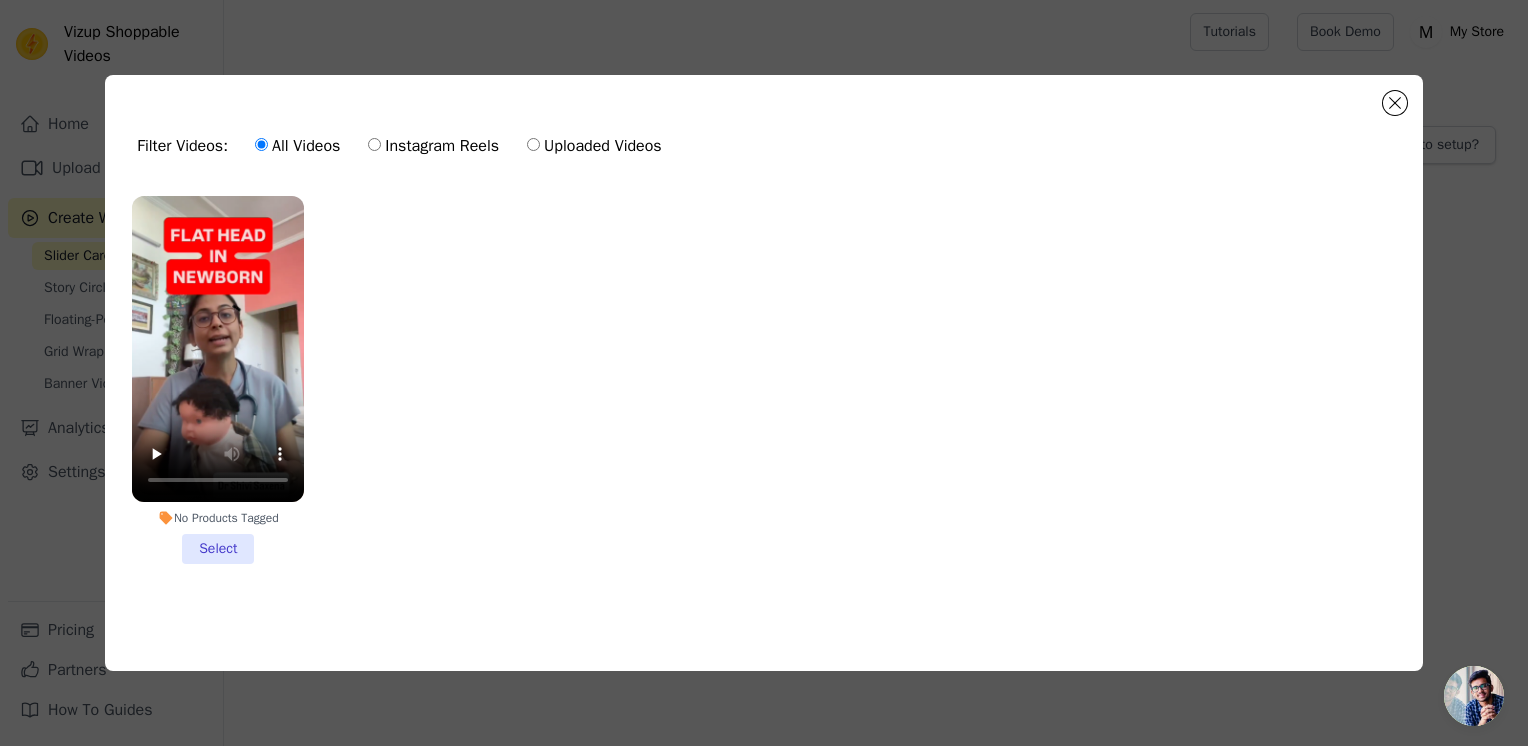 click on "No Products Tagged     Select" at bounding box center (218, 380) 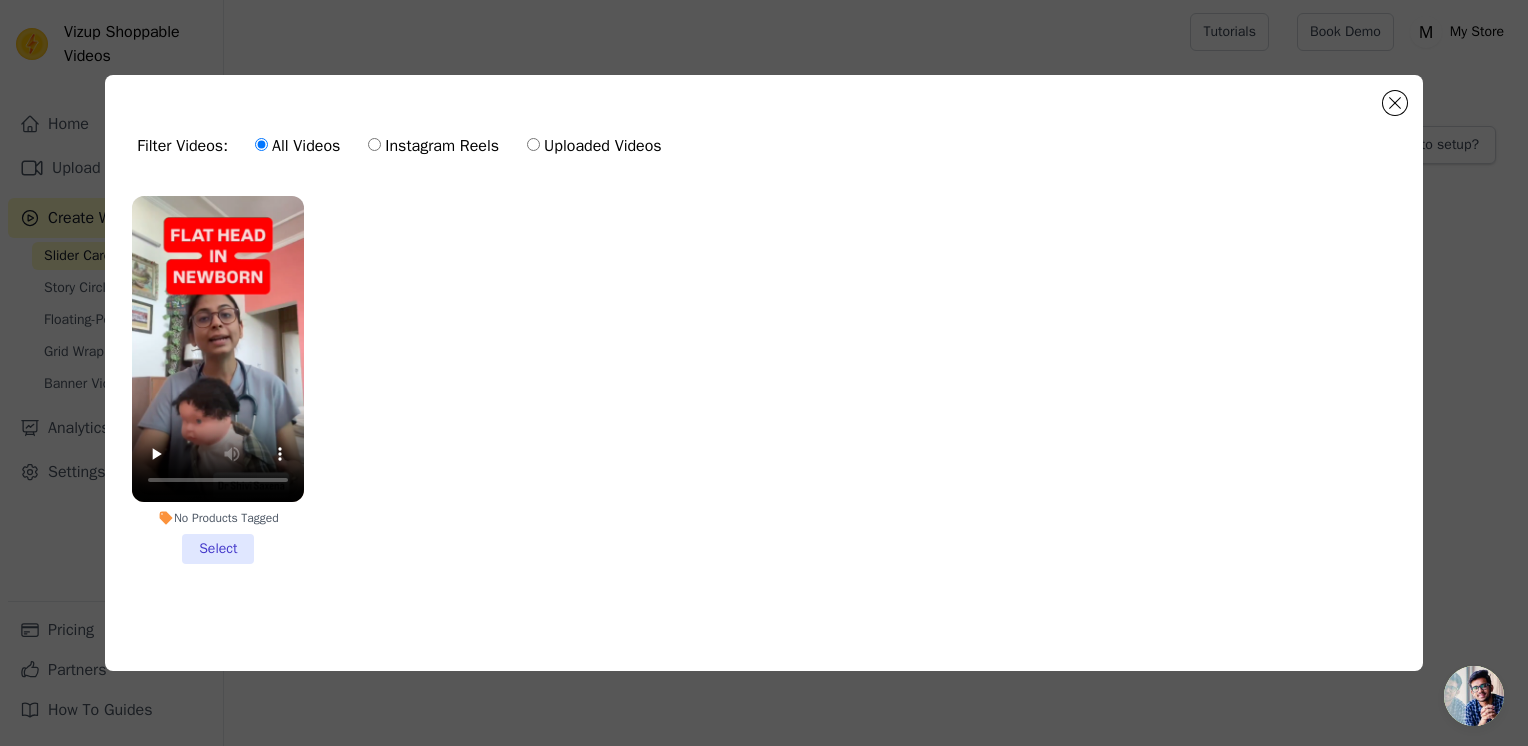 click on "No Products Tagged     Select" at bounding box center [0, 0] 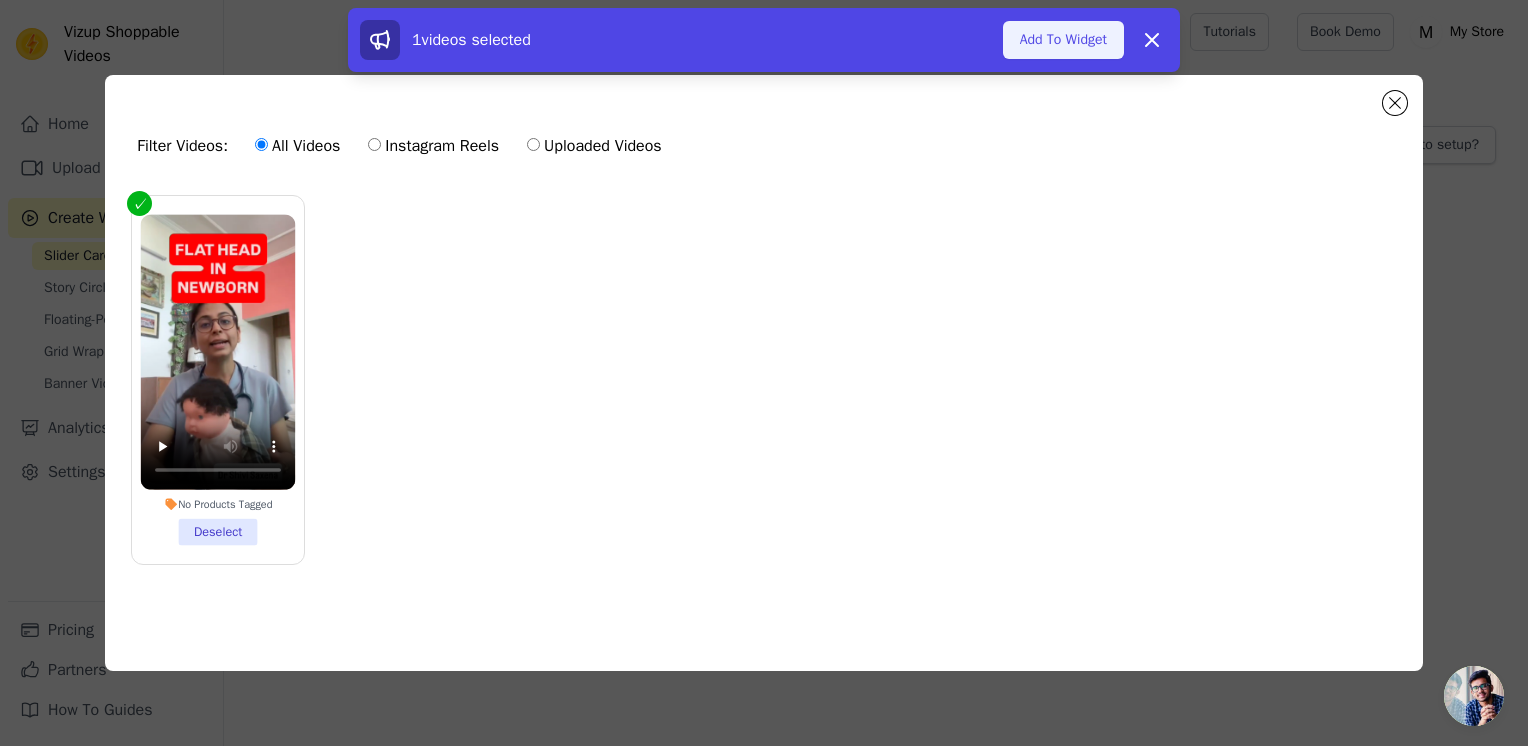 click on "Add To Widget" at bounding box center (1063, 40) 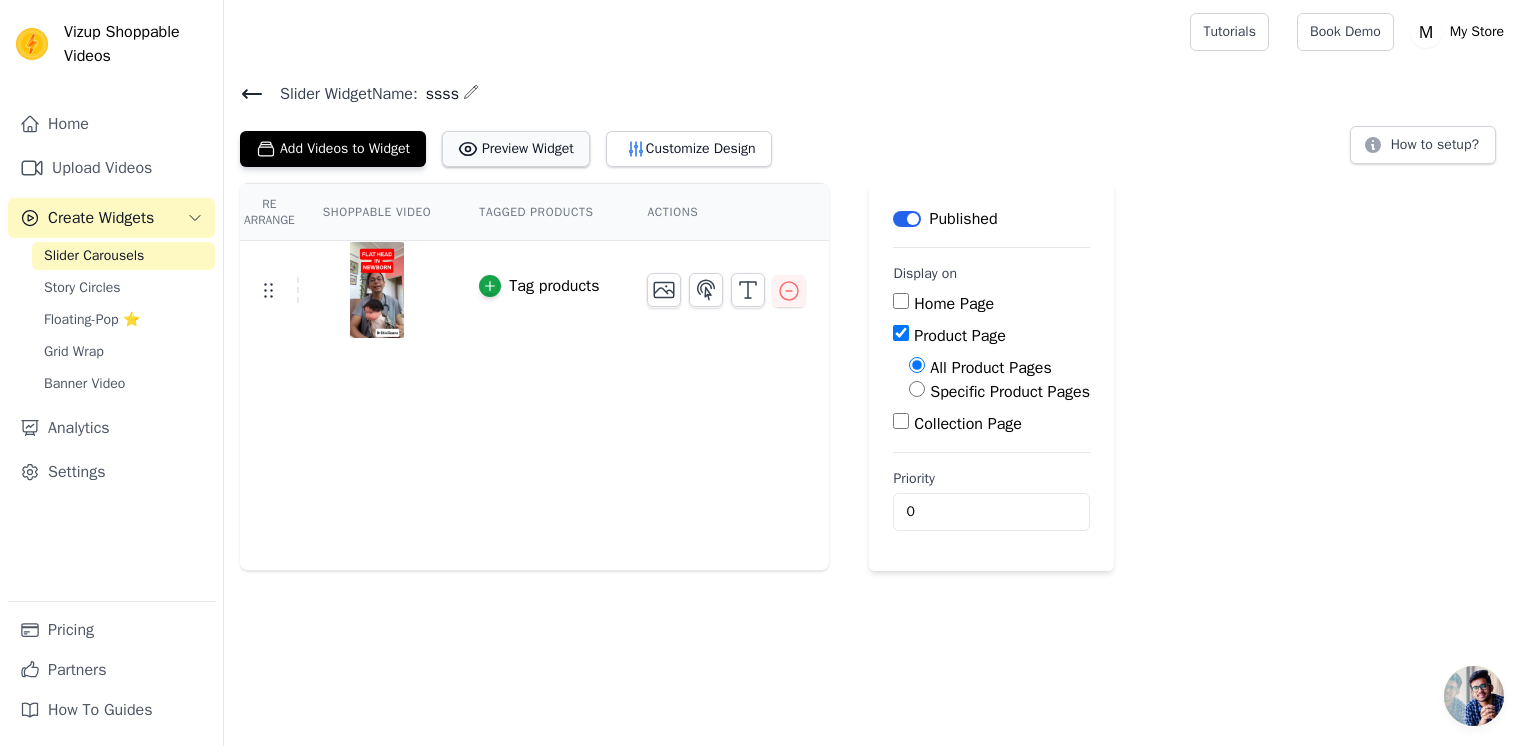 click on "Preview Widget" at bounding box center (516, 149) 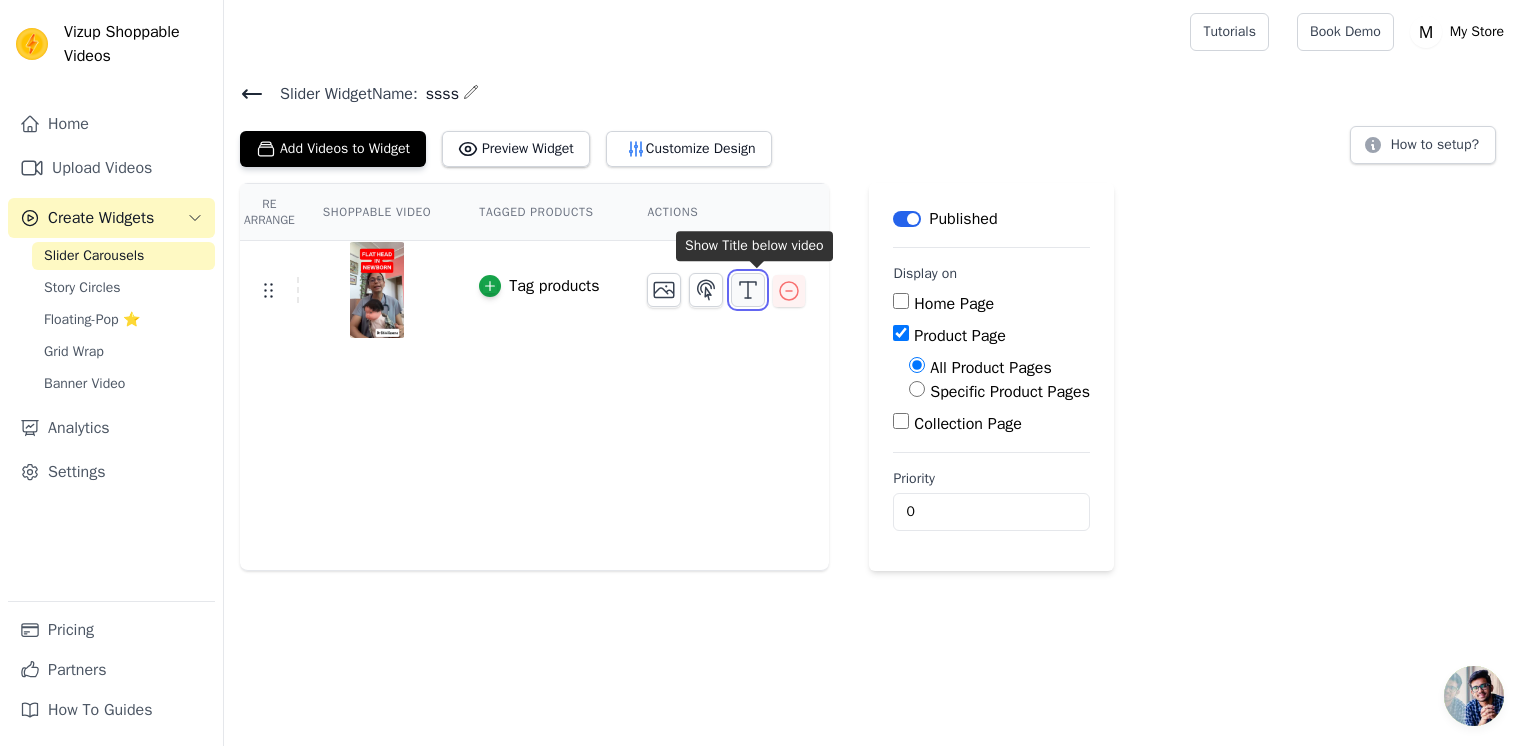 click 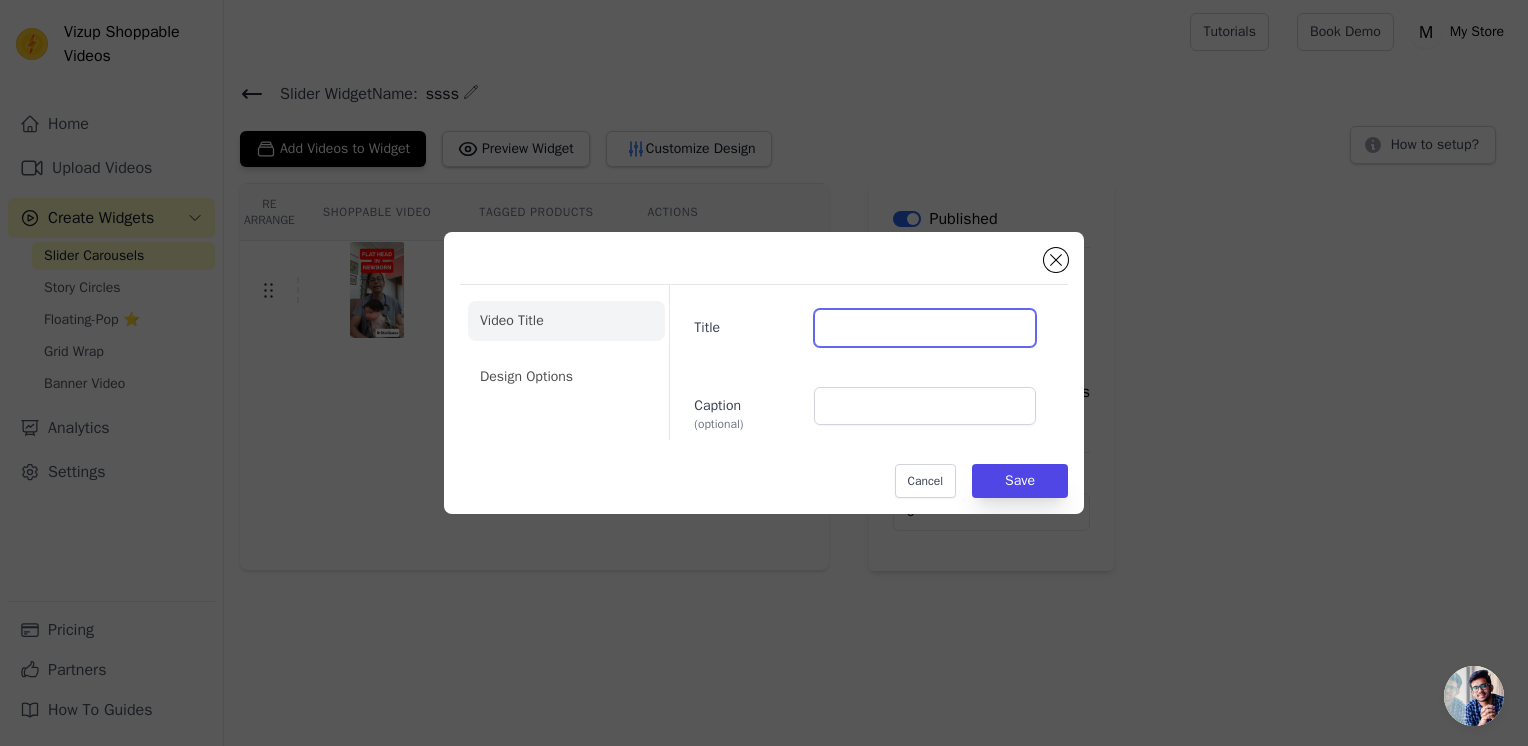 click on "Title" at bounding box center [925, 328] 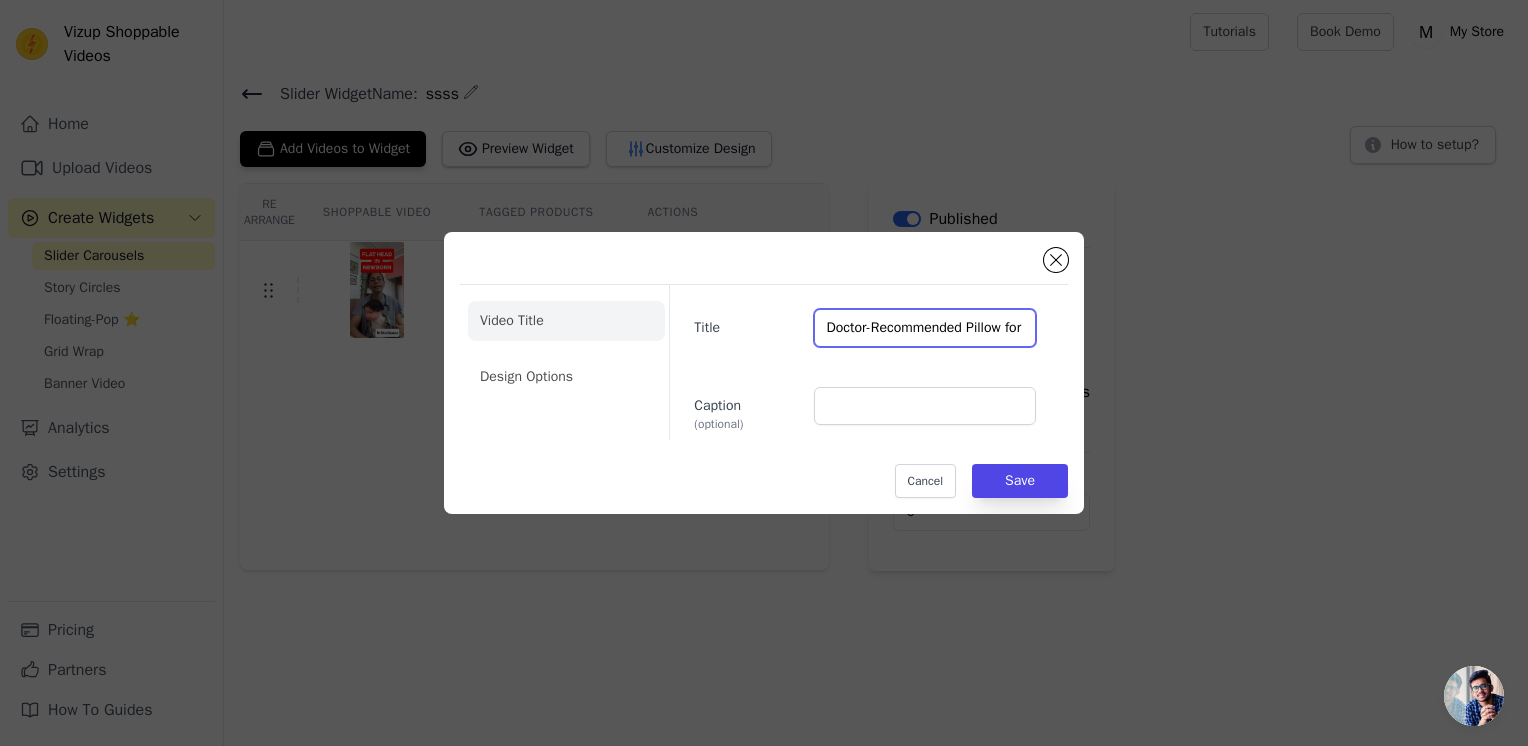 scroll, scrollTop: 0, scrollLeft: 85, axis: horizontal 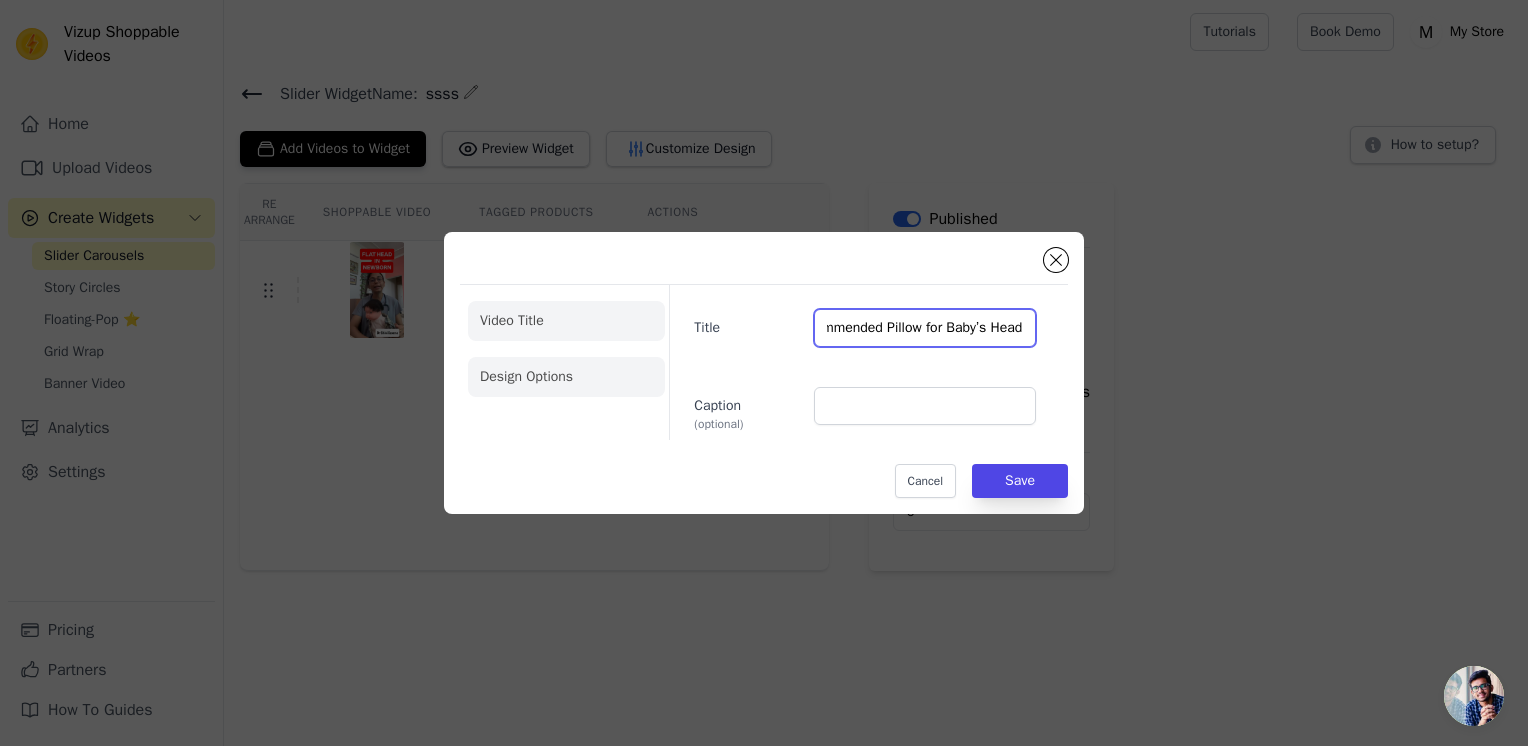 type on "Doctor-Recommended Pillow for Baby’s Head" 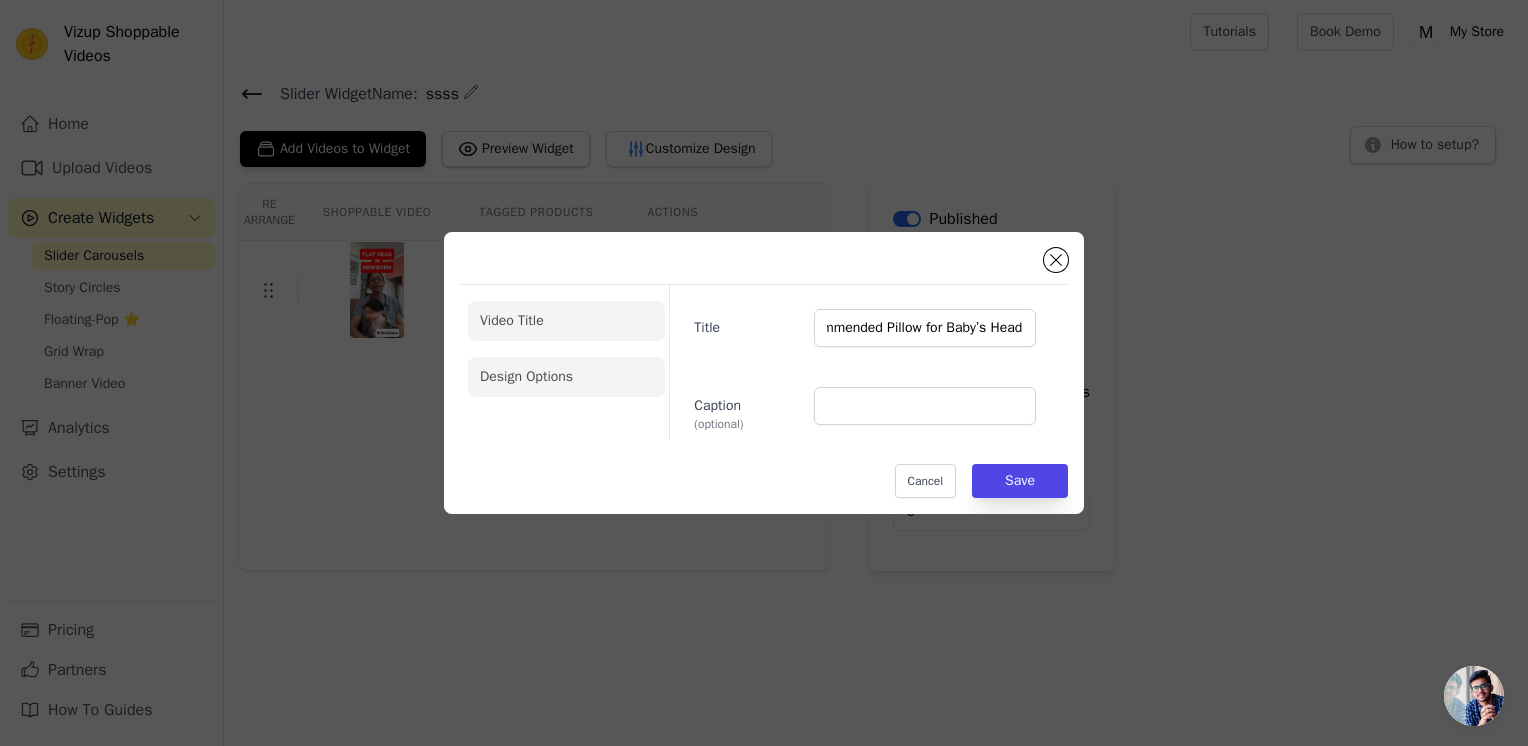 click on "Design Options" 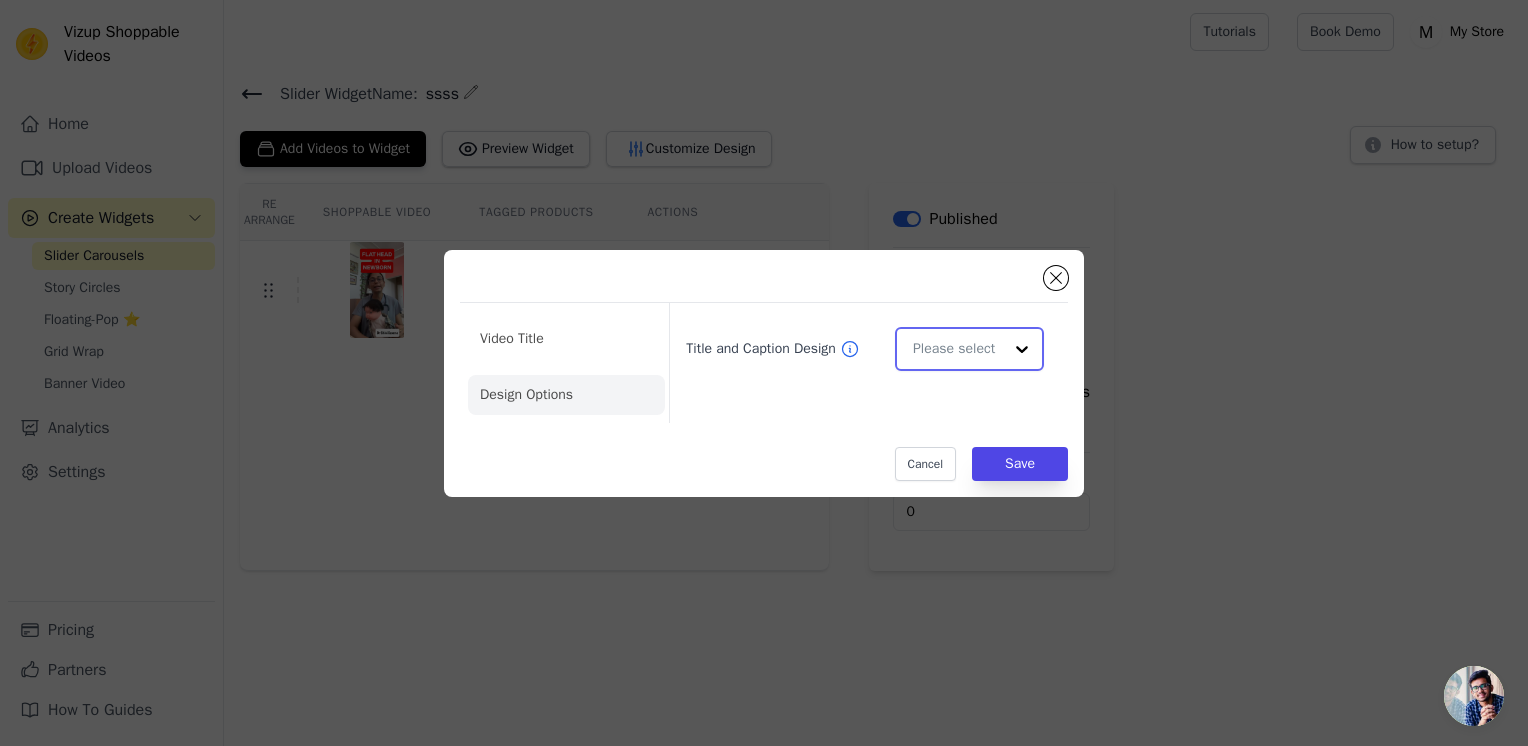 click on "Title and Caption Design" at bounding box center (957, 349) 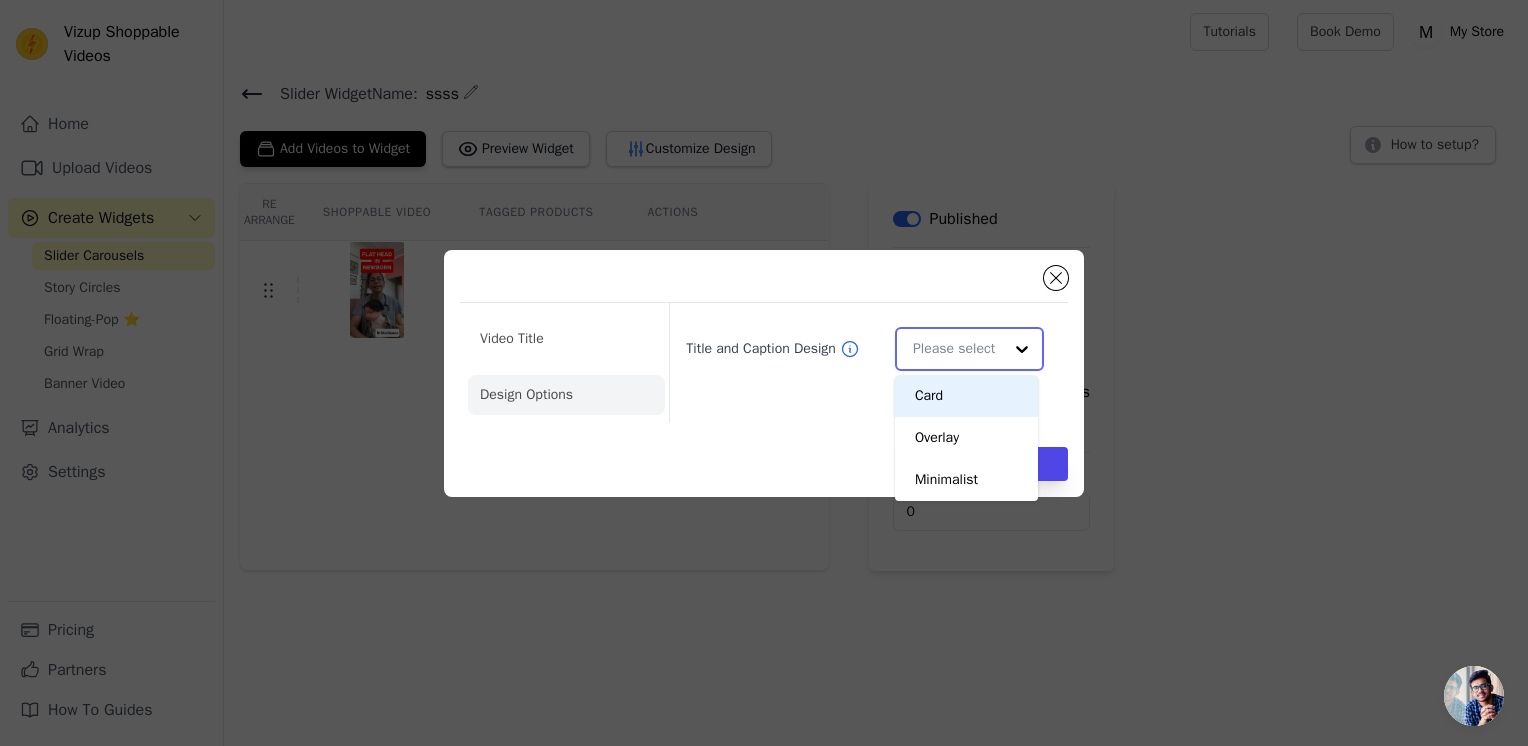 scroll, scrollTop: 0, scrollLeft: 0, axis: both 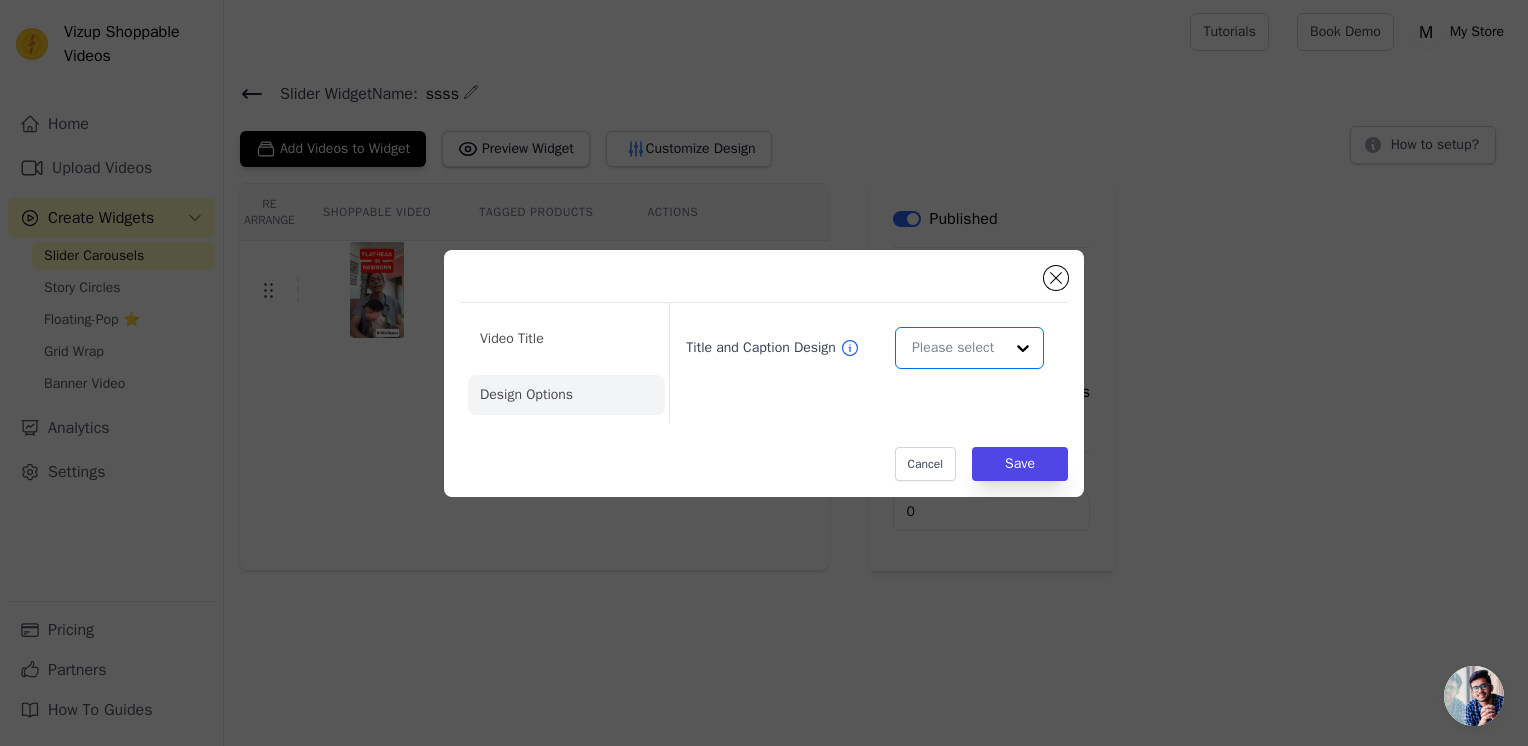 click on "Video Title" 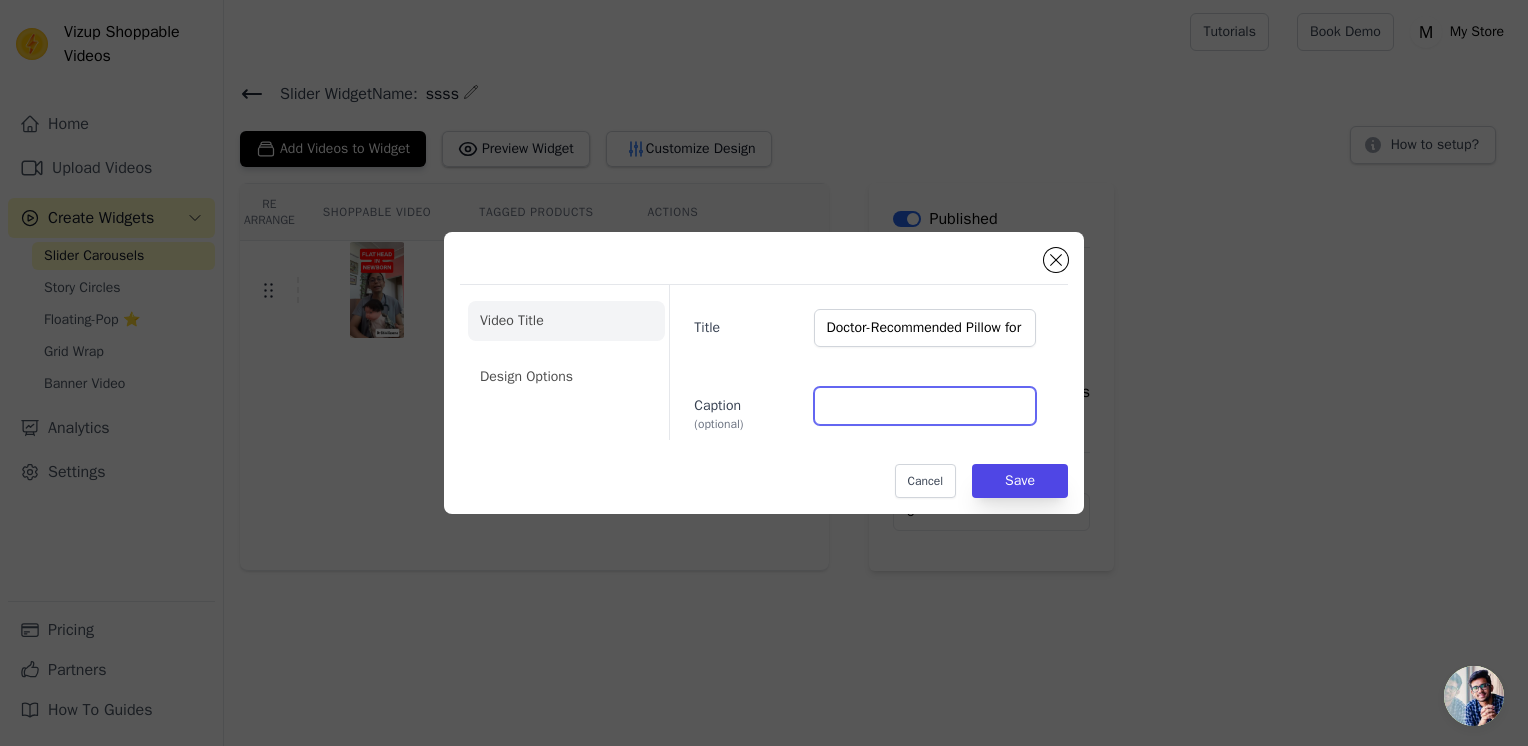 click on "Caption  (optional)" at bounding box center [925, 406] 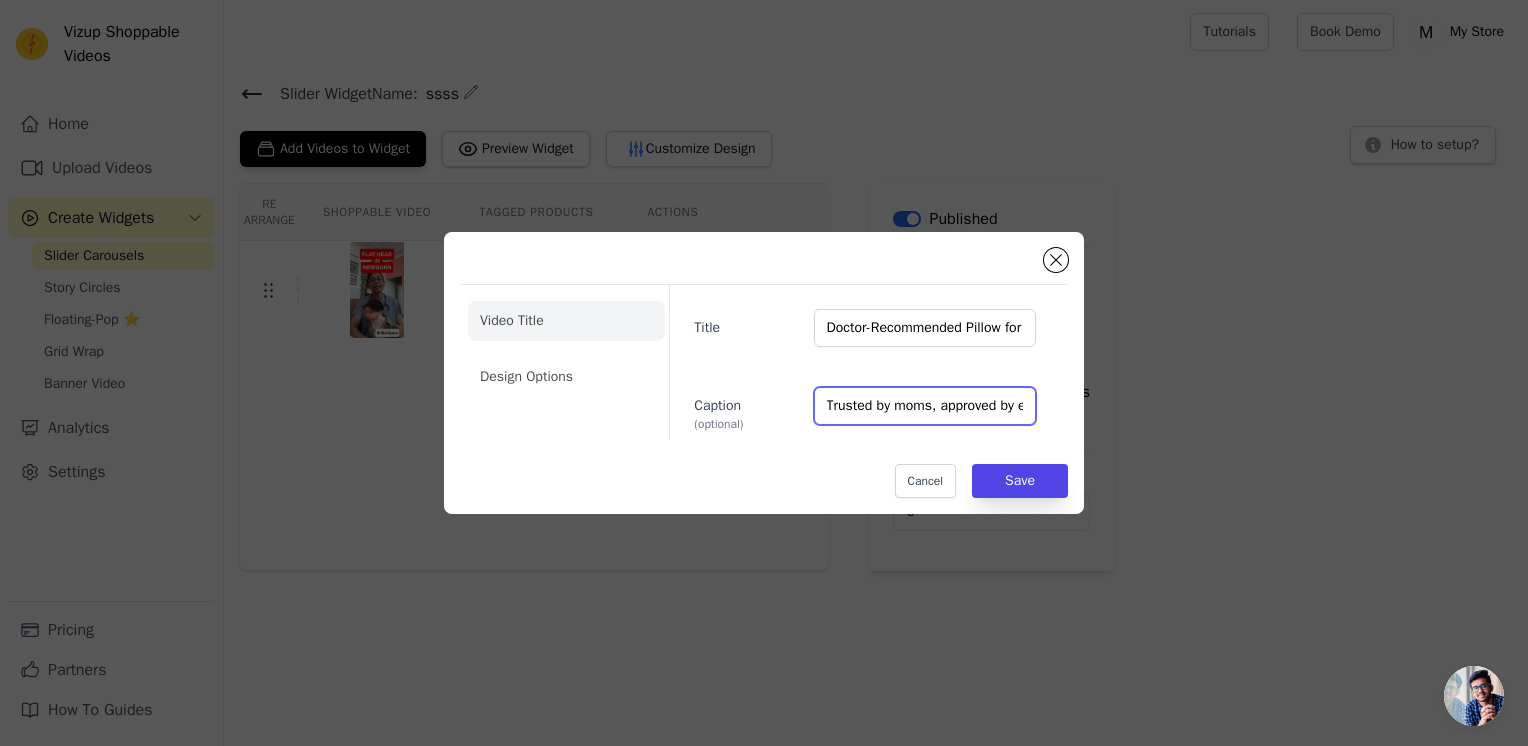 scroll, scrollTop: 0, scrollLeft: 351, axis: horizontal 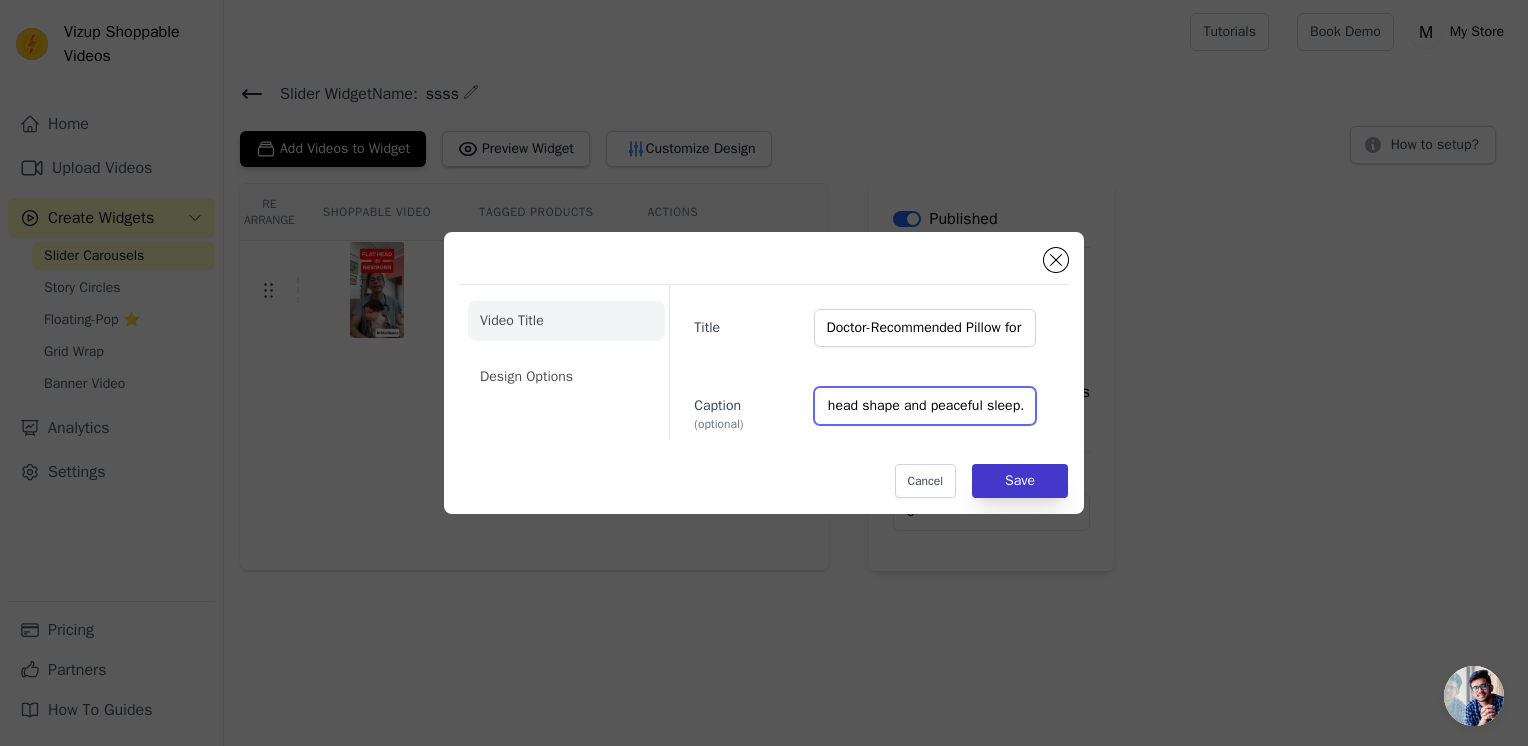 type on "Trusted by moms, approved by experts. Supports healthy head shape and peaceful sleep." 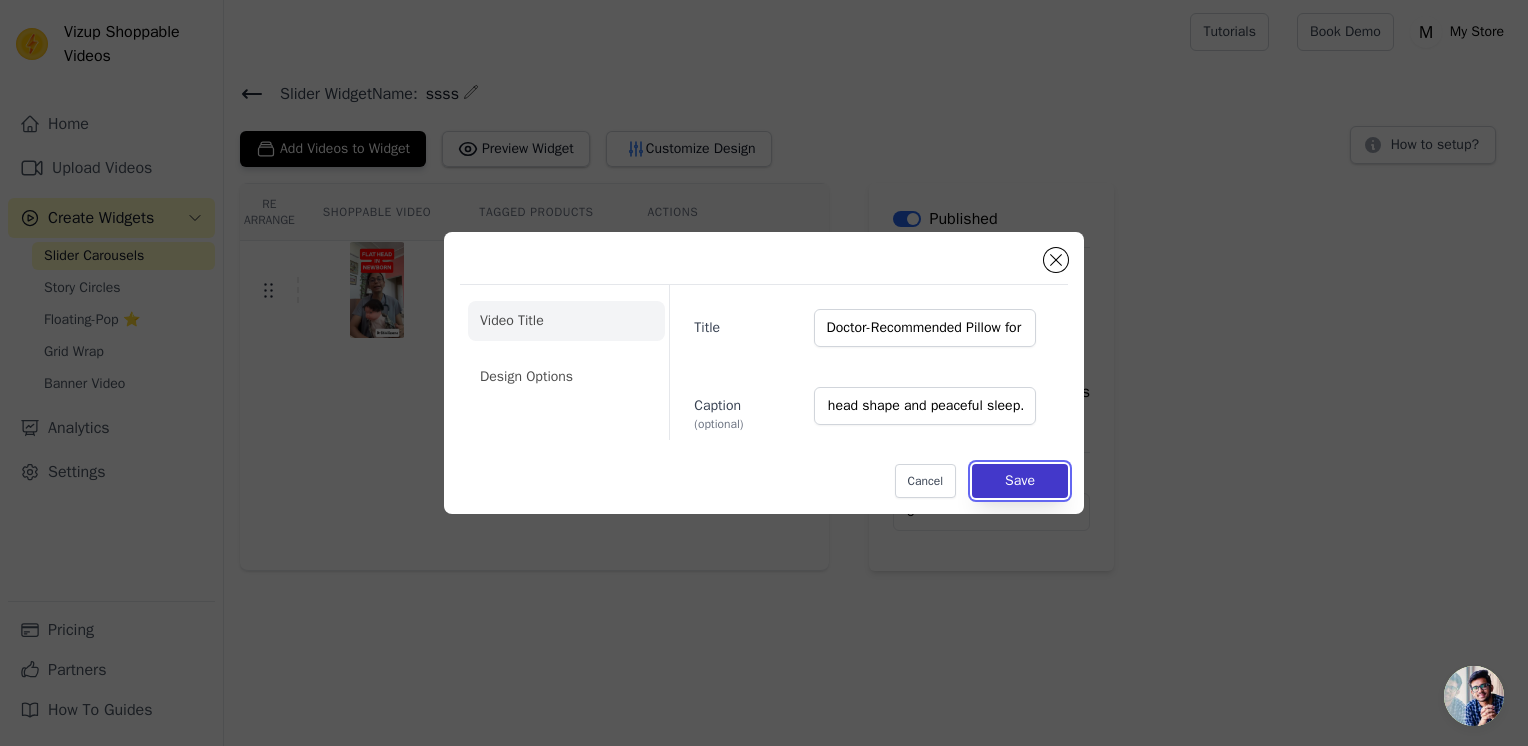 click on "Save" at bounding box center (1020, 481) 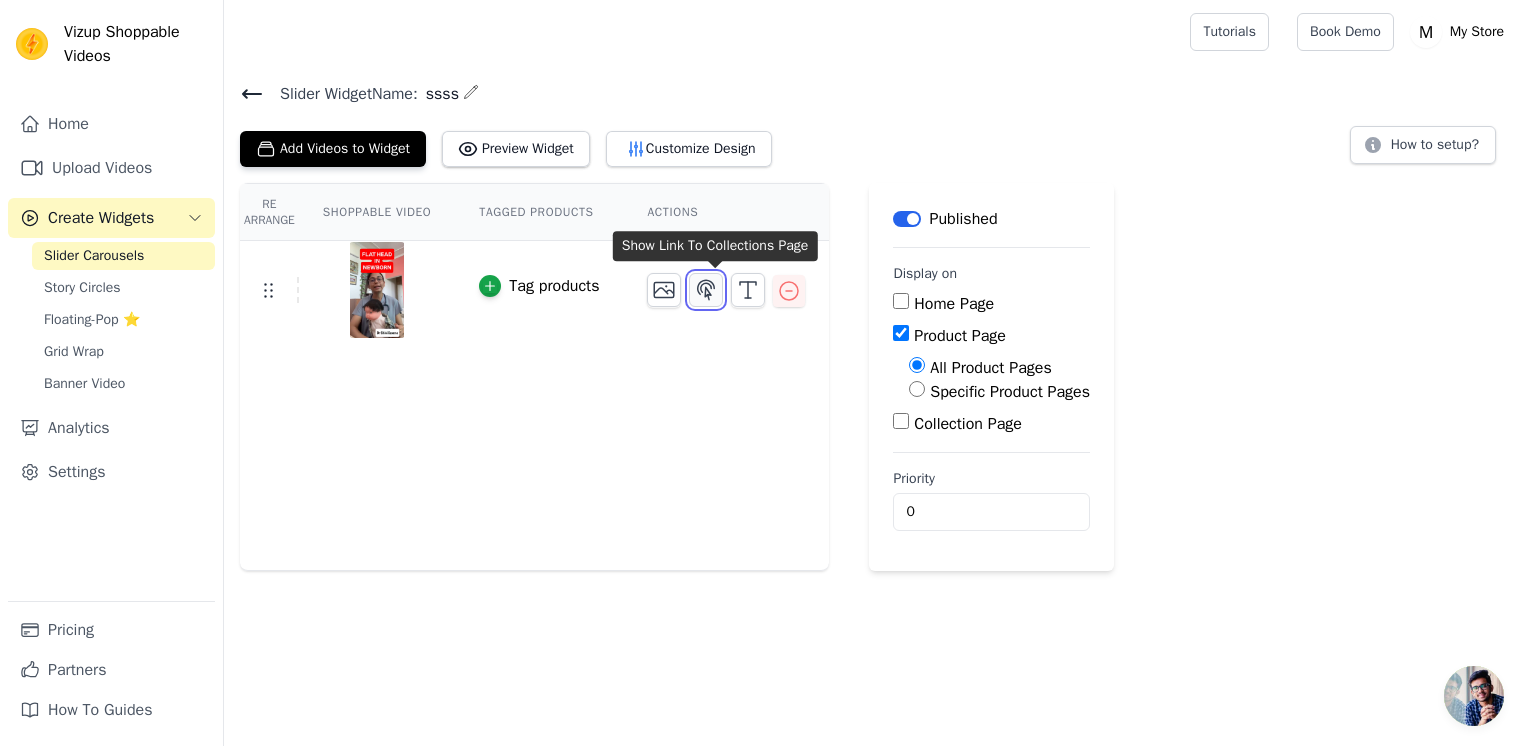 click 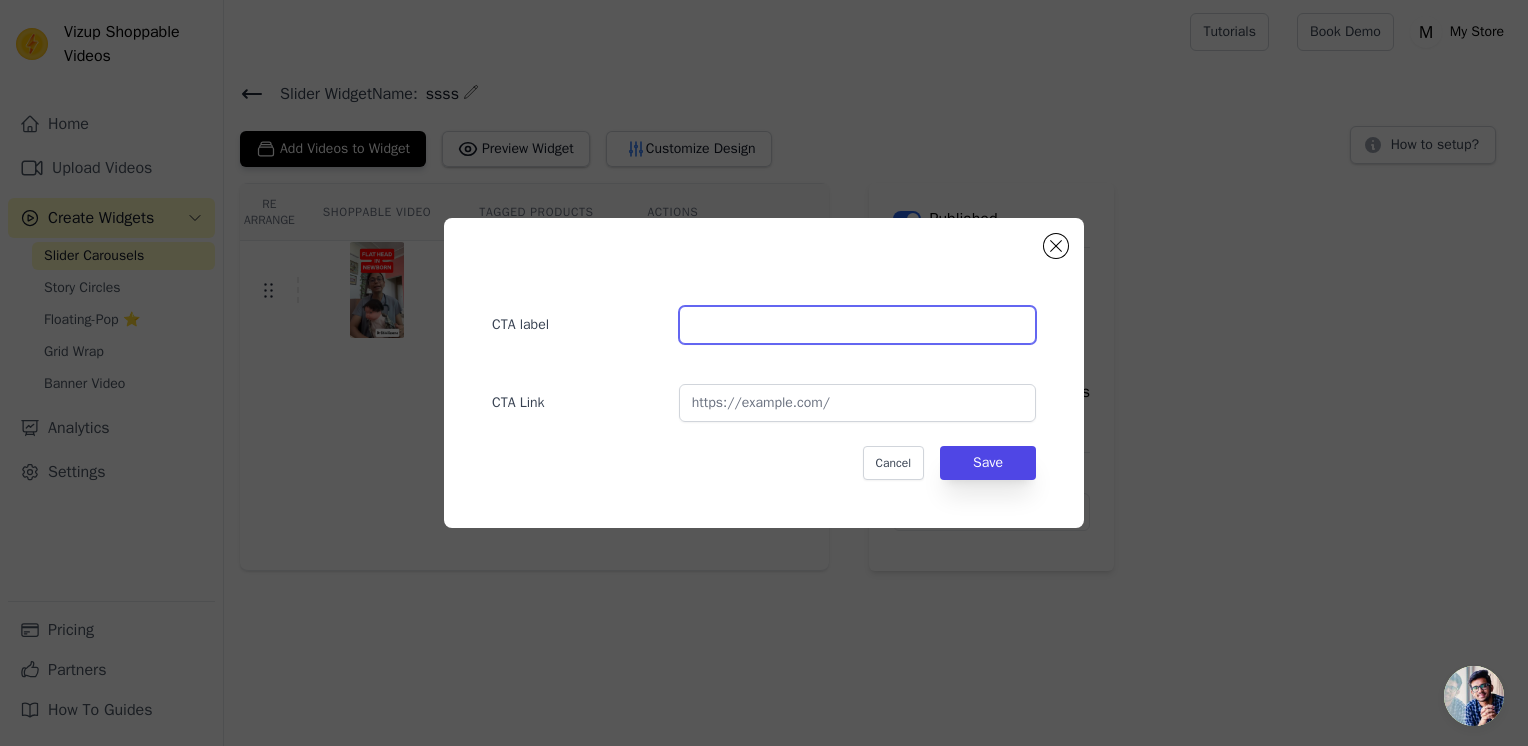 click at bounding box center (857, 325) 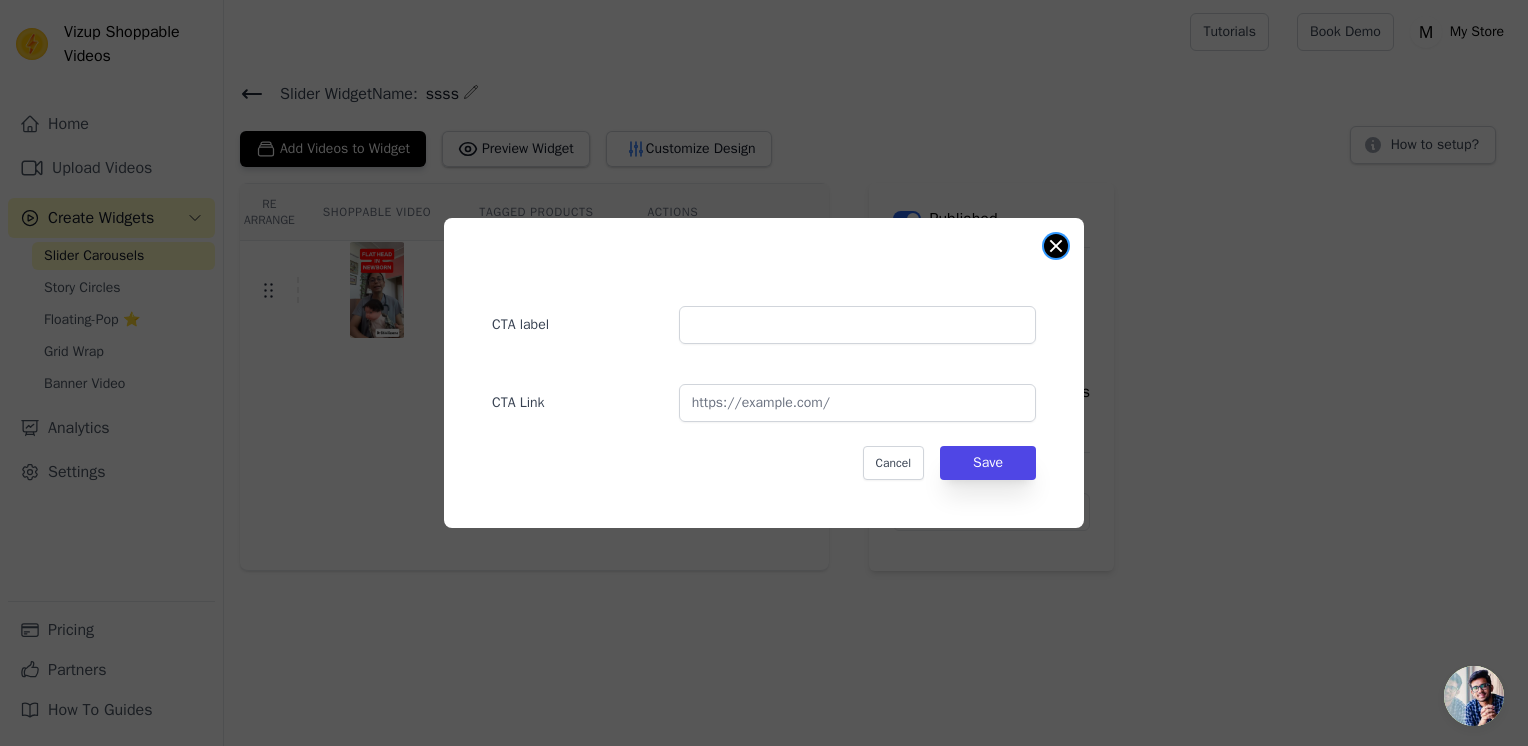 click at bounding box center (1056, 246) 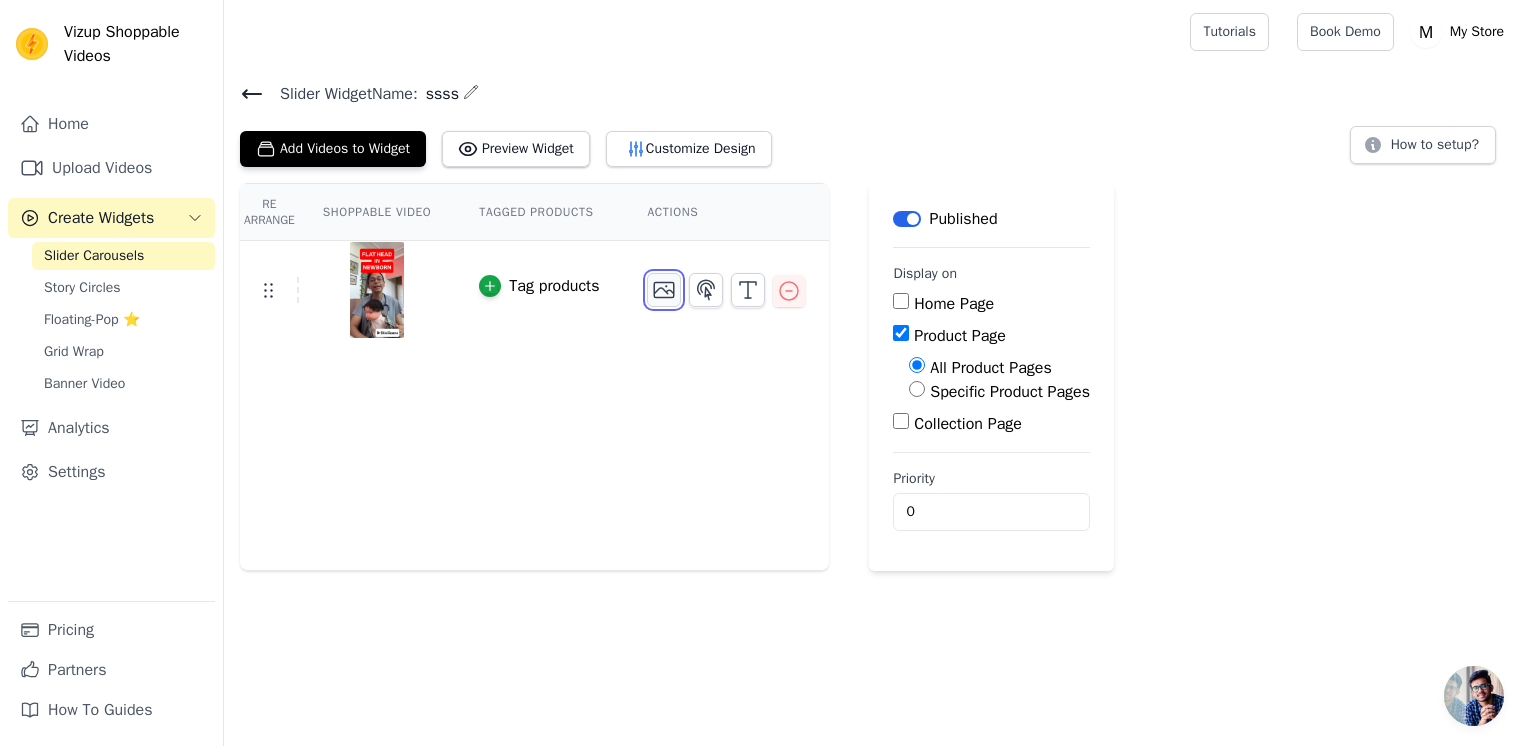 click 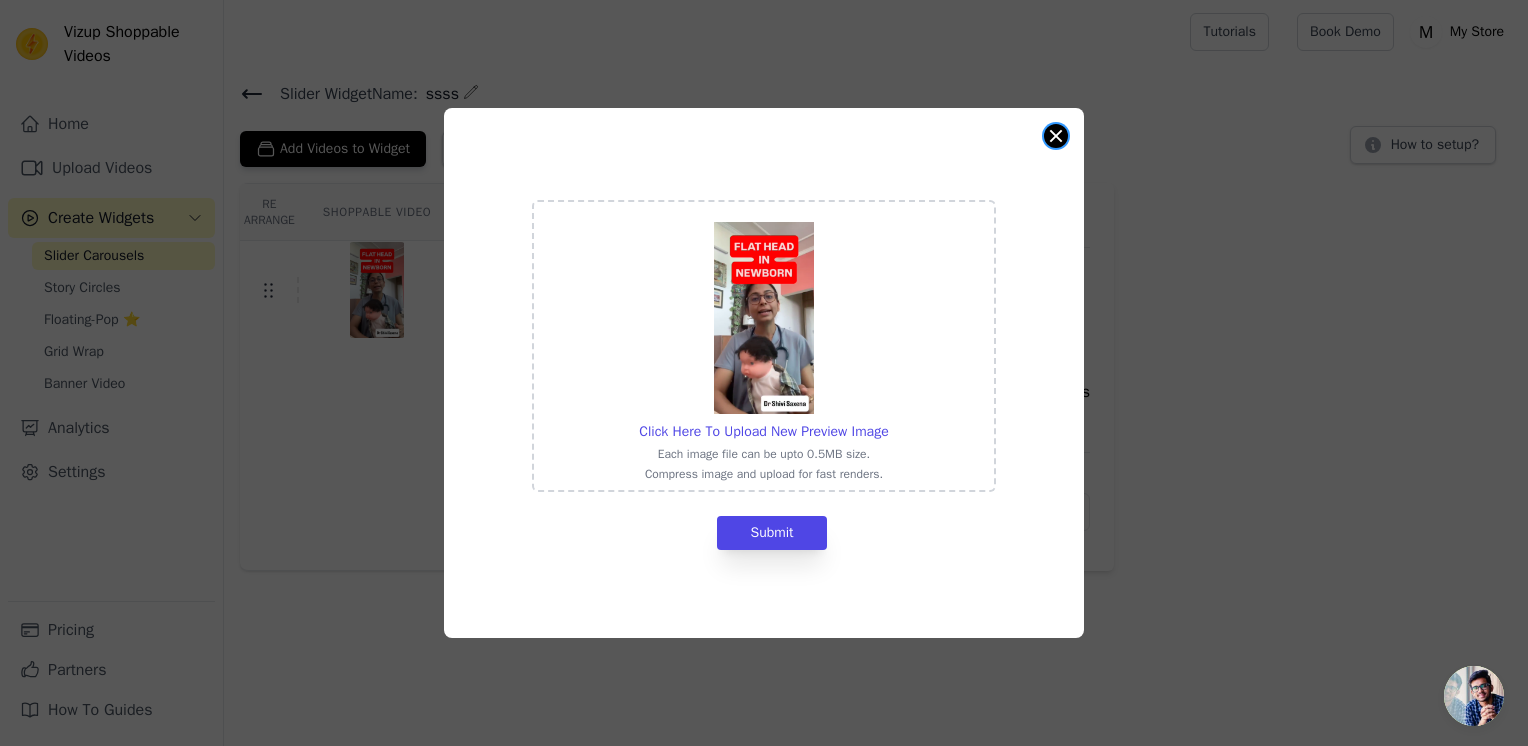 click on "Click Here To Upload New Preview Image     Each image file can be upto 0.5MB size.   Compress image and upload for fast renders.     Submit" at bounding box center [764, 373] 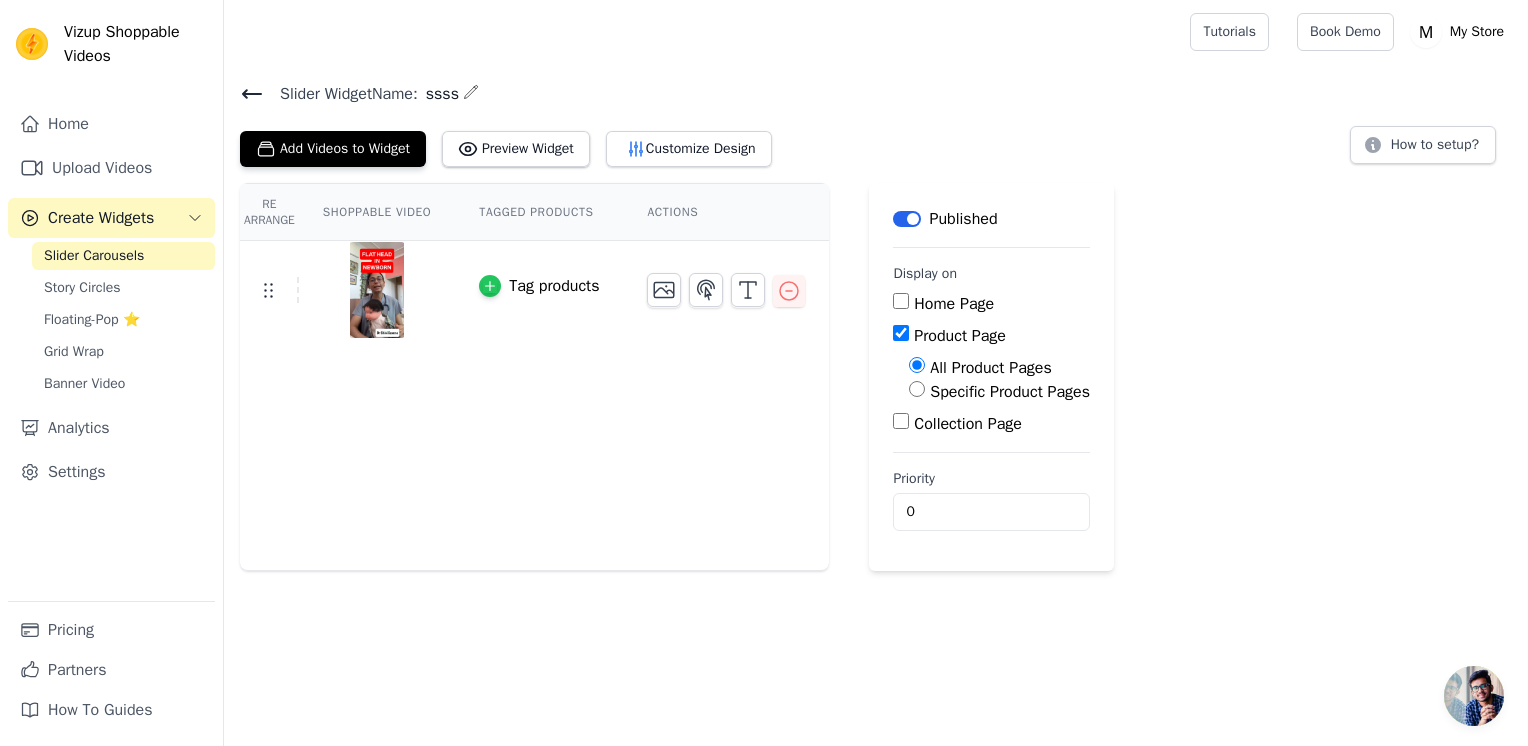 click 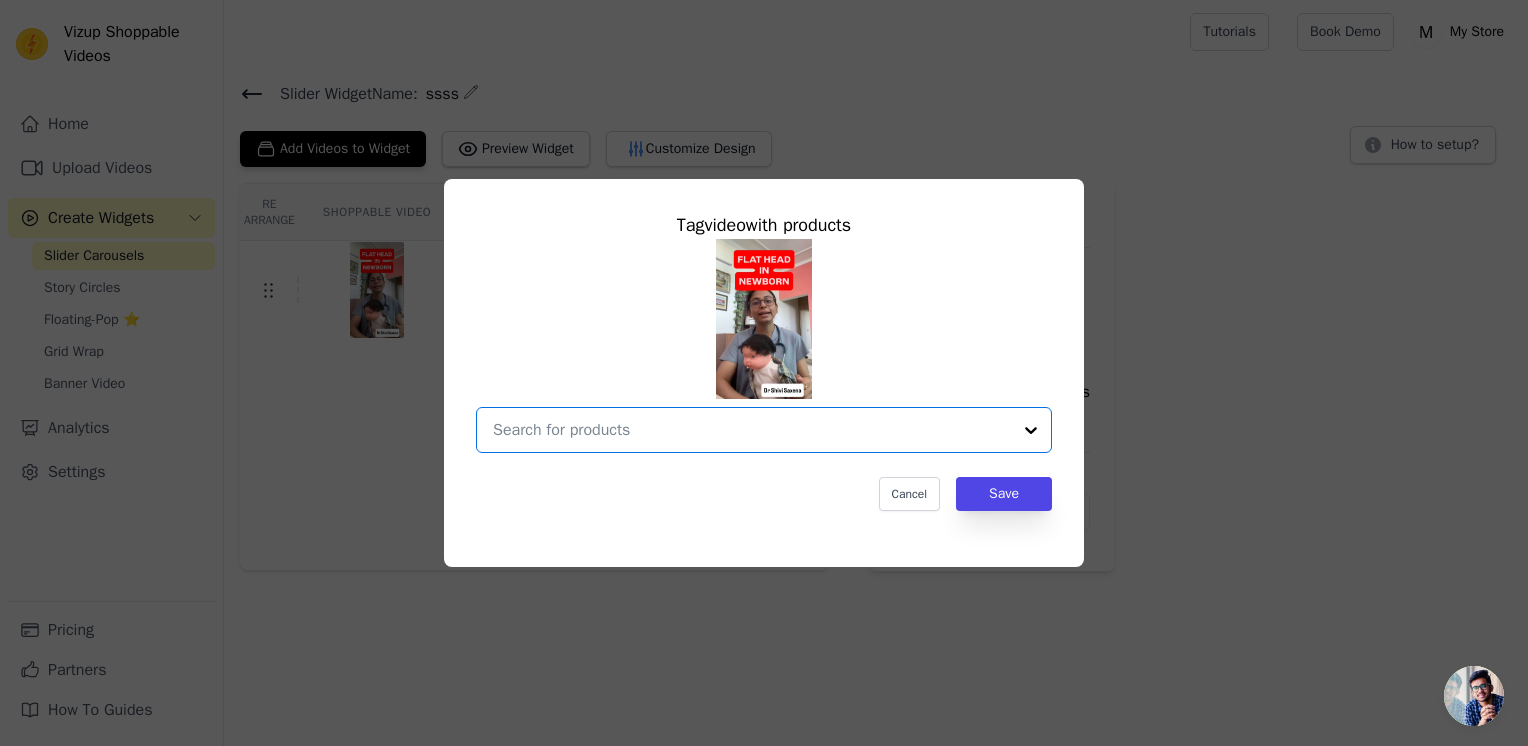 click at bounding box center [752, 430] 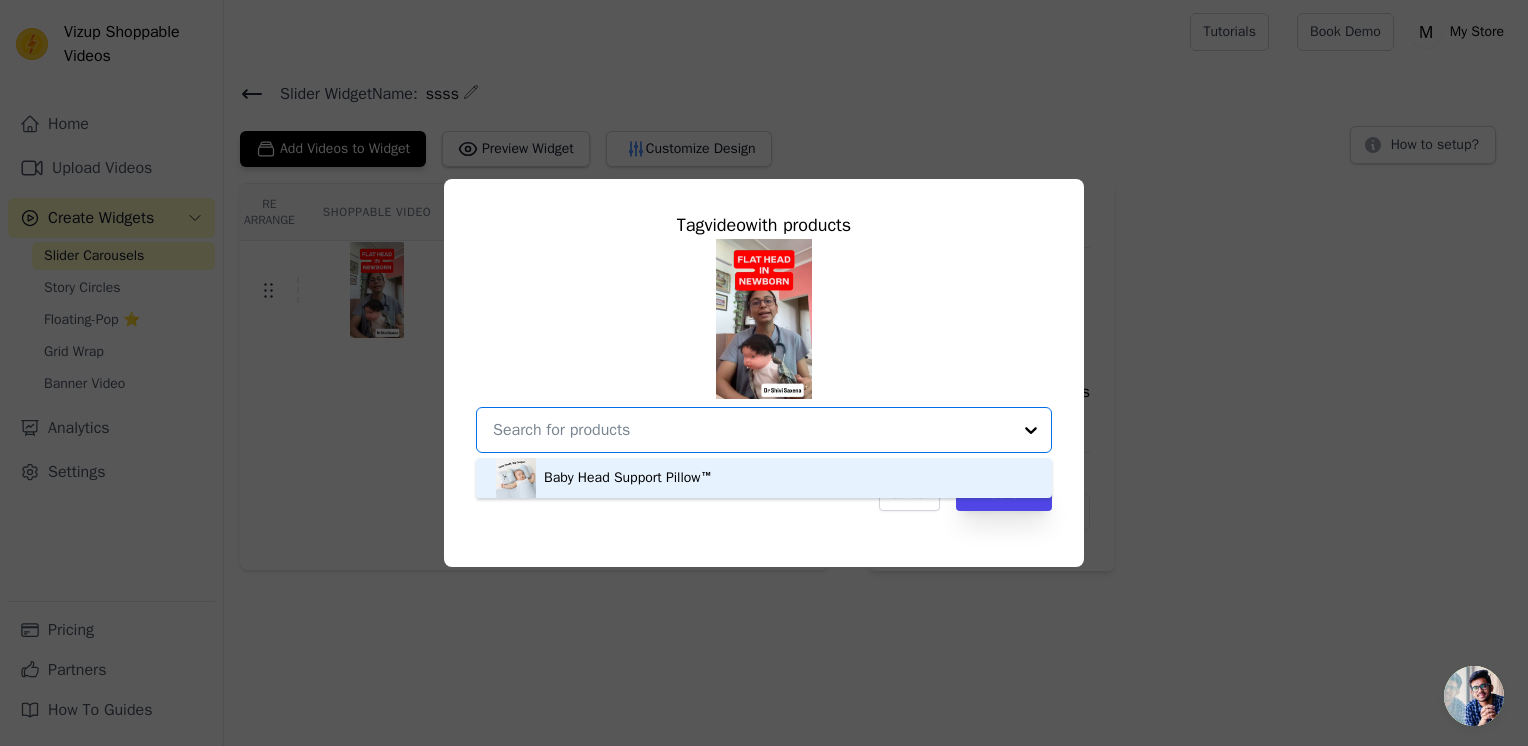 click on "Baby Head Support Pillow™" at bounding box center [628, 478] 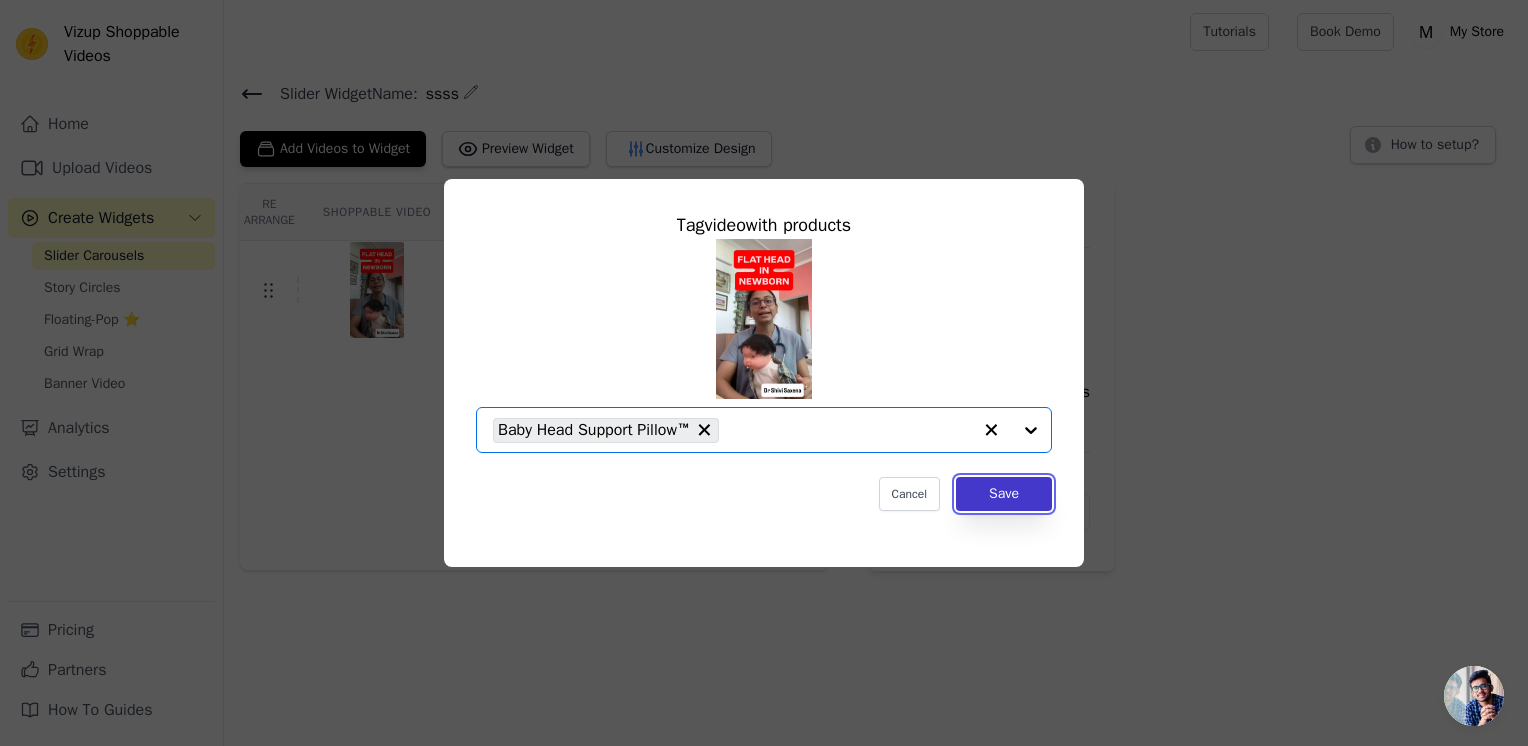 click on "Save" at bounding box center [1004, 494] 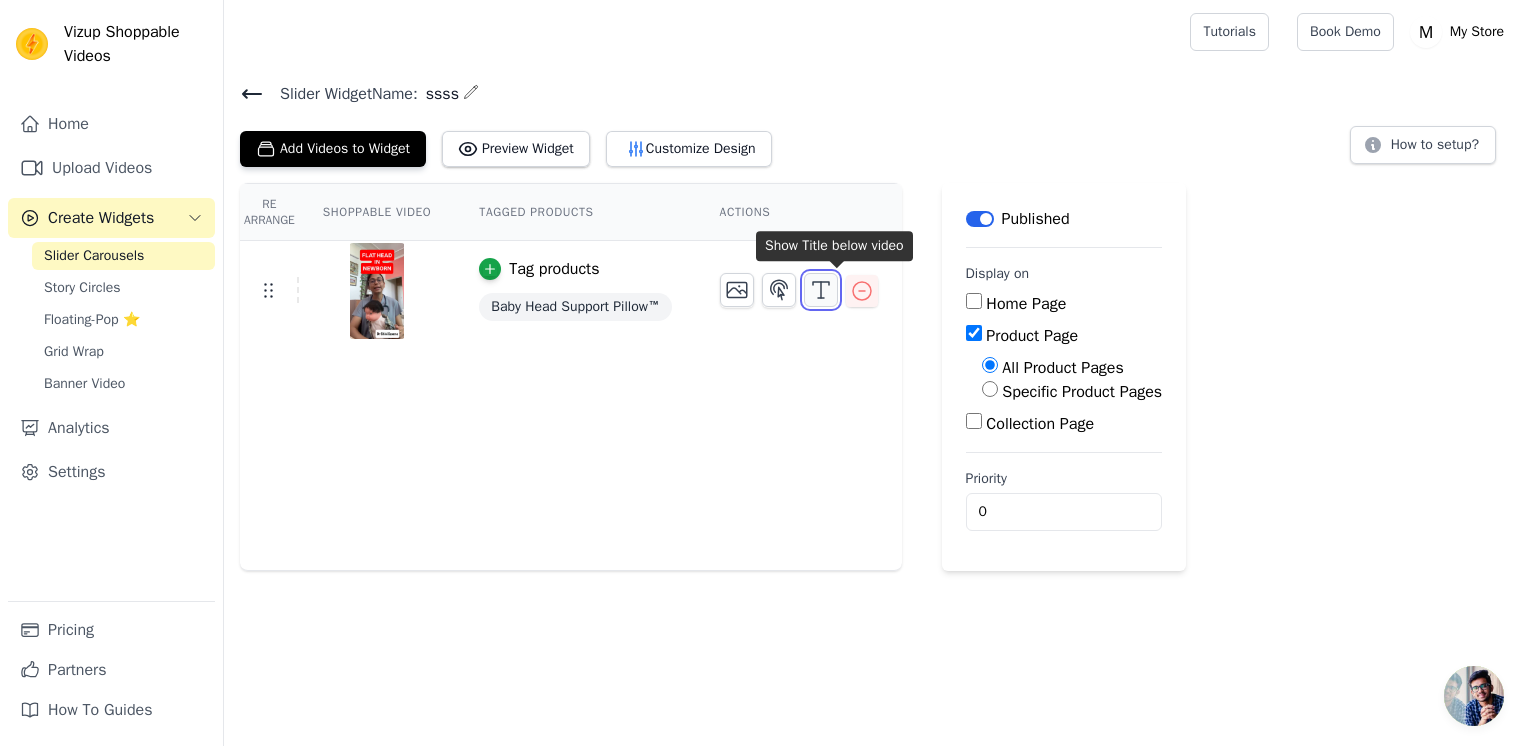 click 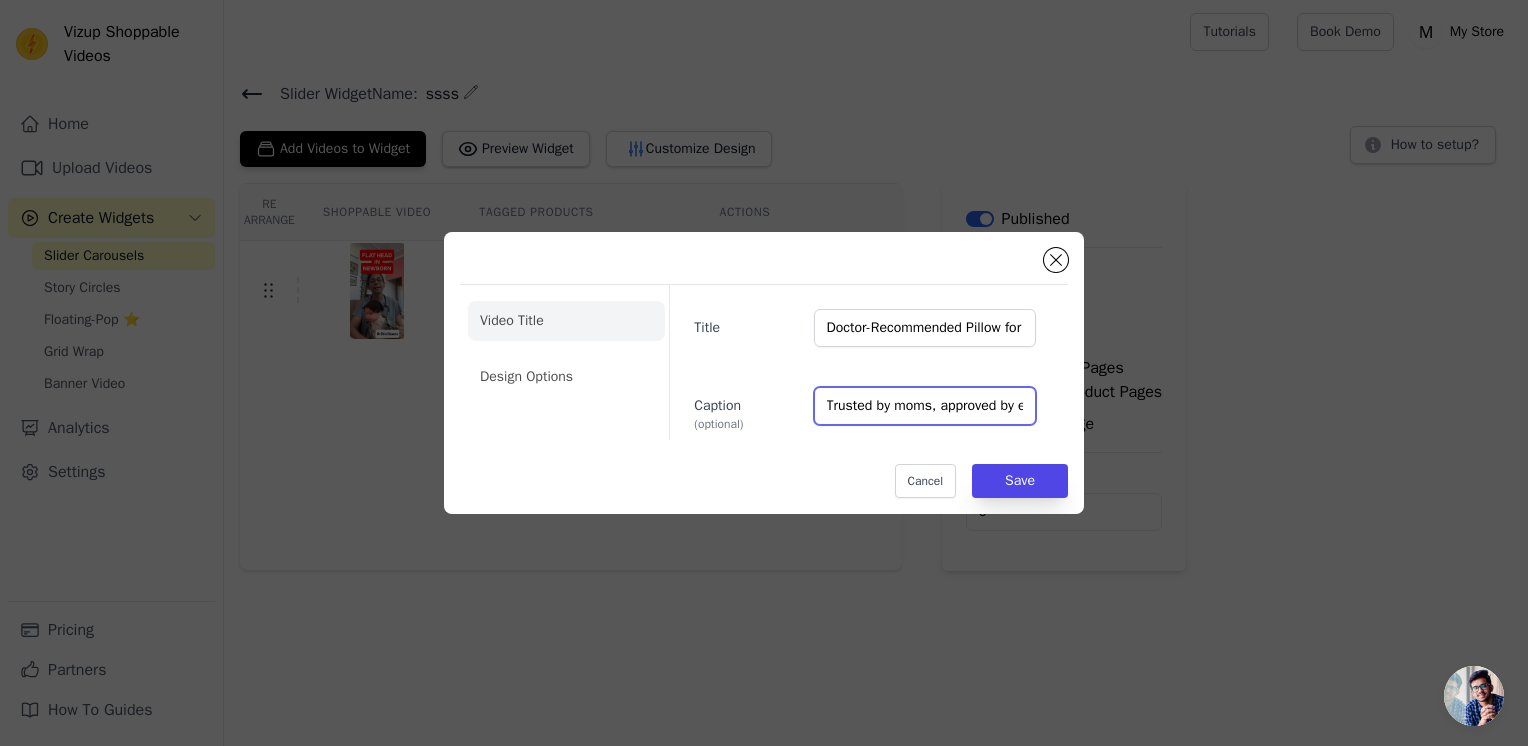 click on "Trusted by moms, approved by experts. Supports healthy head shape and peaceful sleep." at bounding box center (925, 406) 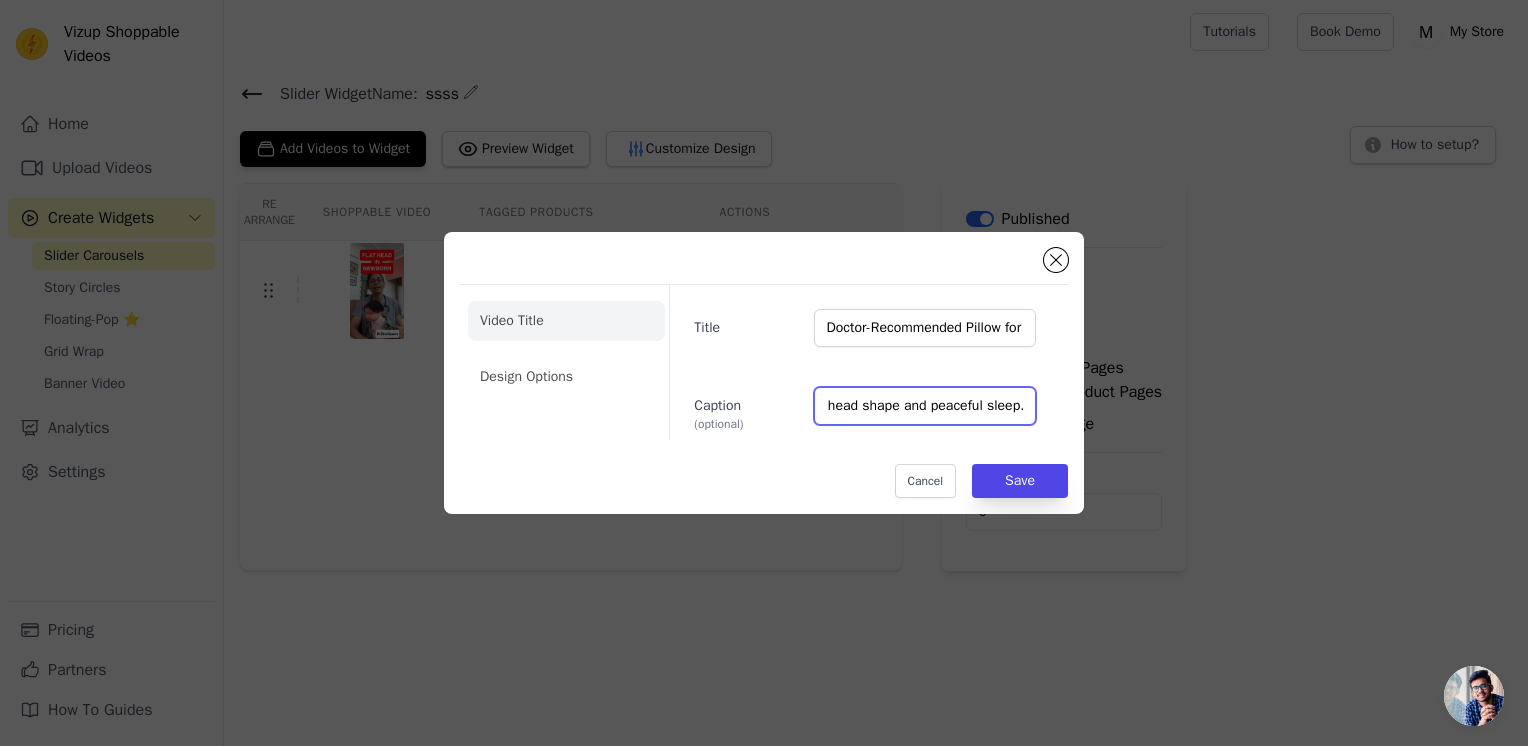 drag, startPoint x: 822, startPoint y: 406, endPoint x: 1156, endPoint y: 427, distance: 334.65952 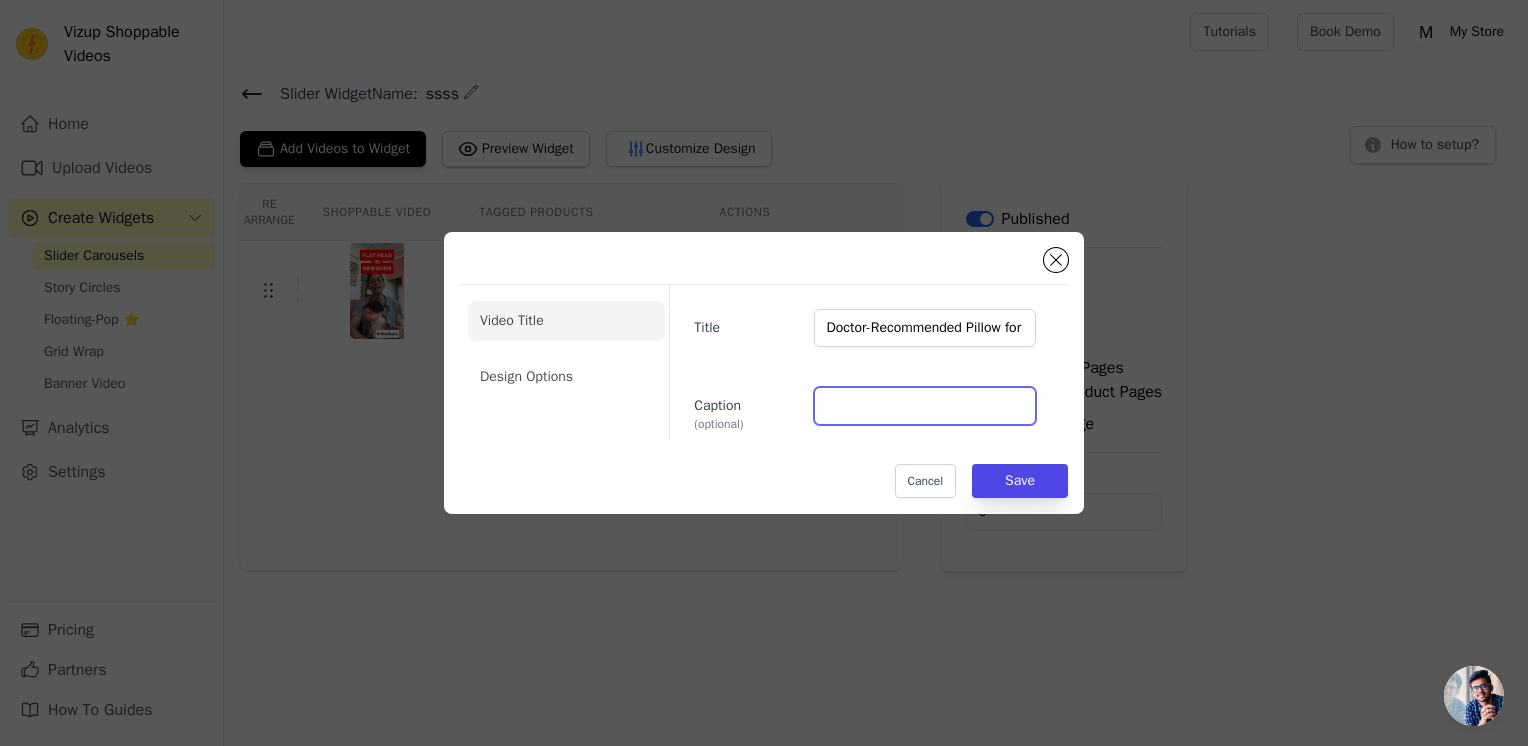 scroll, scrollTop: 0, scrollLeft: 0, axis: both 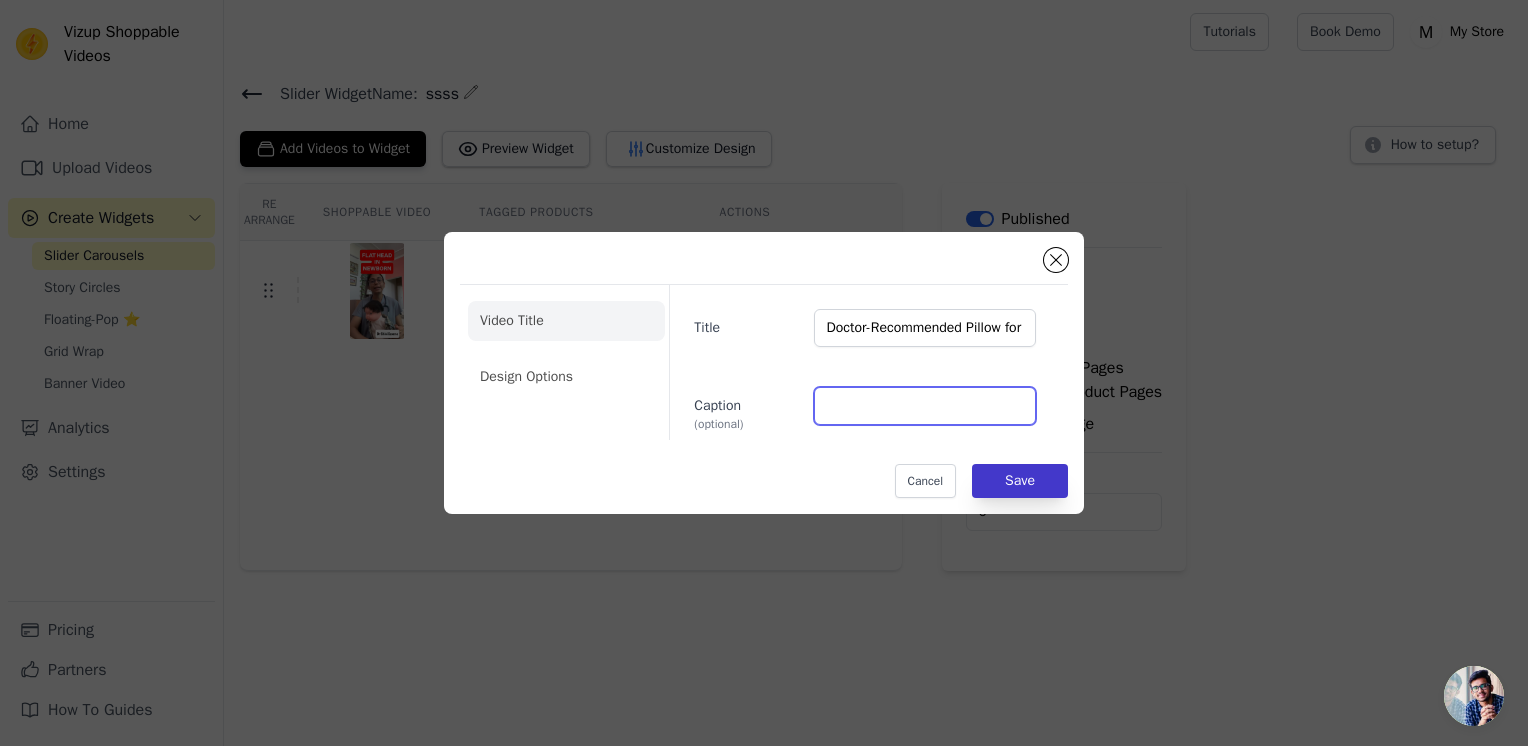 type 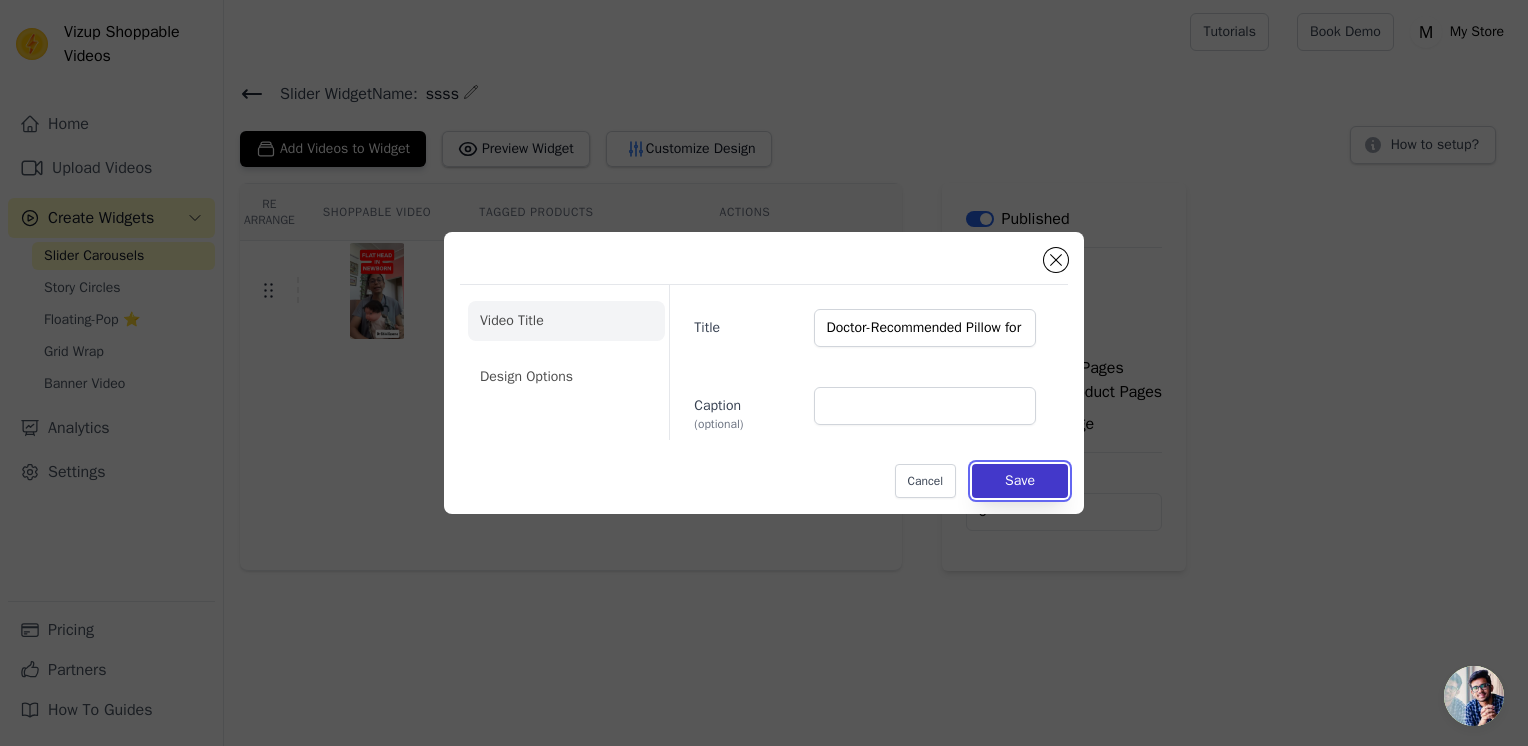 click on "Save" at bounding box center (1020, 481) 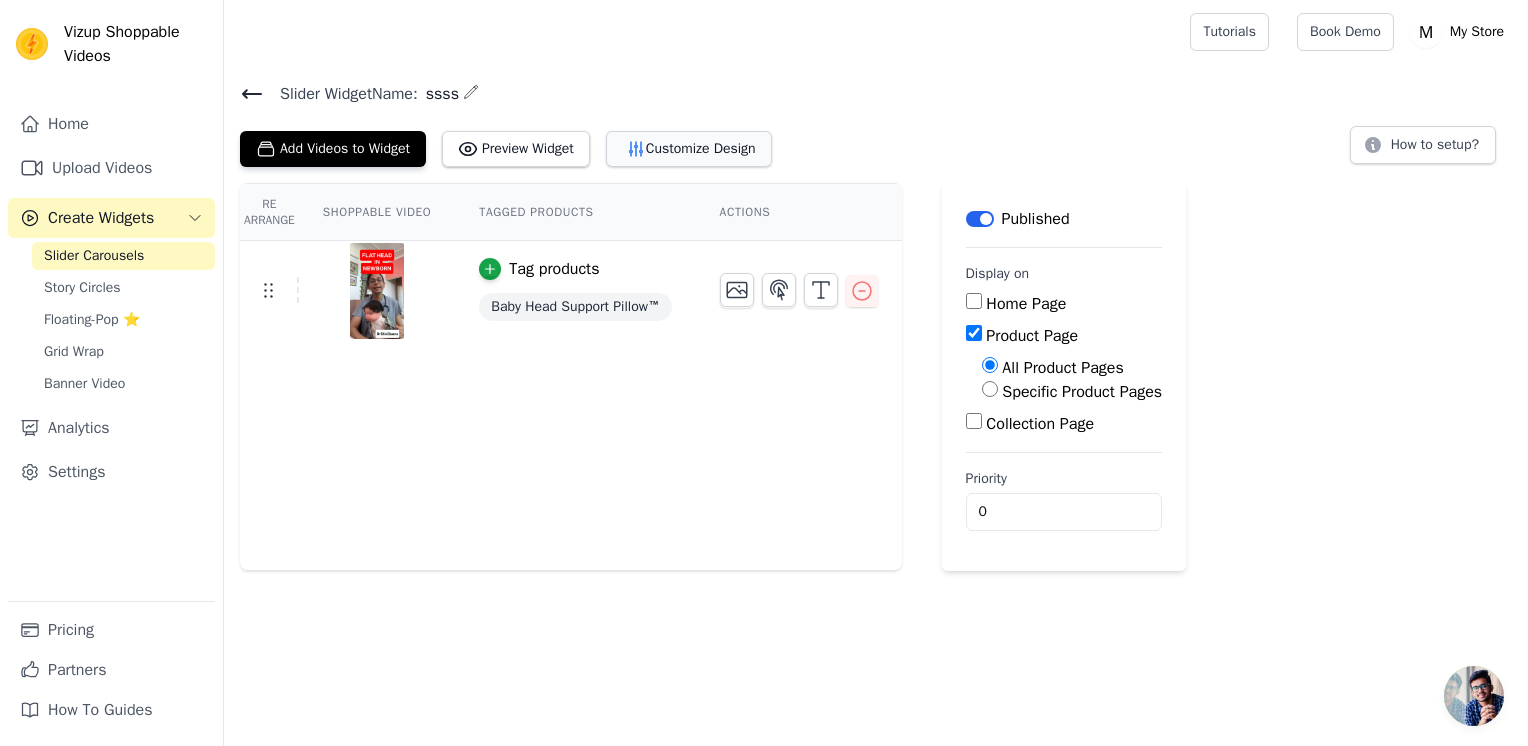 click 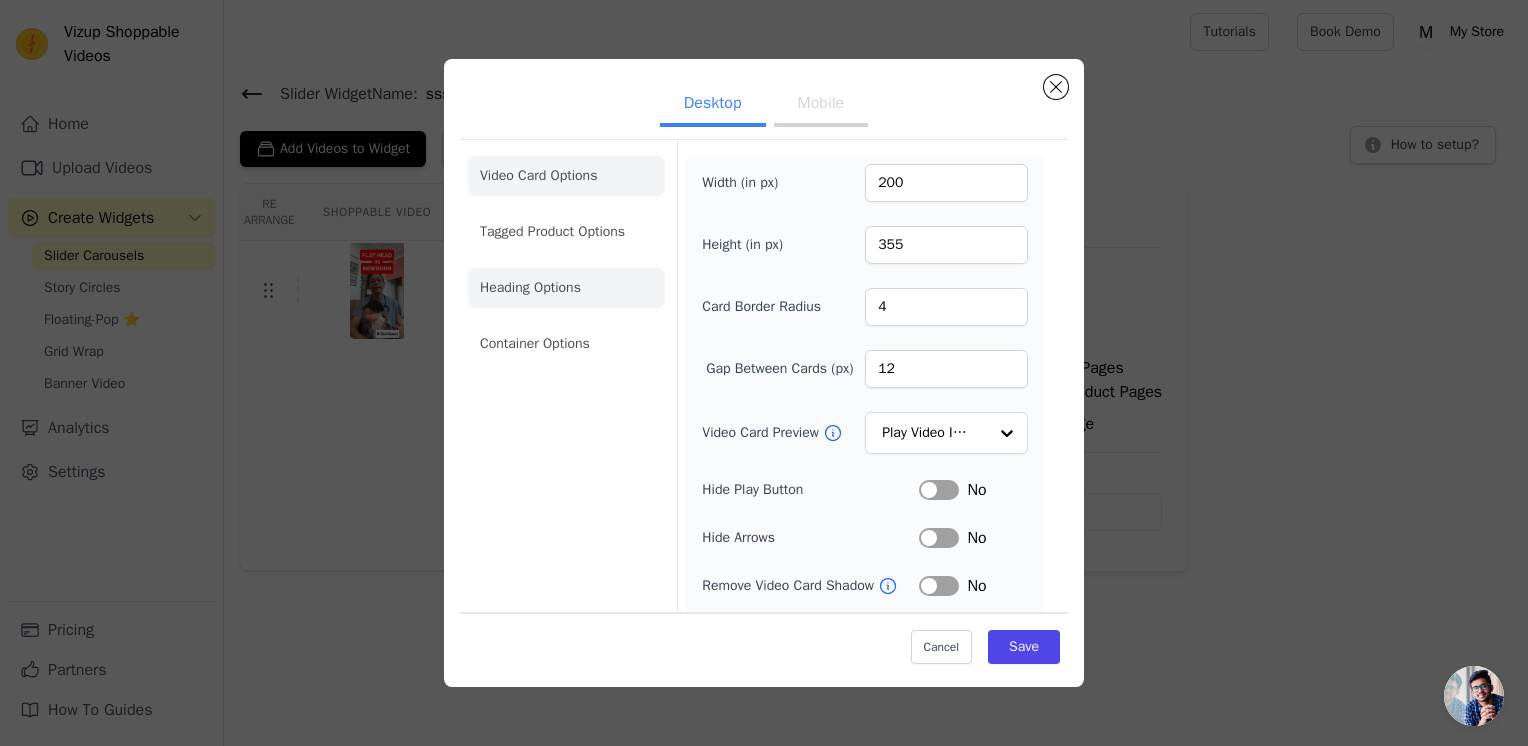 click on "Heading Options" 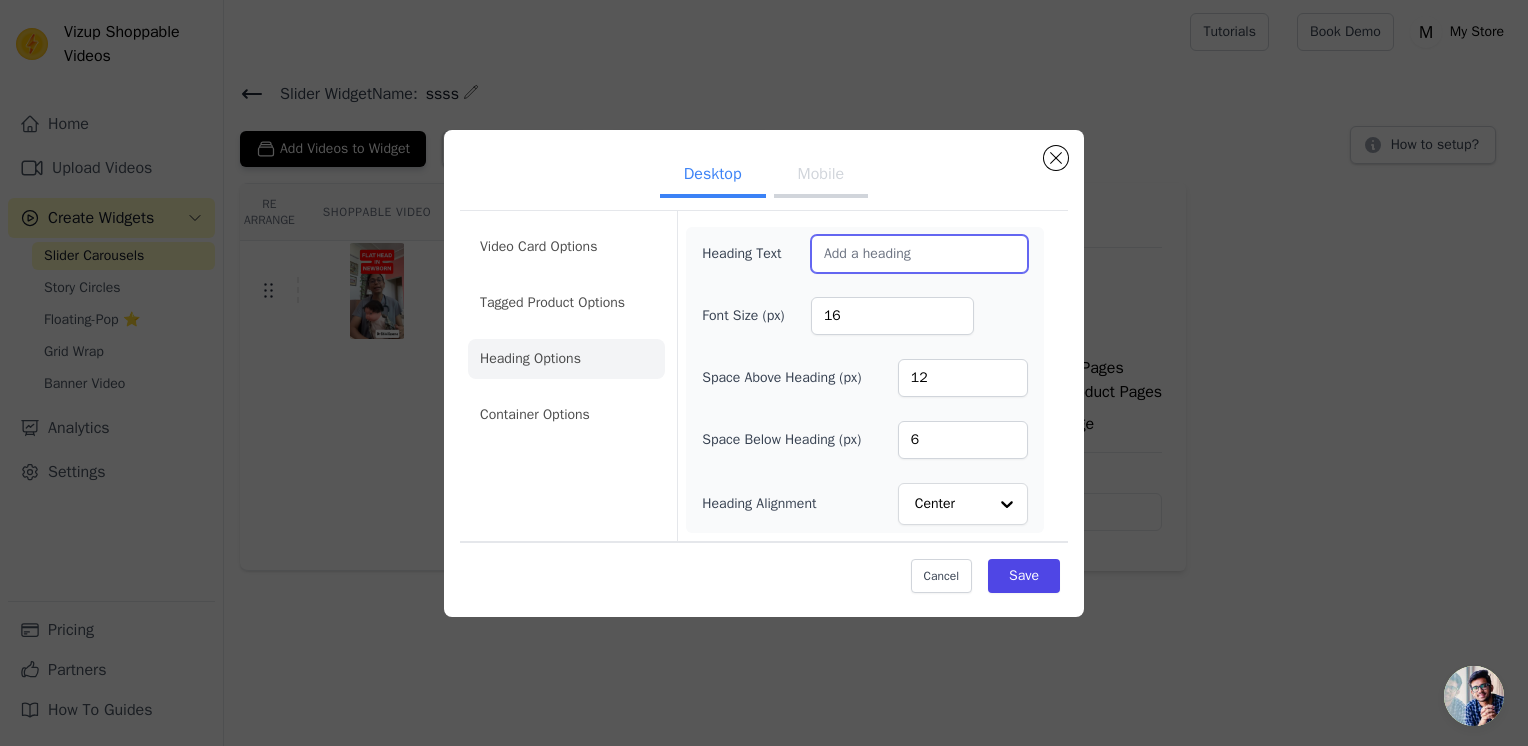 click on "Heading Text" at bounding box center [919, 254] 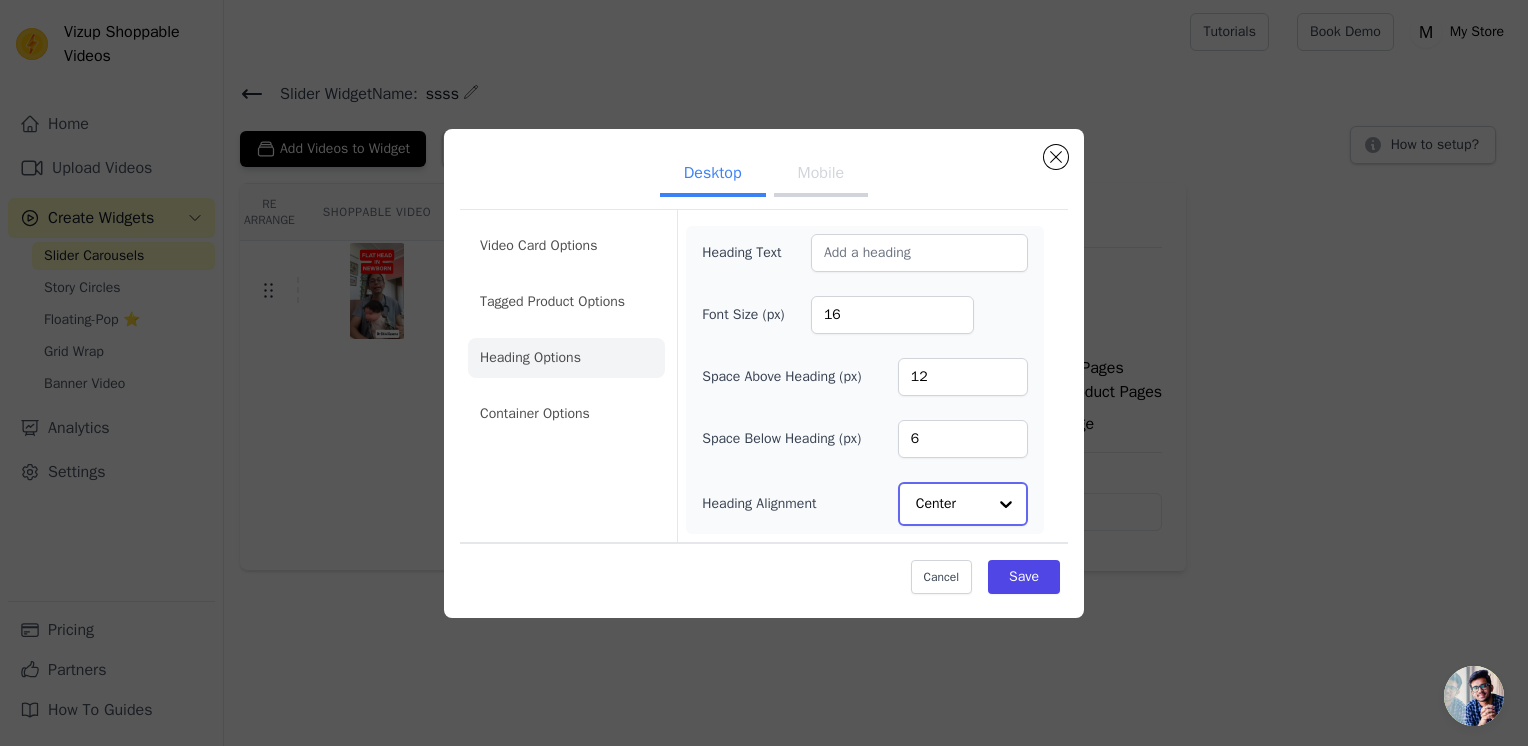 click on "Heading Alignment" 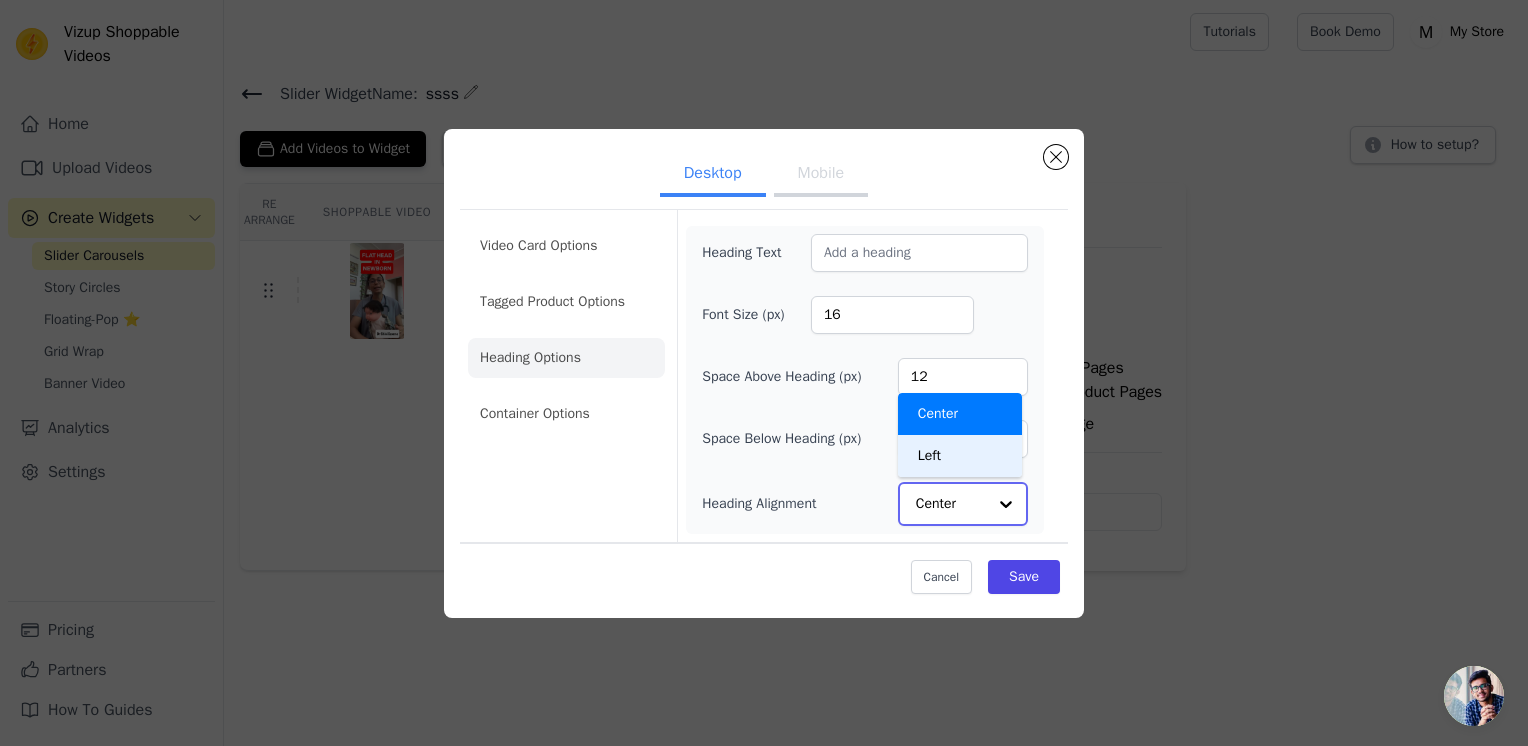 click on "Heading Alignment" 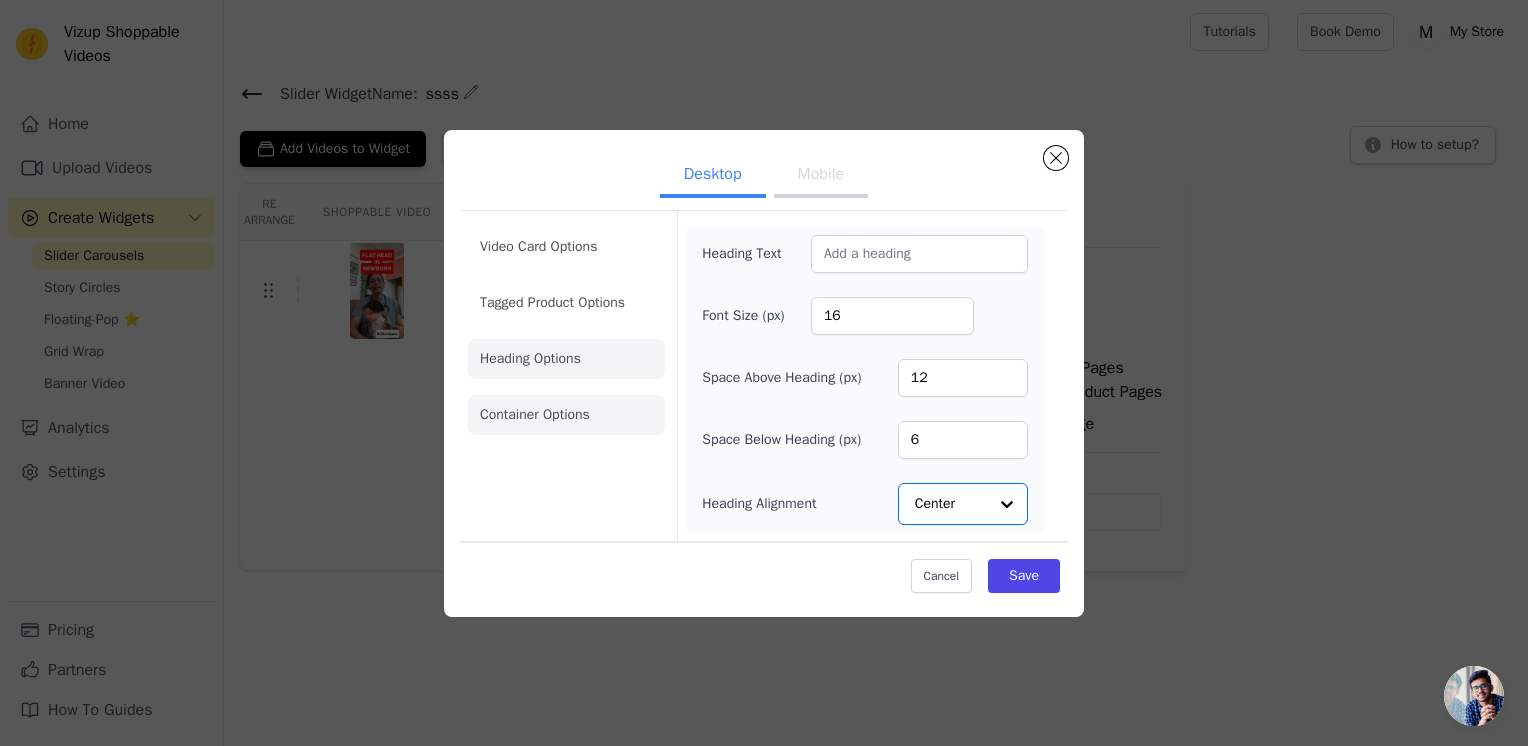 click on "Container Options" 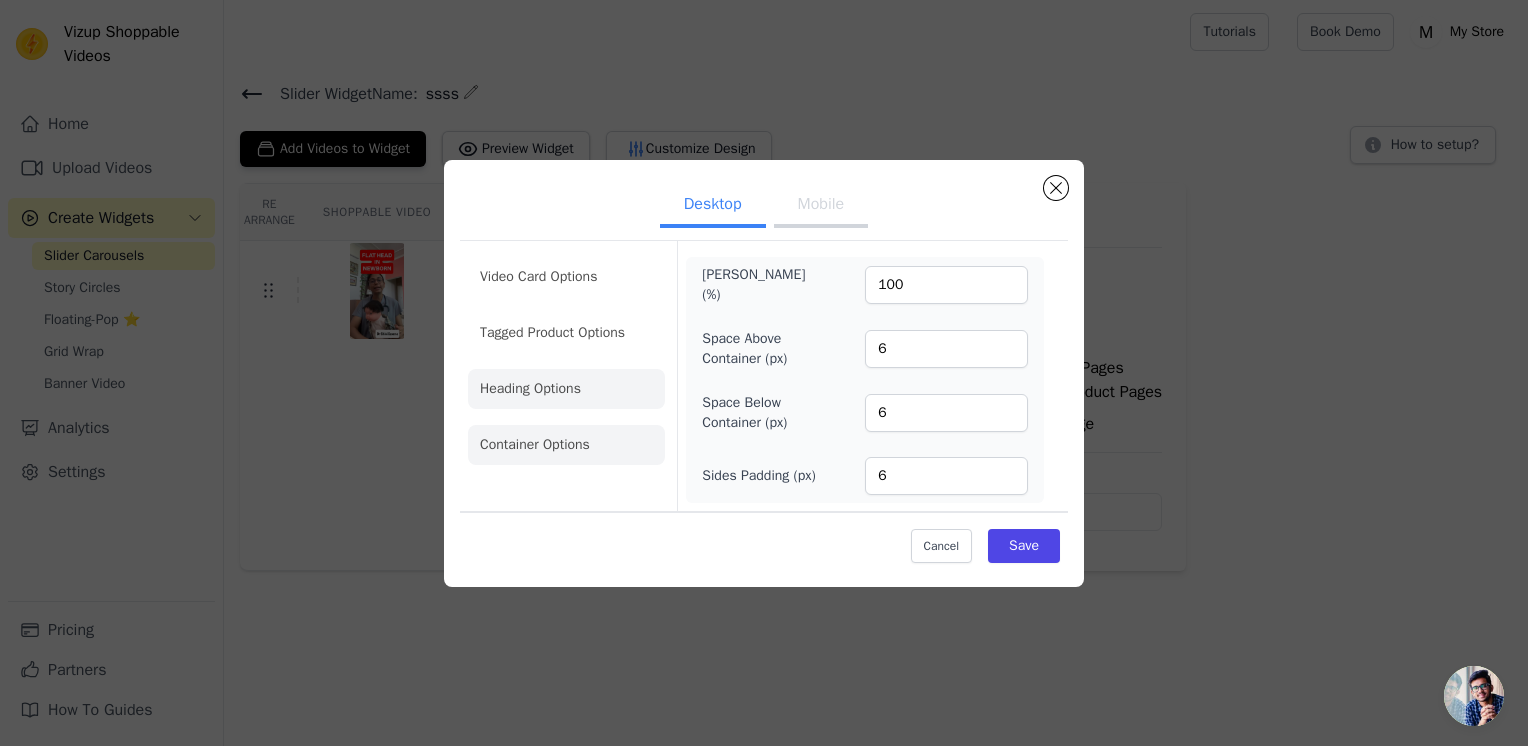 click on "Heading Options" 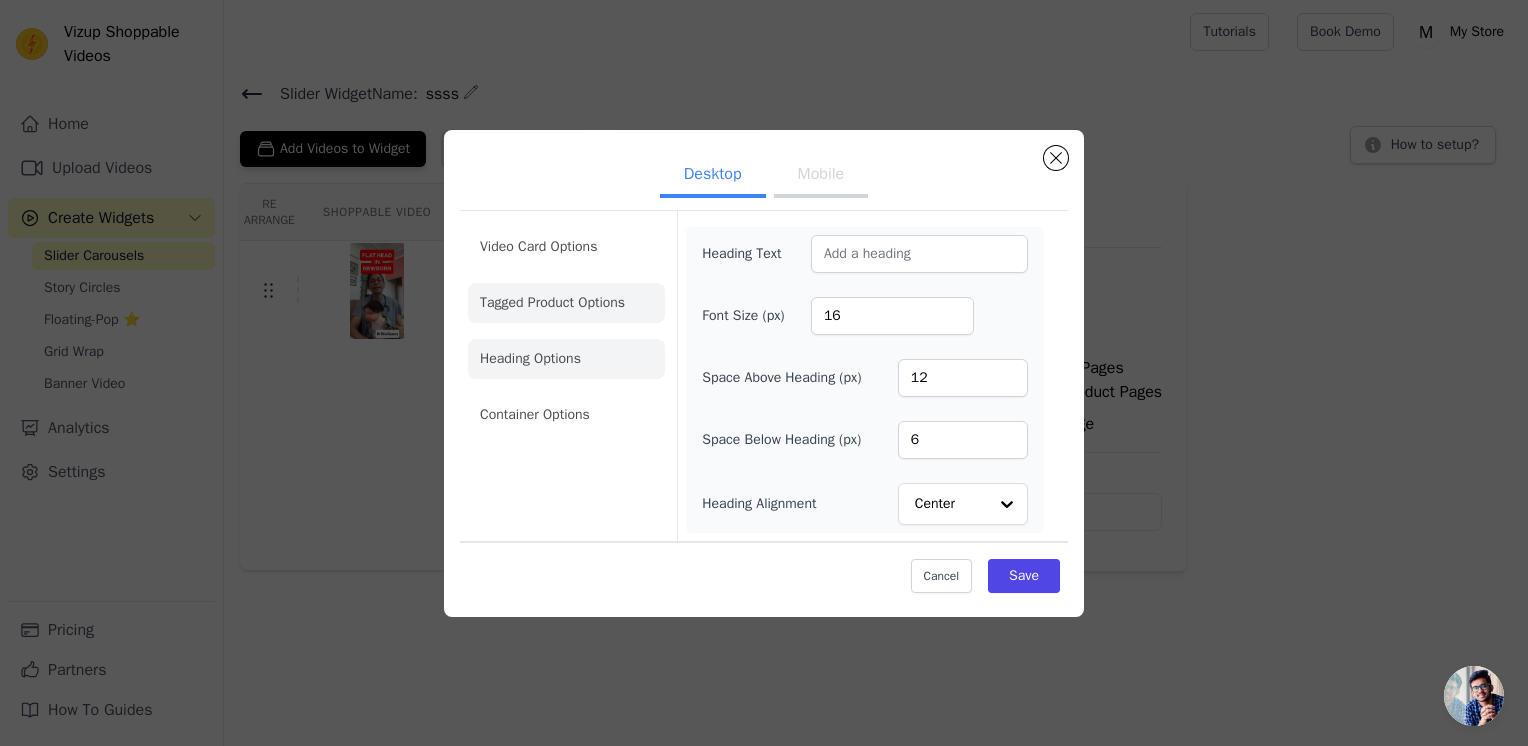 click on "Tagged Product Options" 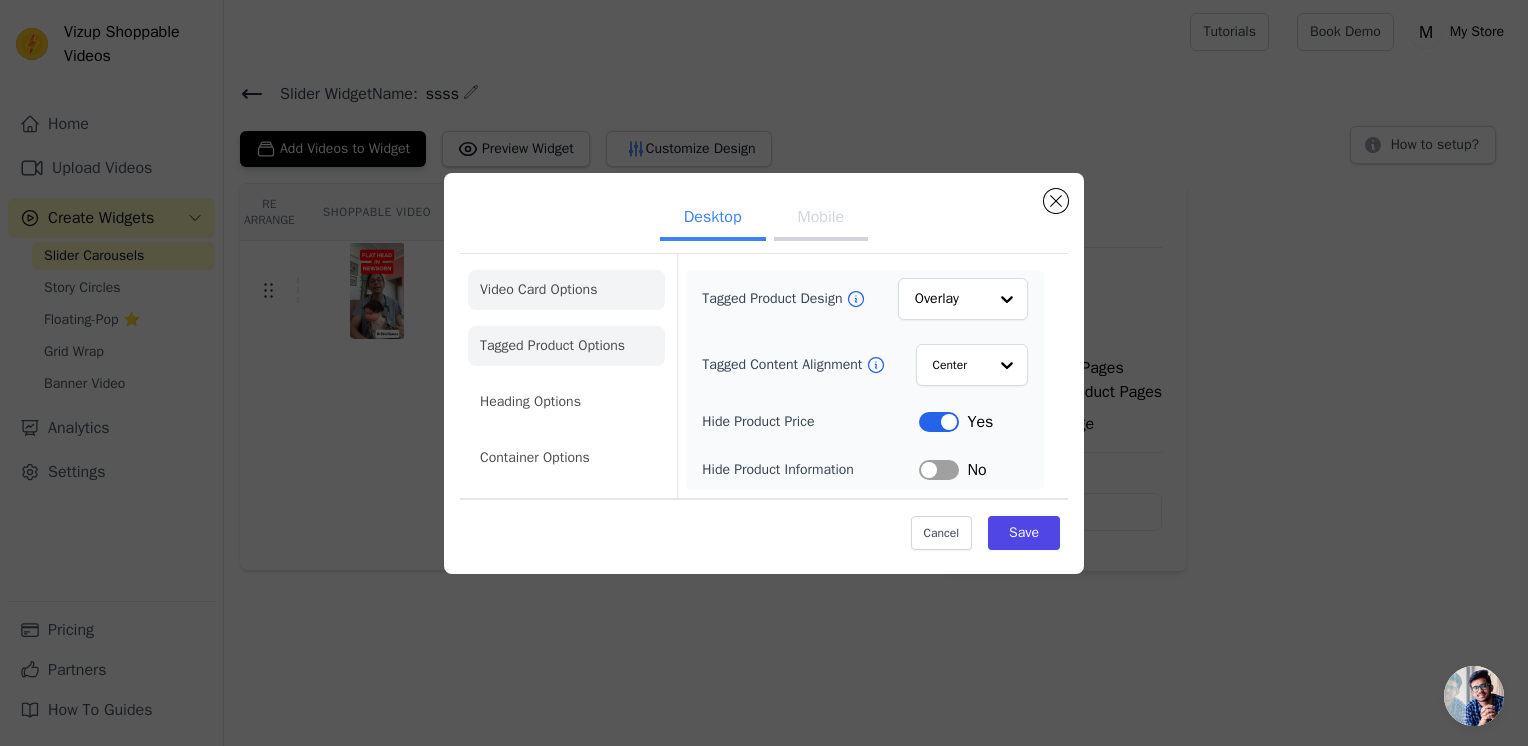 click on "Video Card Options" 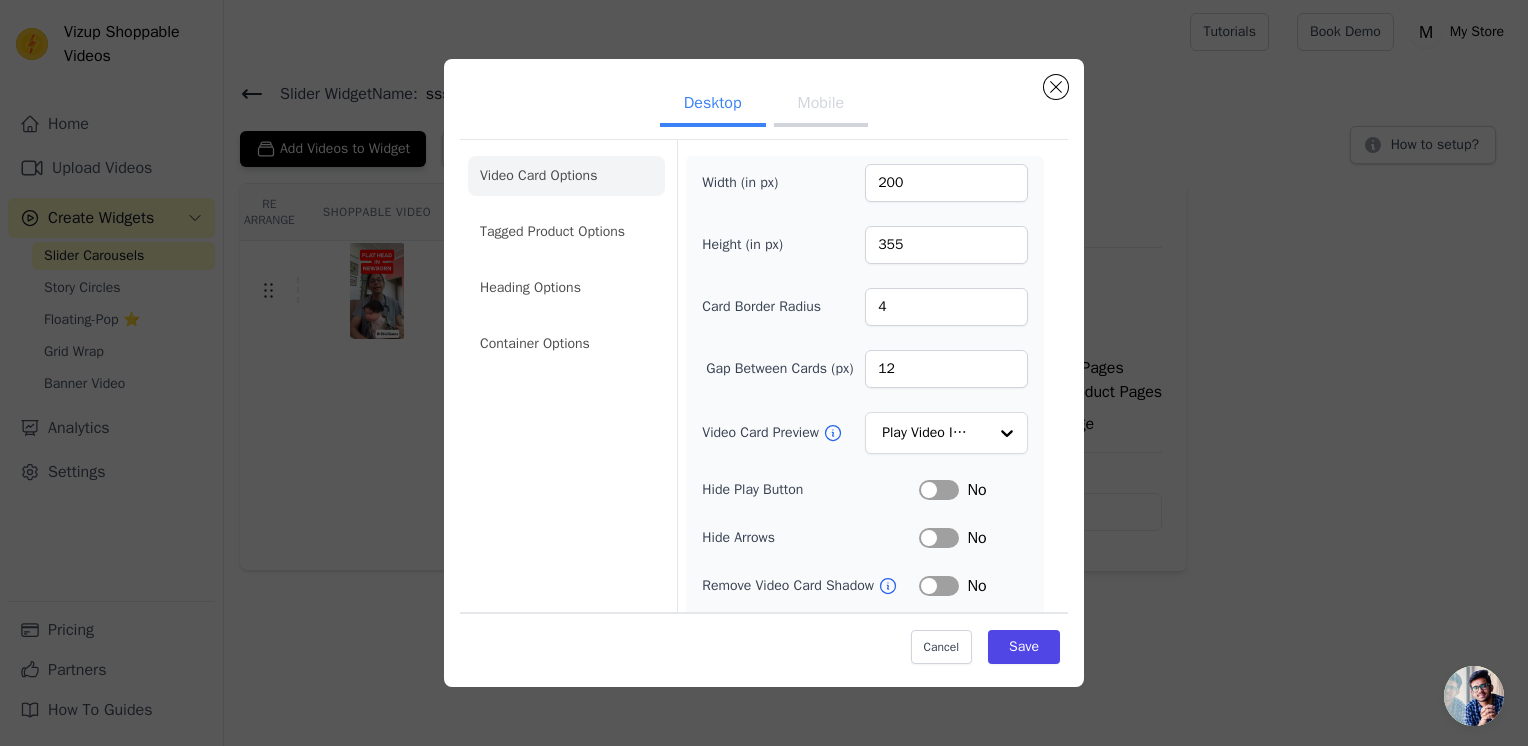 click on "Mobile" at bounding box center [821, 105] 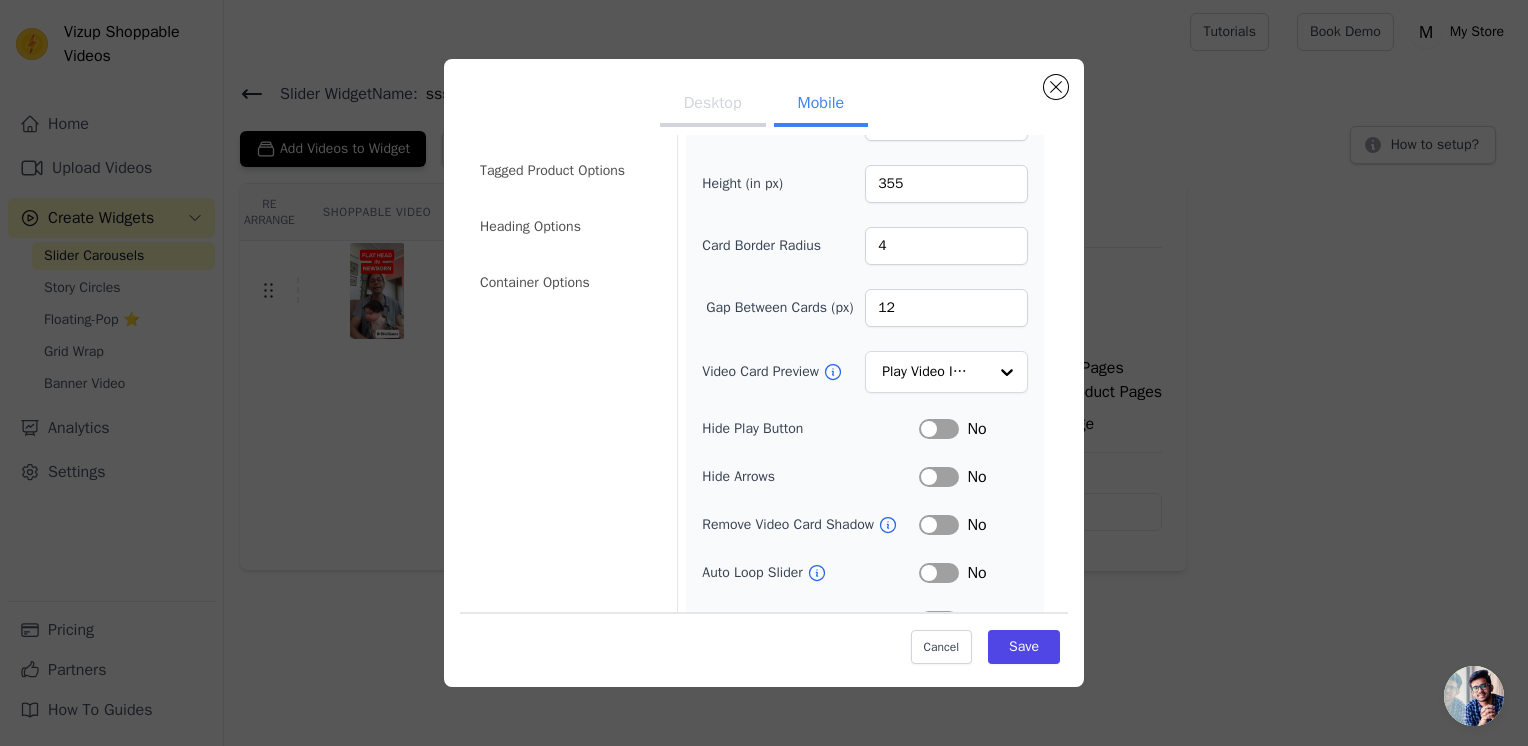 scroll, scrollTop: 24, scrollLeft: 0, axis: vertical 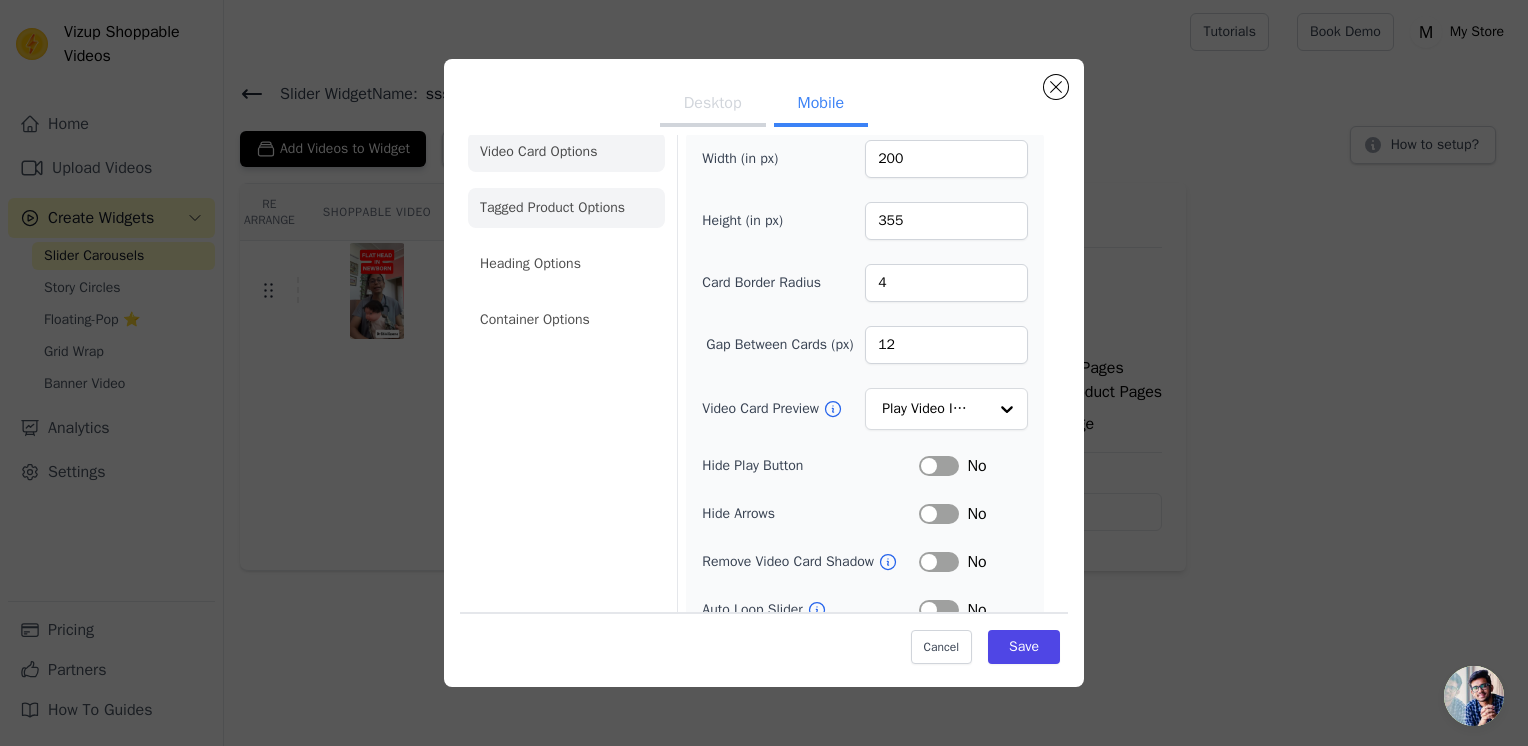 click on "Tagged Product Options" 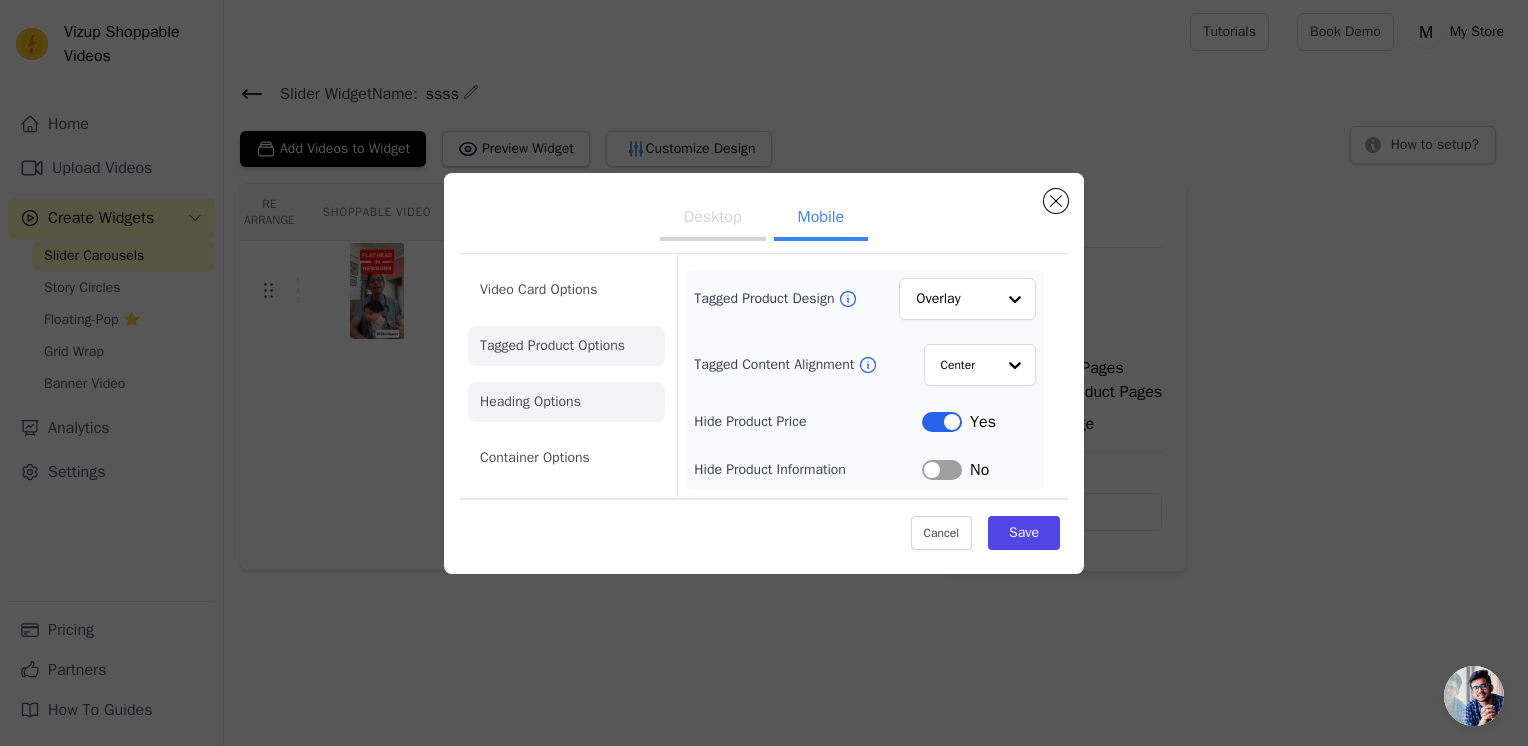 click on "Heading Options" 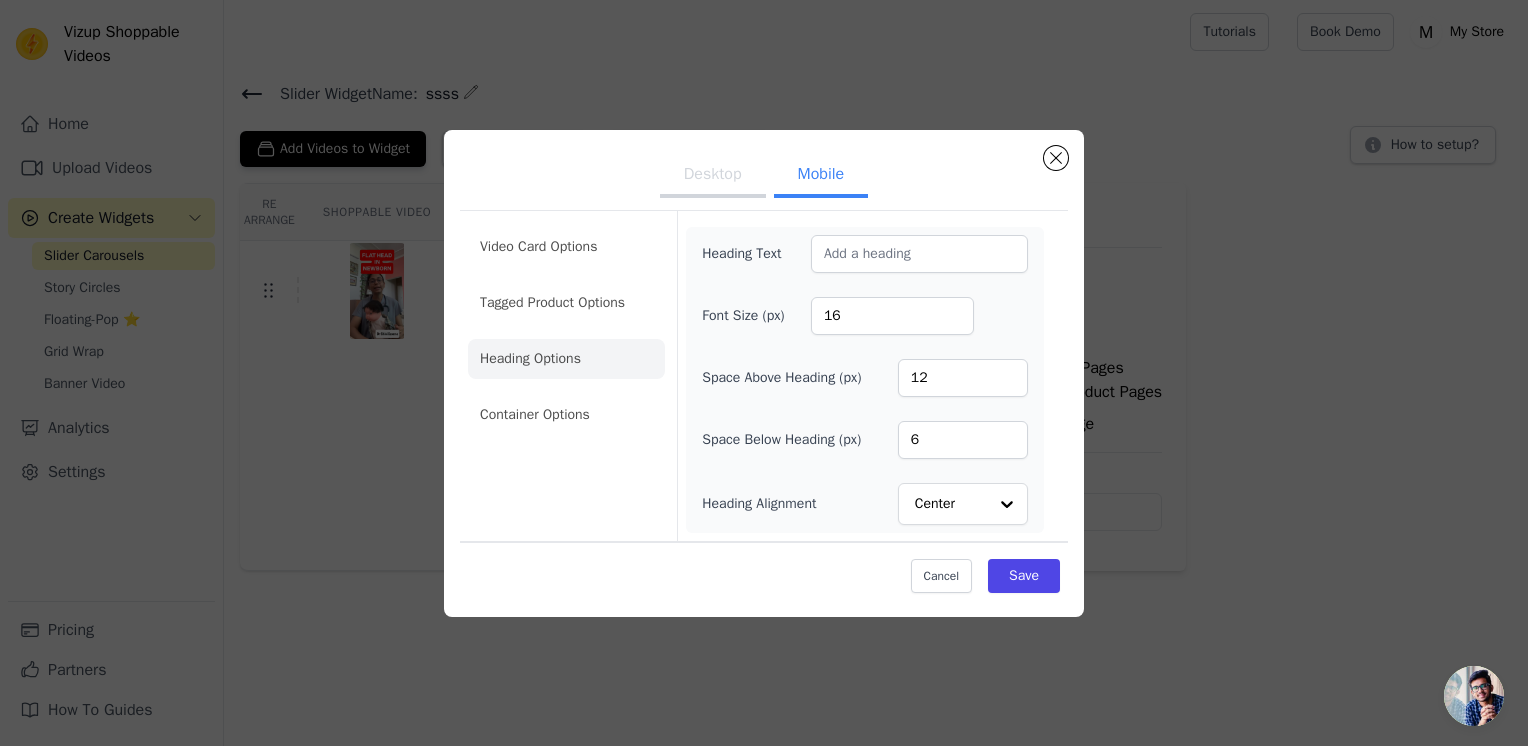 click on "Video Card Options Tagged Product Options Heading Options Container Options" at bounding box center [566, 331] 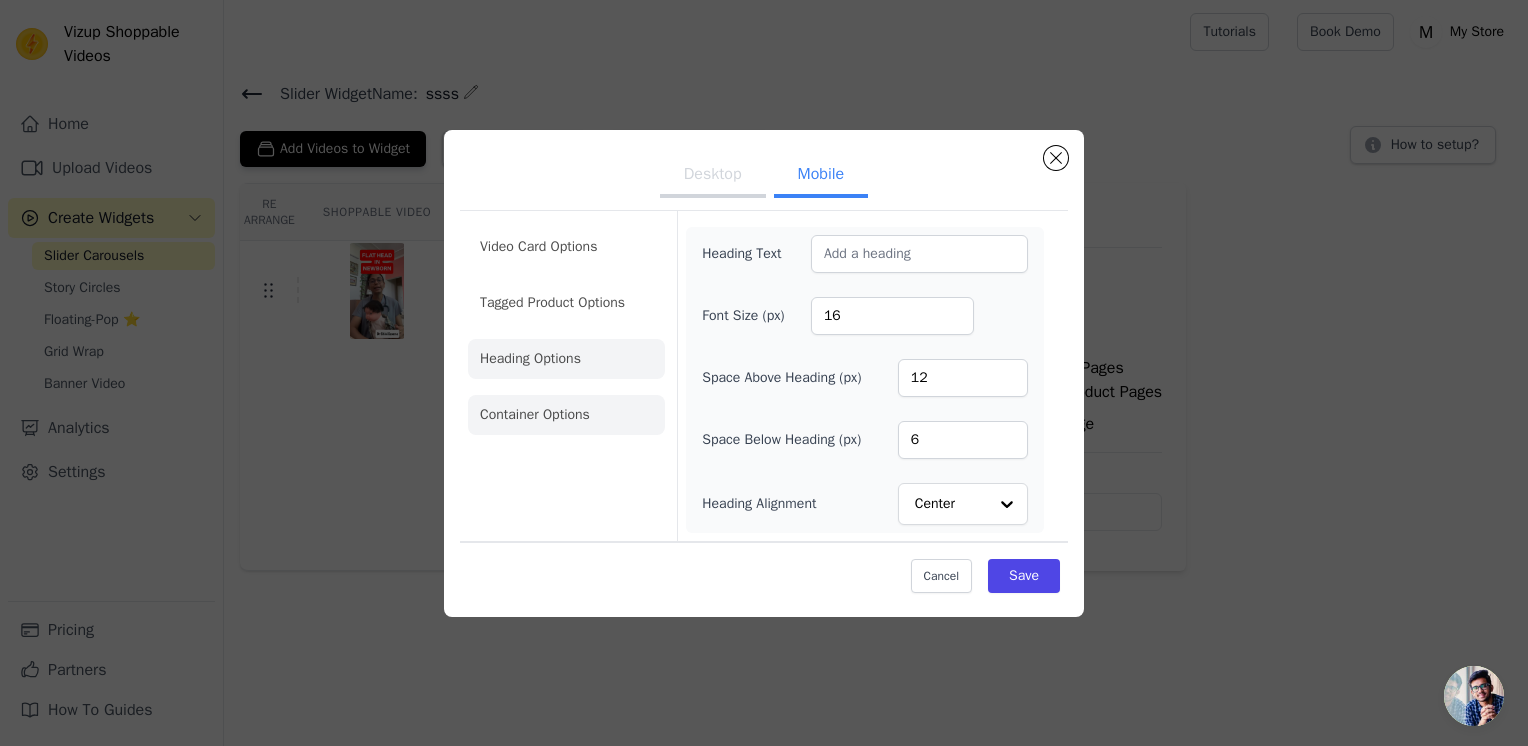 click on "Container Options" 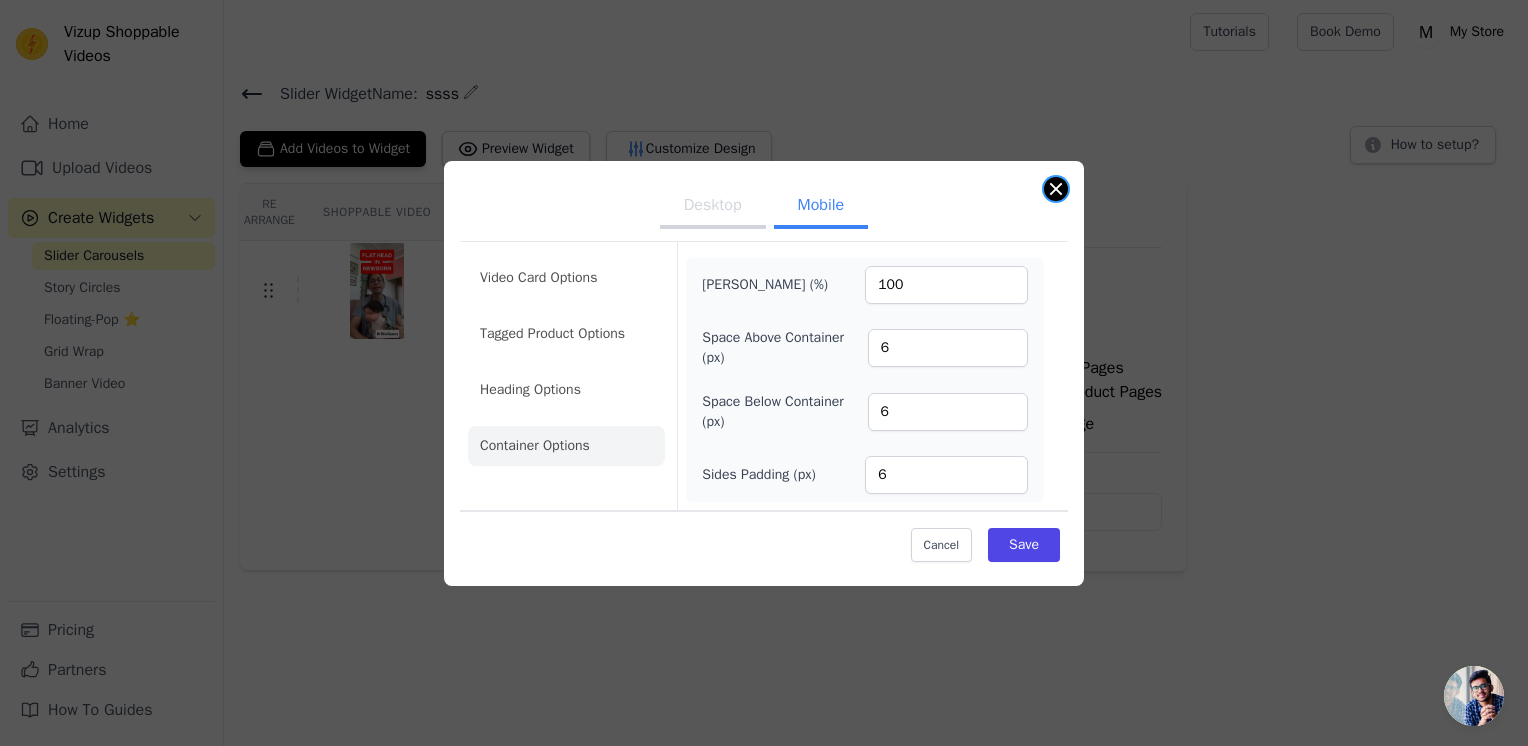 click at bounding box center (1056, 189) 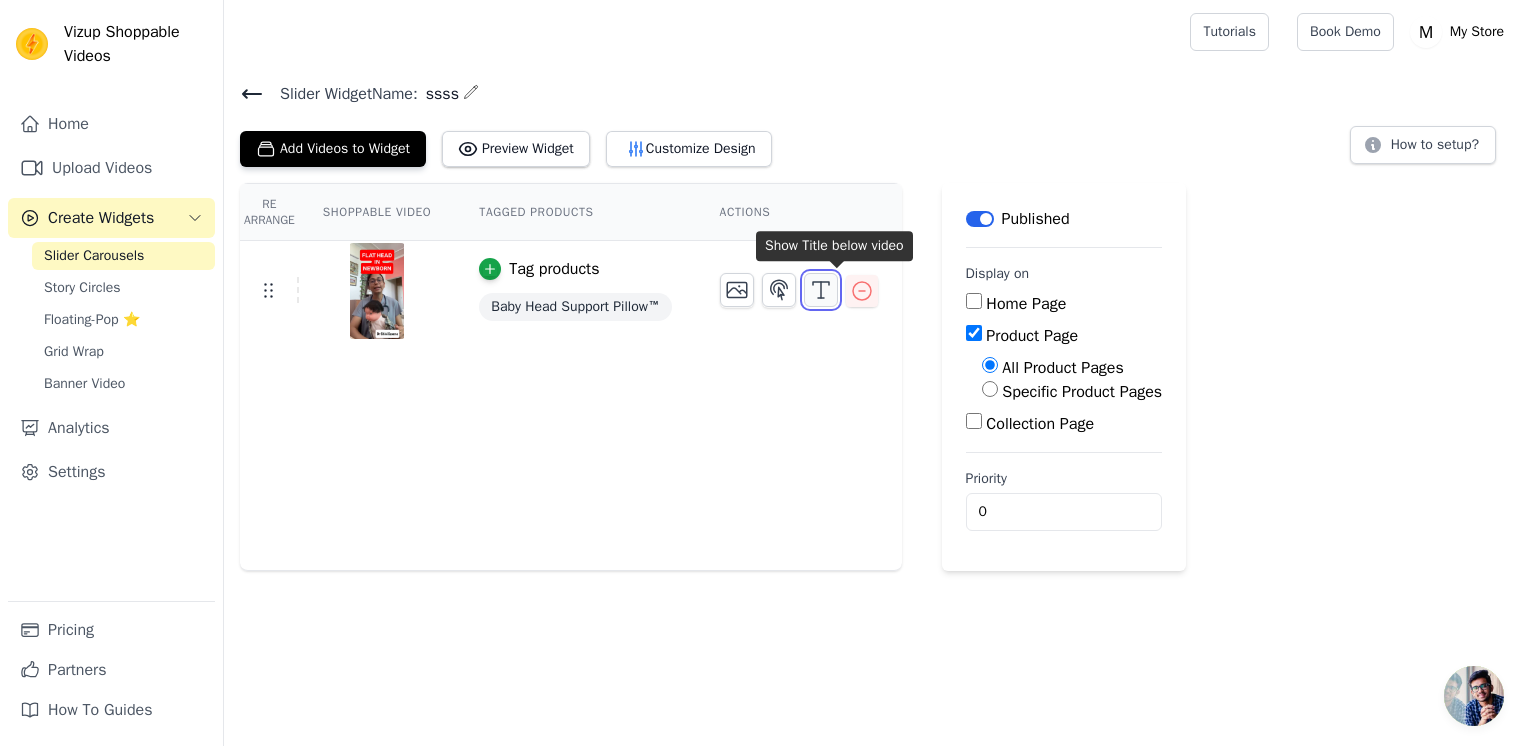 click 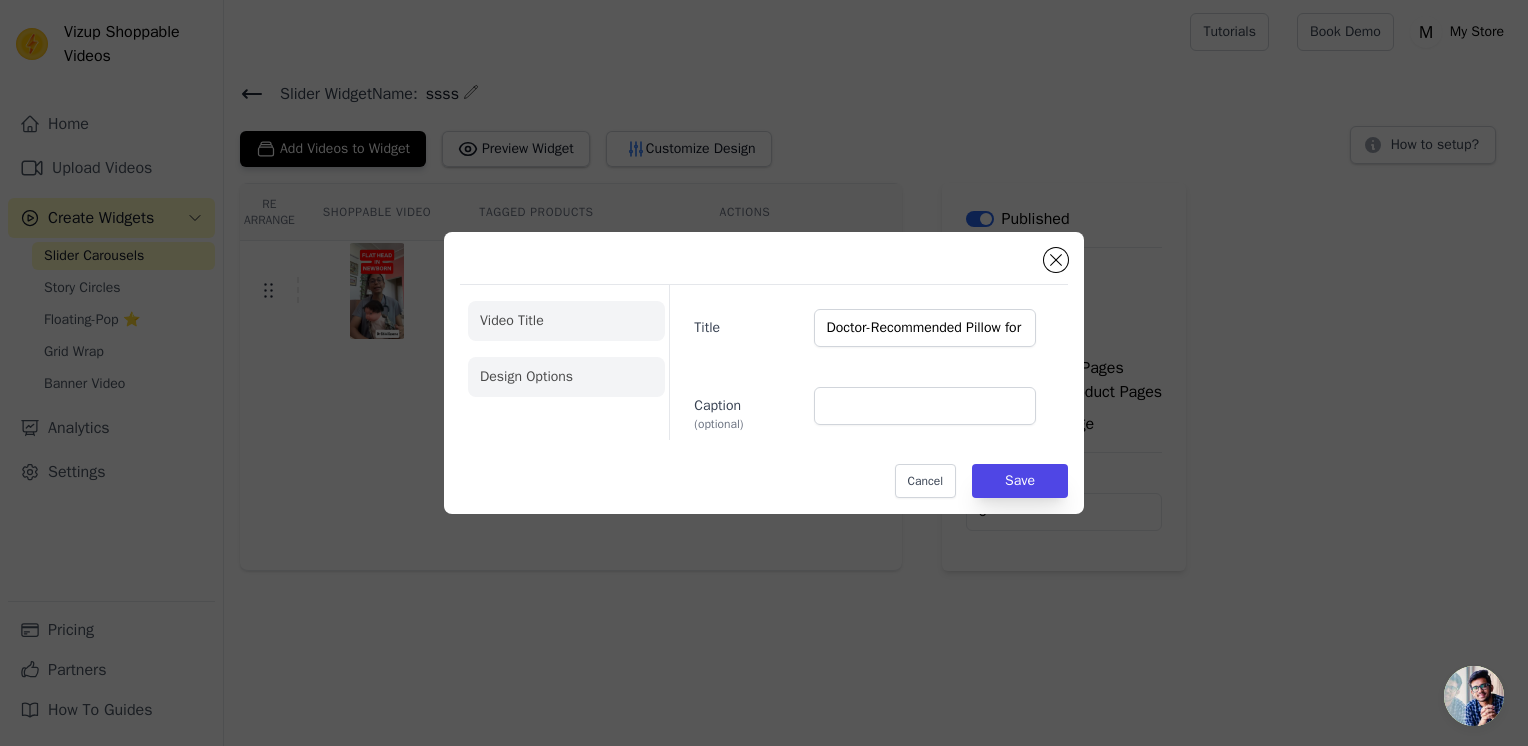 click on "Design Options" 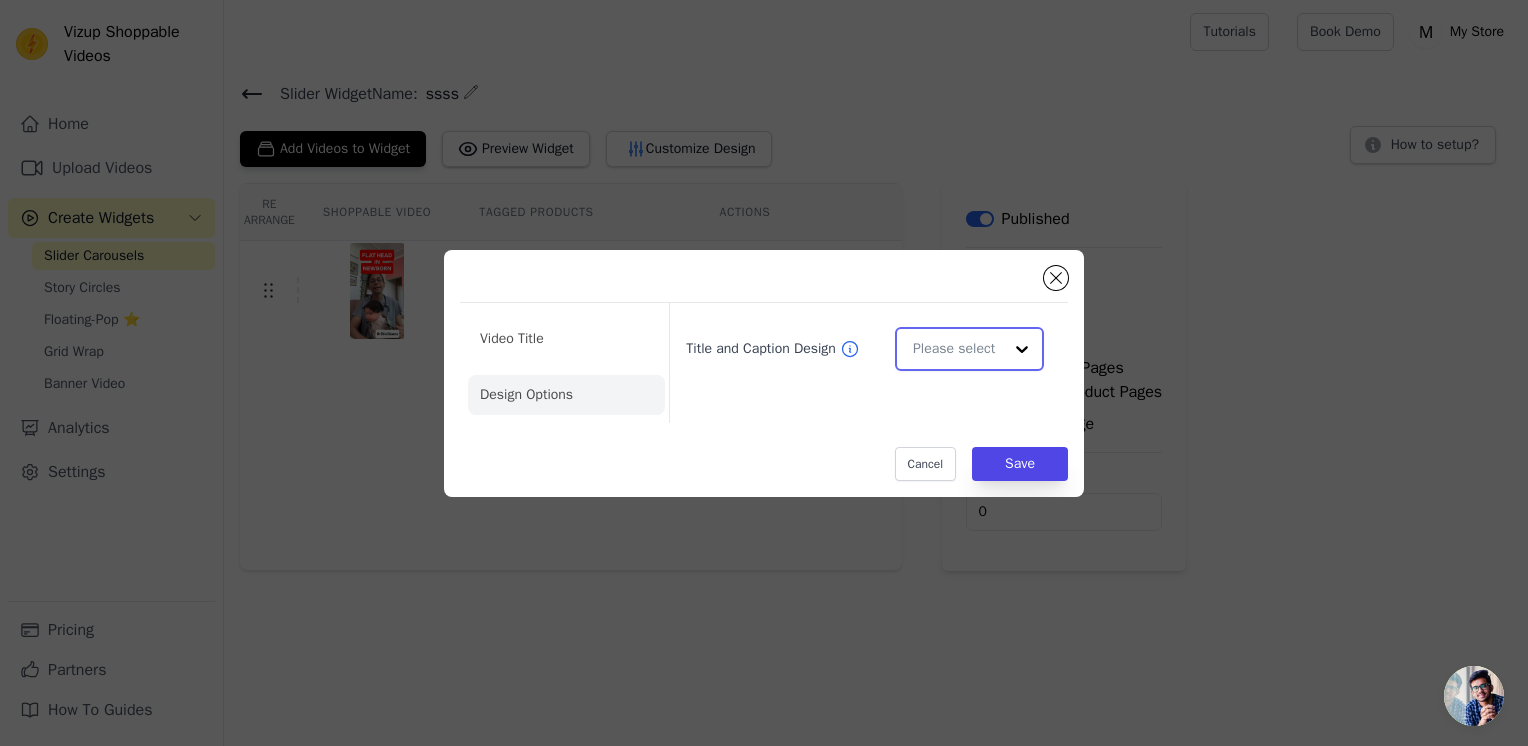 click on "Title and Caption Design" at bounding box center [957, 349] 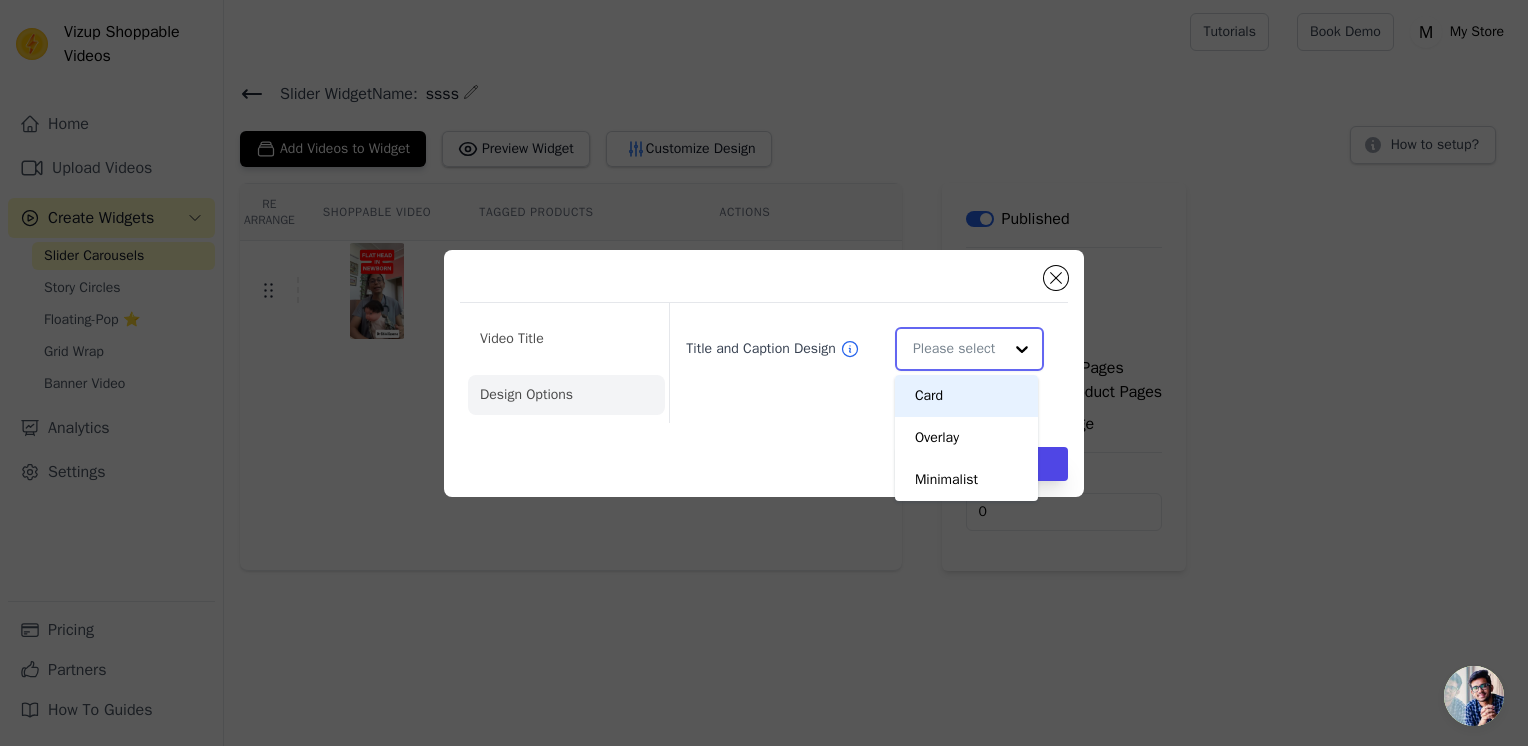 scroll, scrollTop: 0, scrollLeft: 0, axis: both 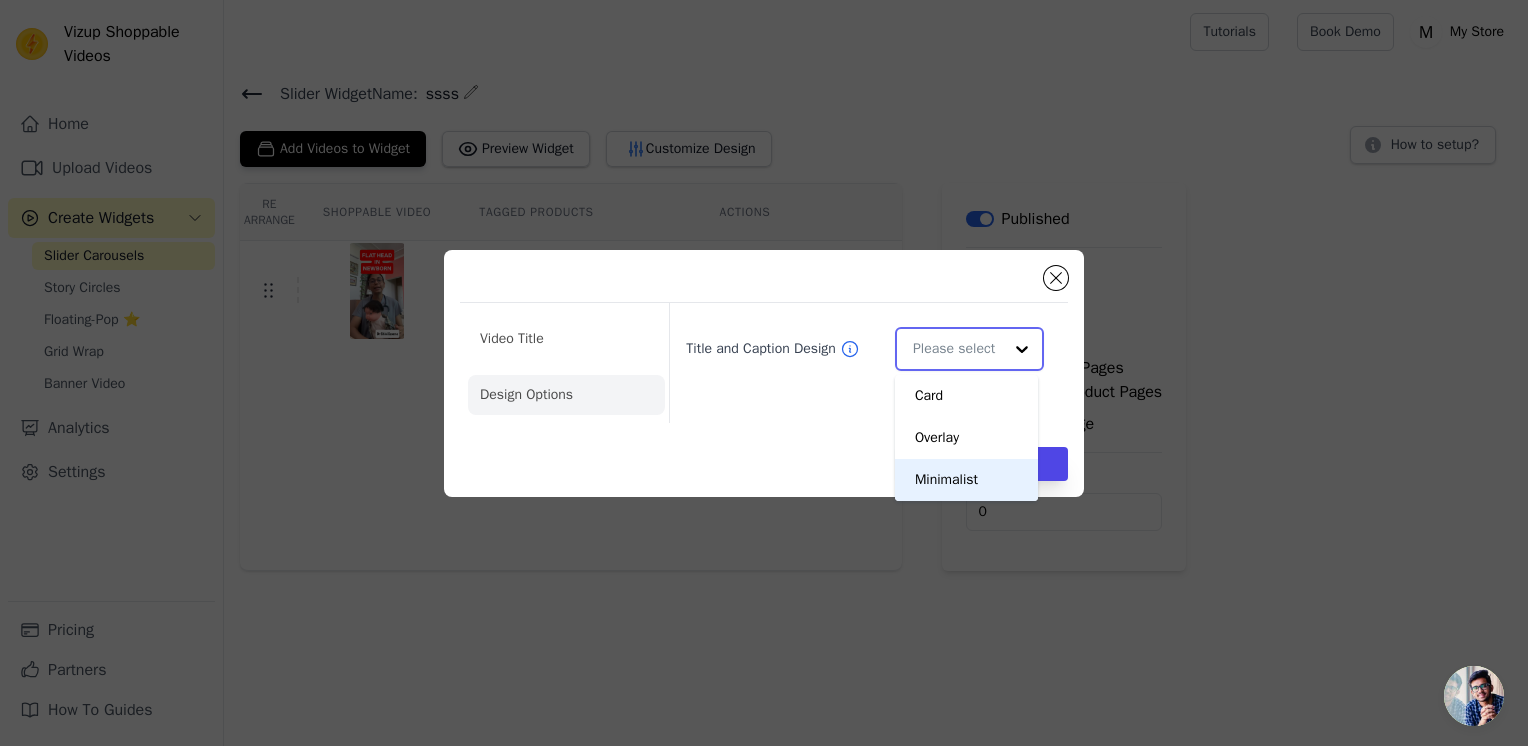 click on "Minimalist" at bounding box center [966, 480] 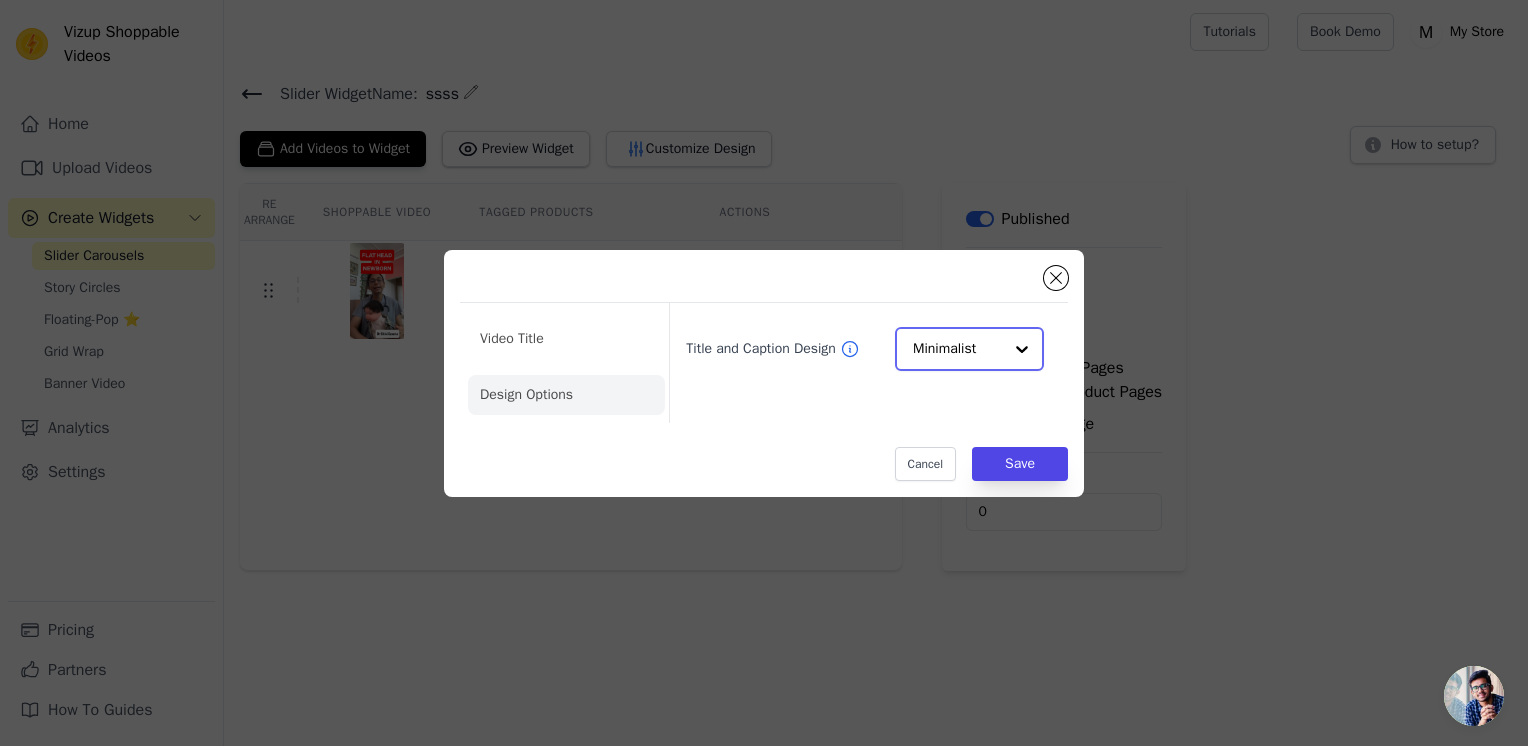 click on "Title and Caption Design" 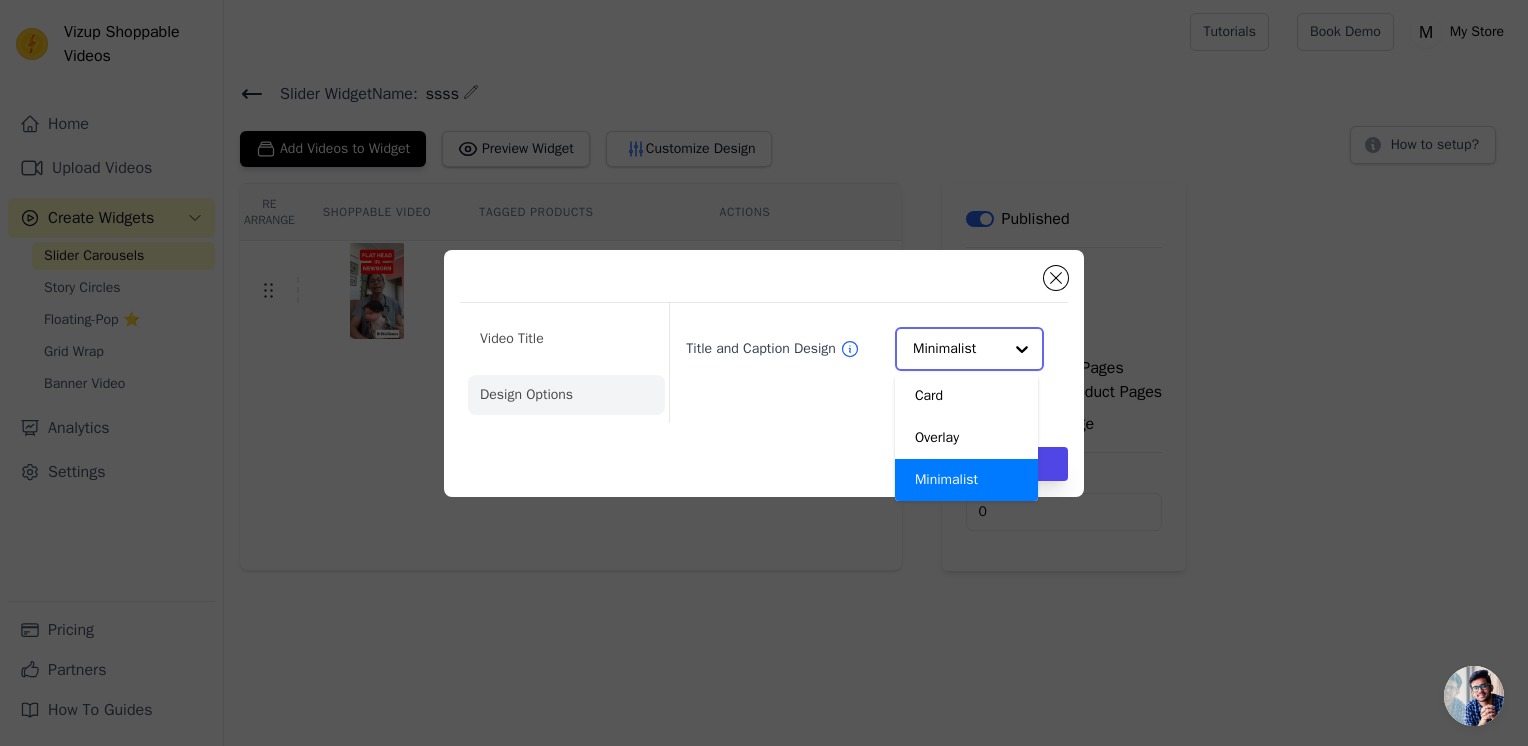scroll, scrollTop: 0, scrollLeft: 0, axis: both 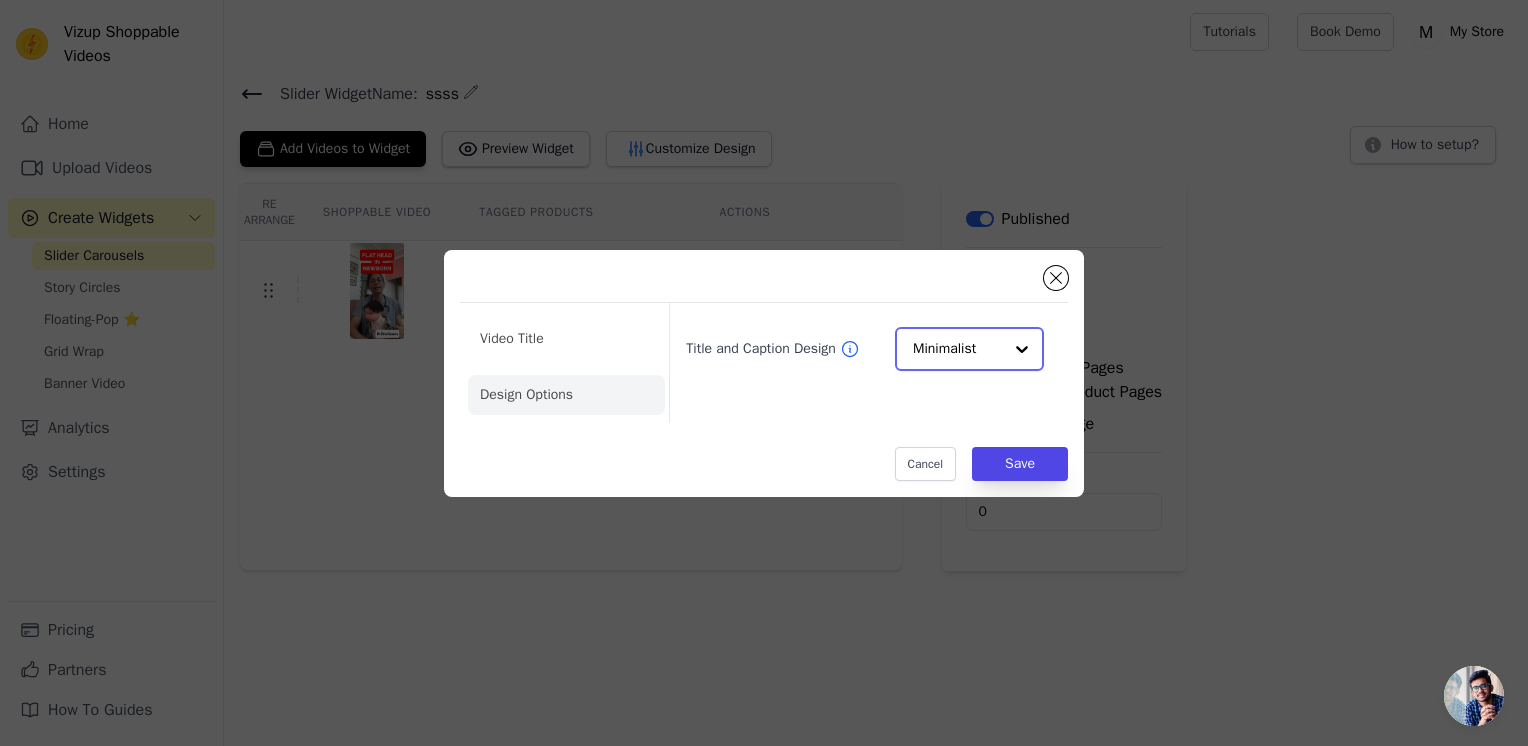 click on "Title and Caption Design" 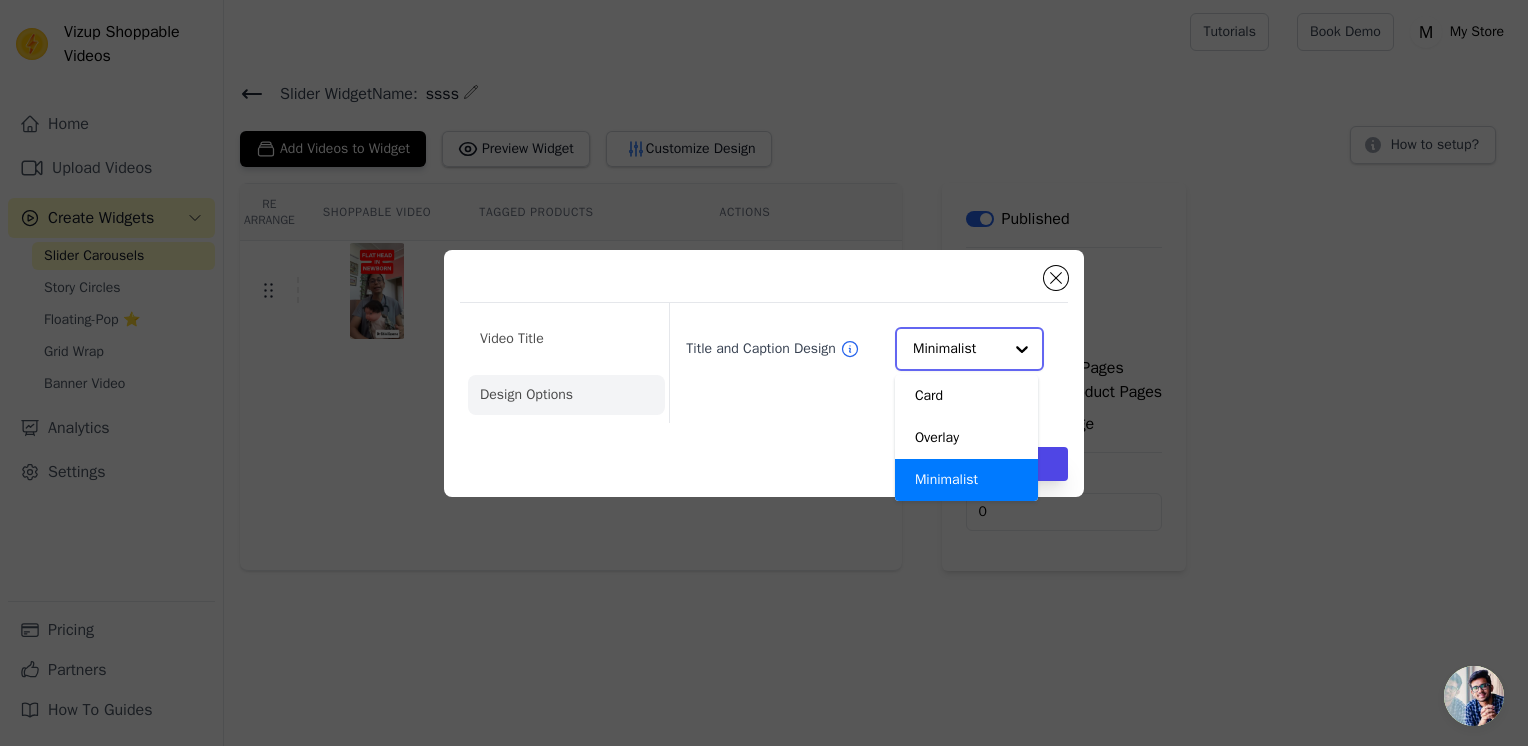 scroll, scrollTop: 0, scrollLeft: 0, axis: both 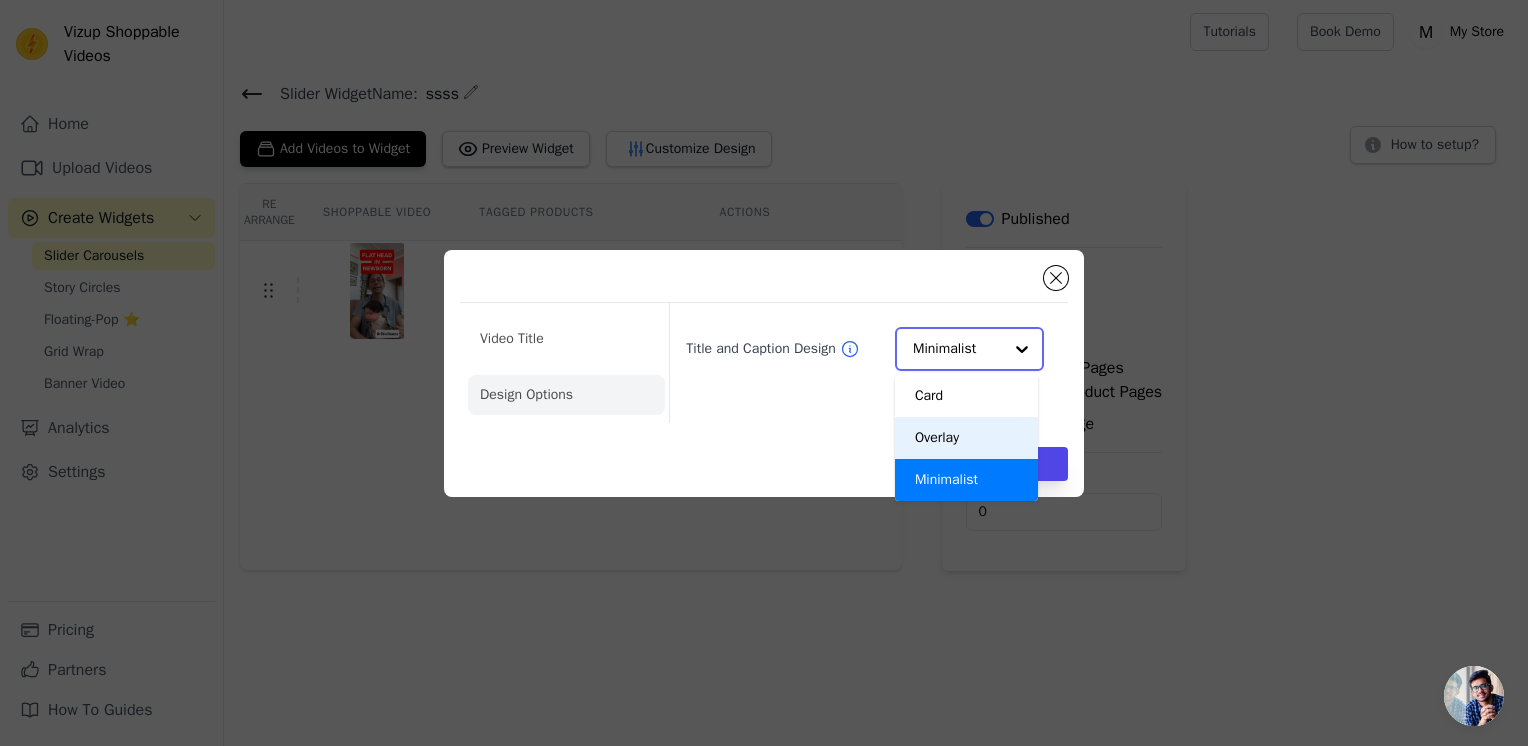 click on "Overlay" at bounding box center [966, 438] 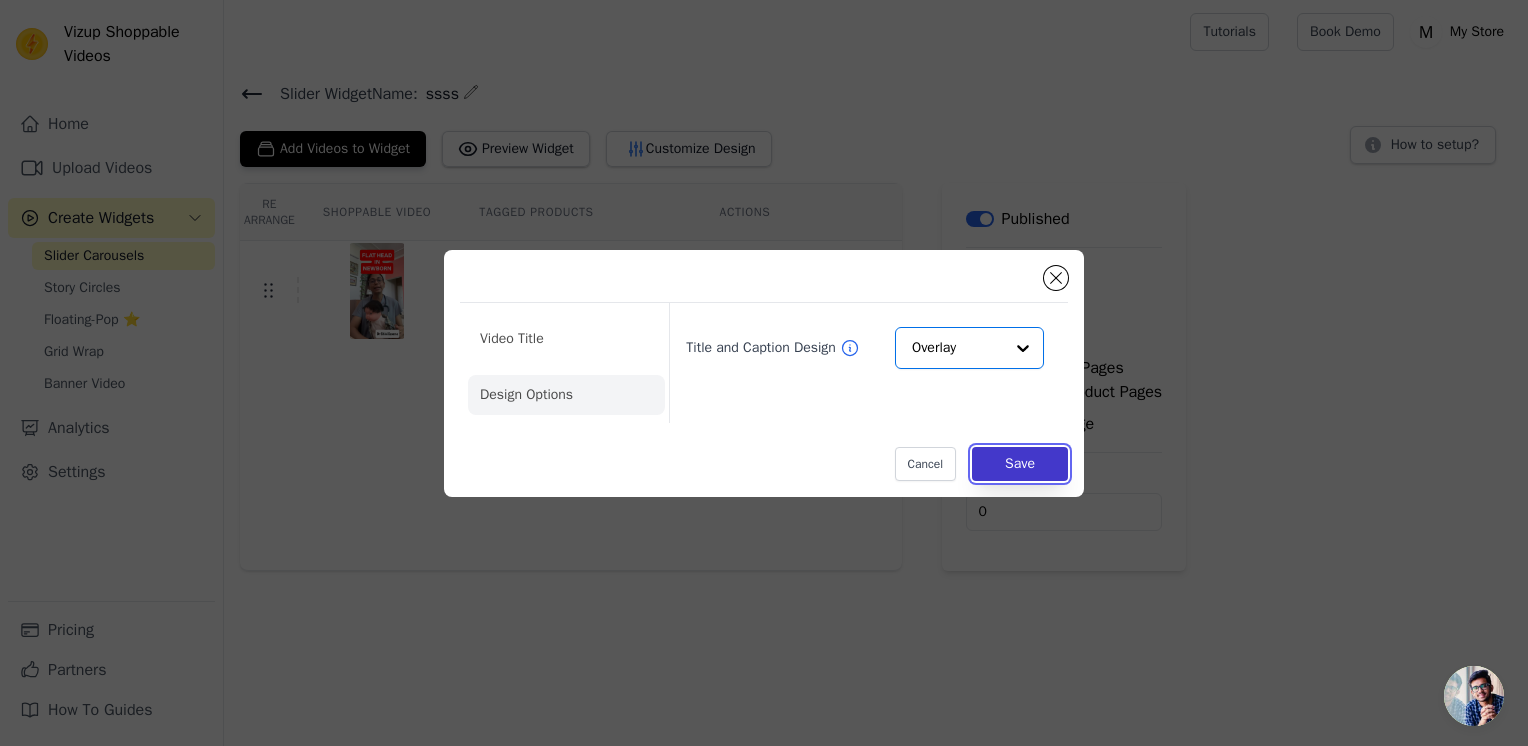 click on "Save" at bounding box center (1020, 464) 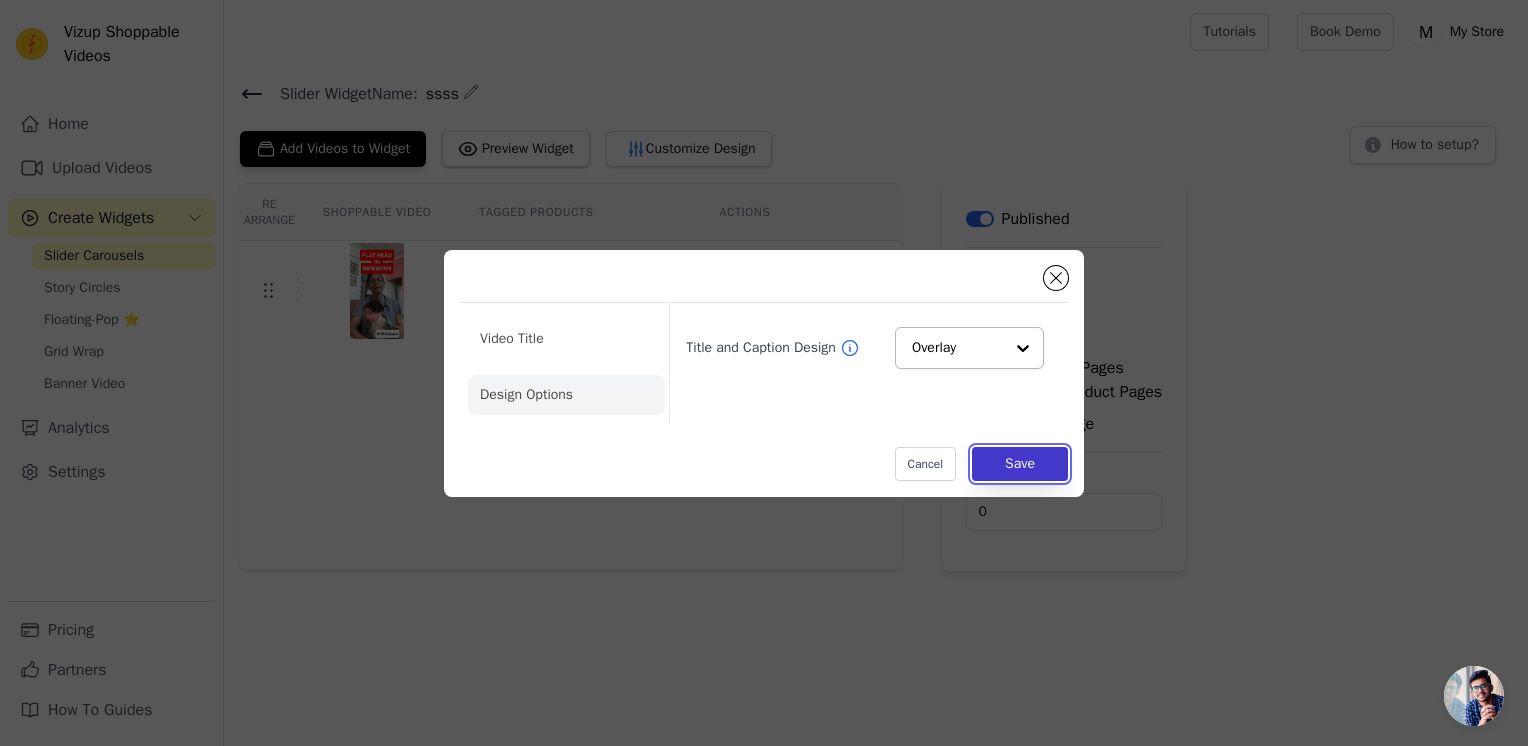 click on "Save" at bounding box center [1020, 464] 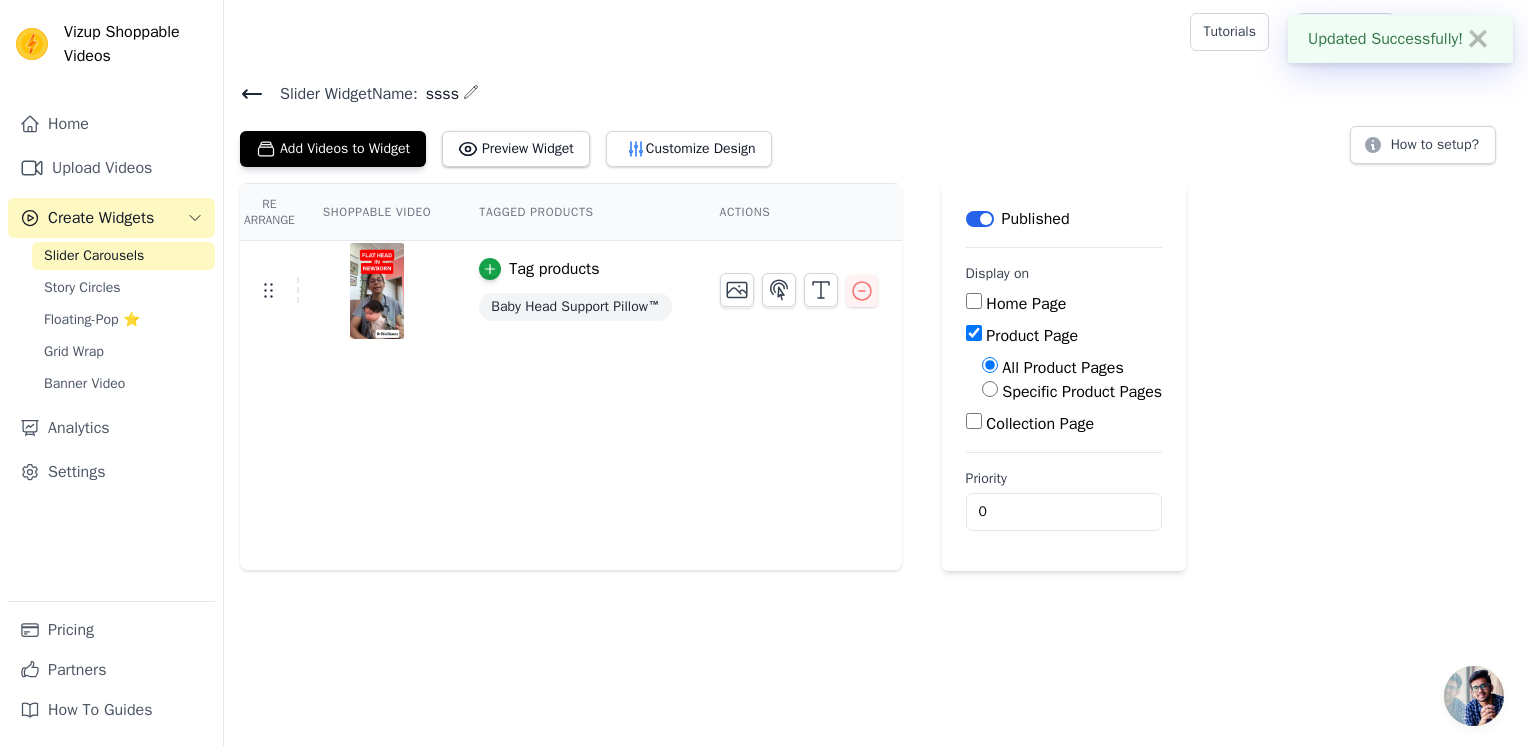 click on "Re Arrange   Shoppable Video   Tagged Products   Actions             Tag products   Baby Head Support Pillow™                       Save Videos In This New Order   Save   Dismiss     Label     Published     Display on     Home Page     Product Page     All Product Pages     Specific Product Pages       Collection Page       Priority   0" at bounding box center [876, 377] 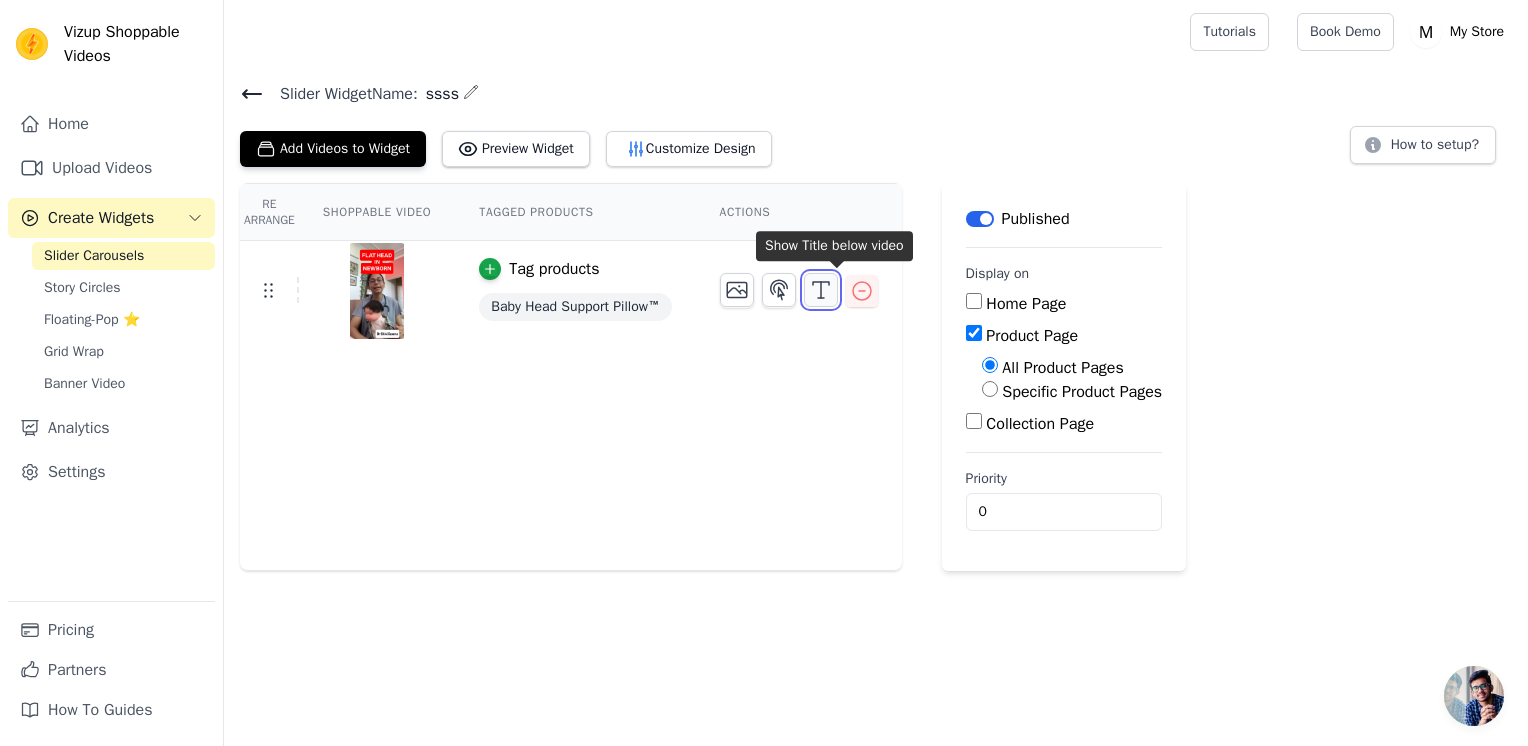 click 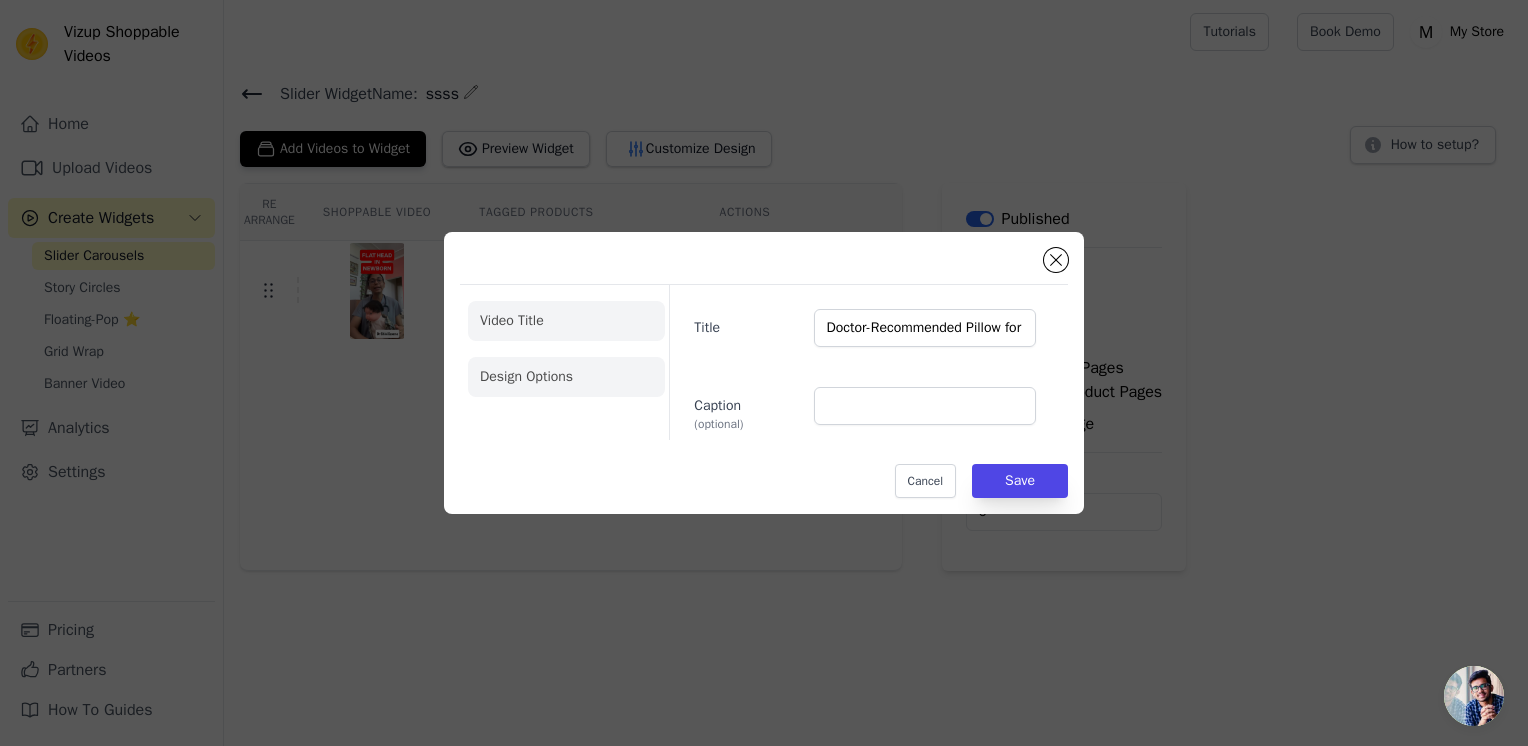 click on "Design Options" 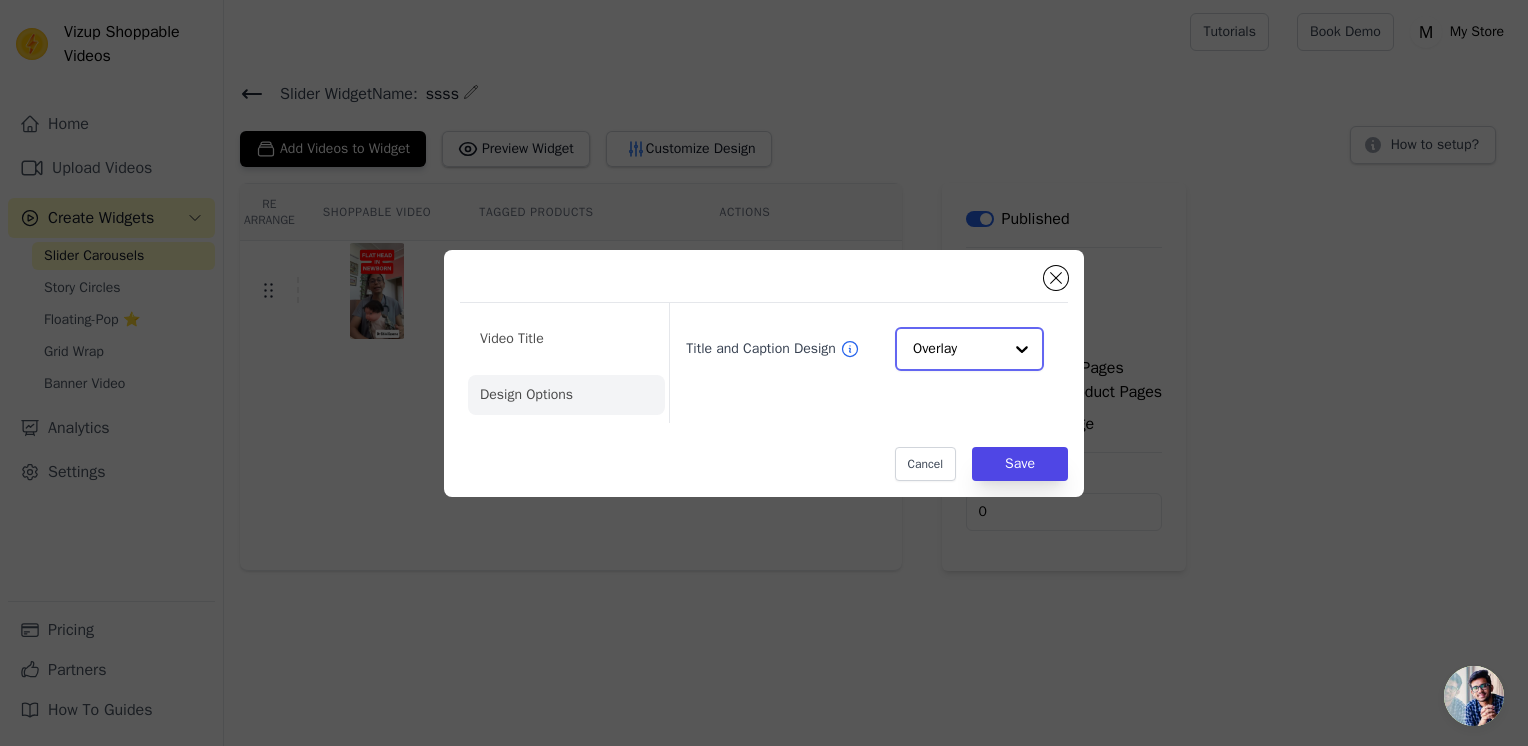 click on "Title and Caption Design" 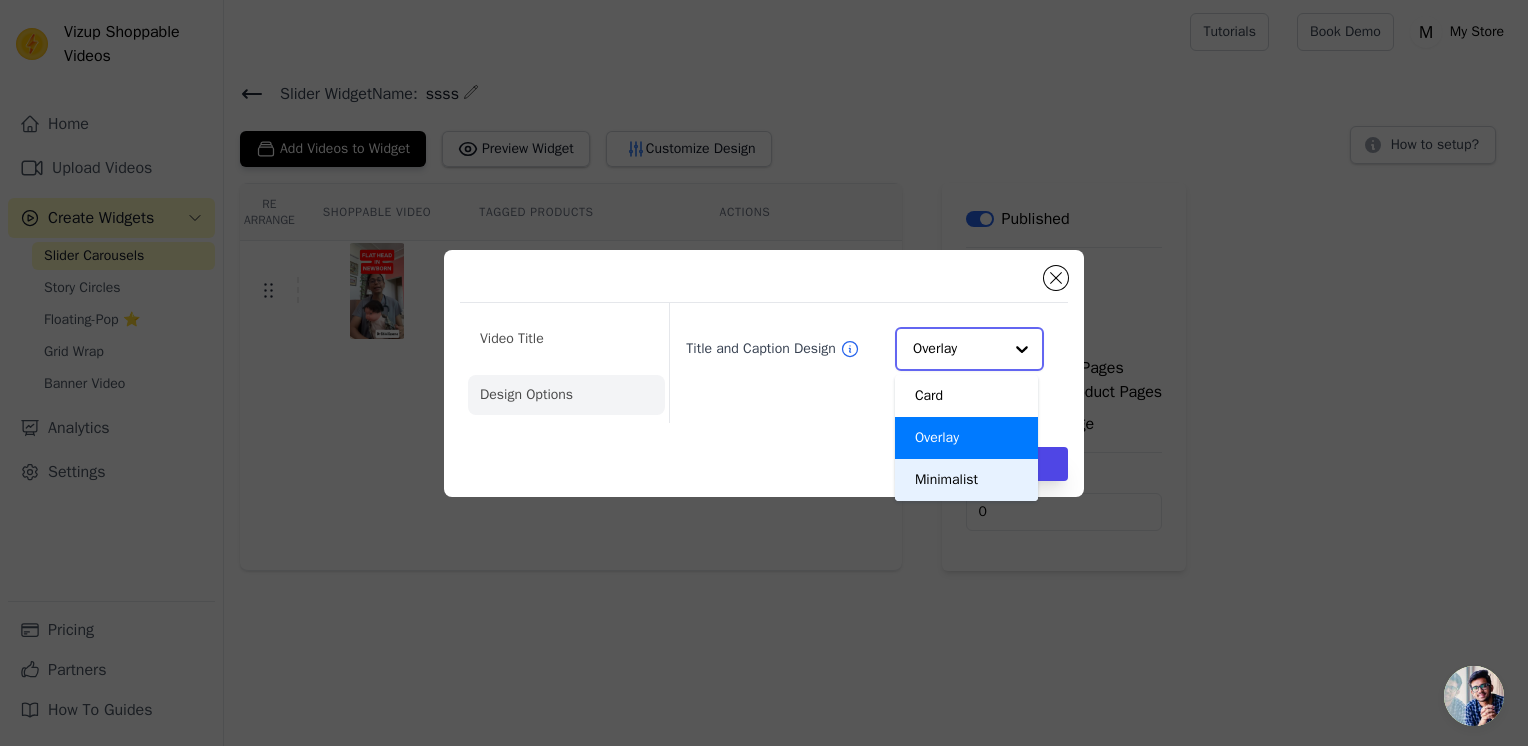 click on "Minimalist" at bounding box center (966, 480) 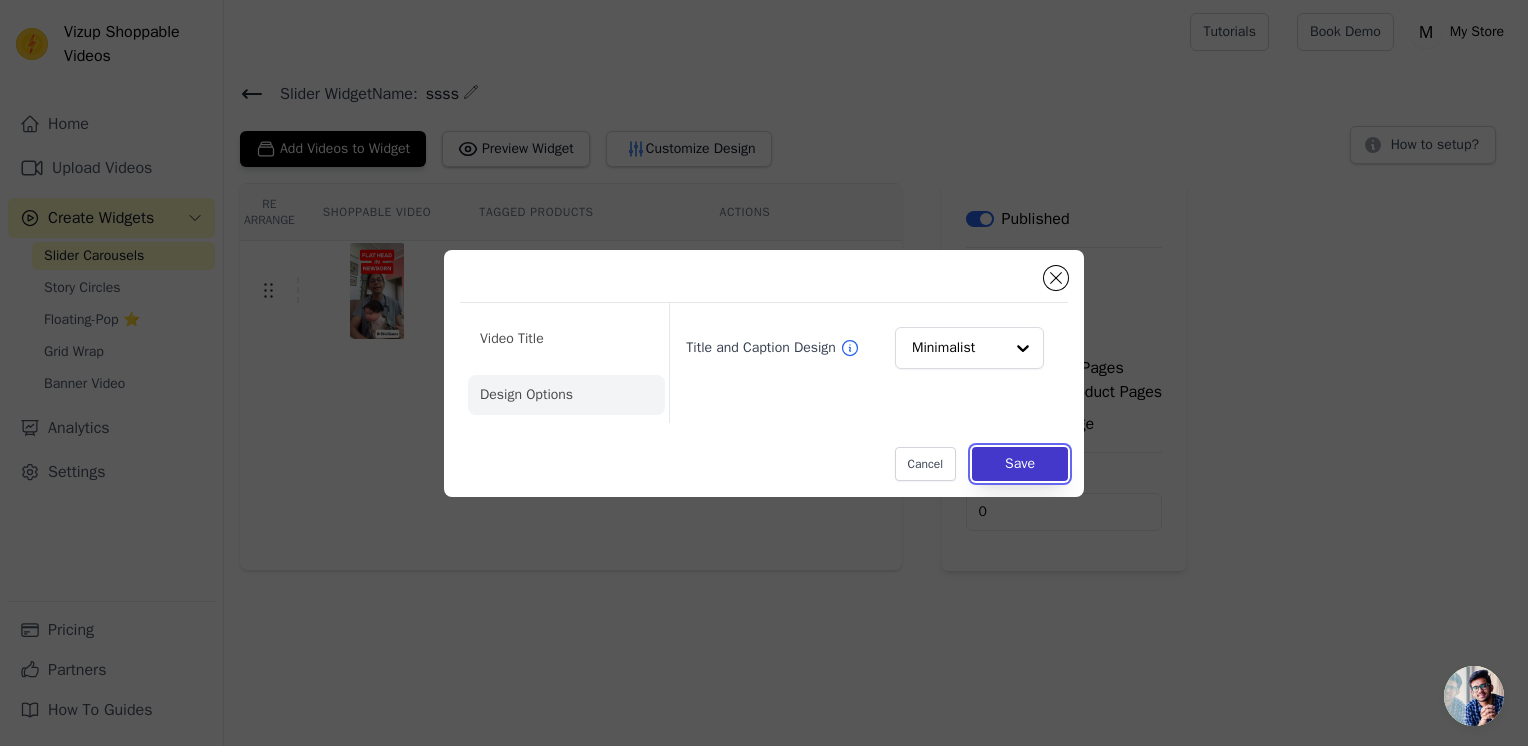 click on "Save" at bounding box center (1020, 464) 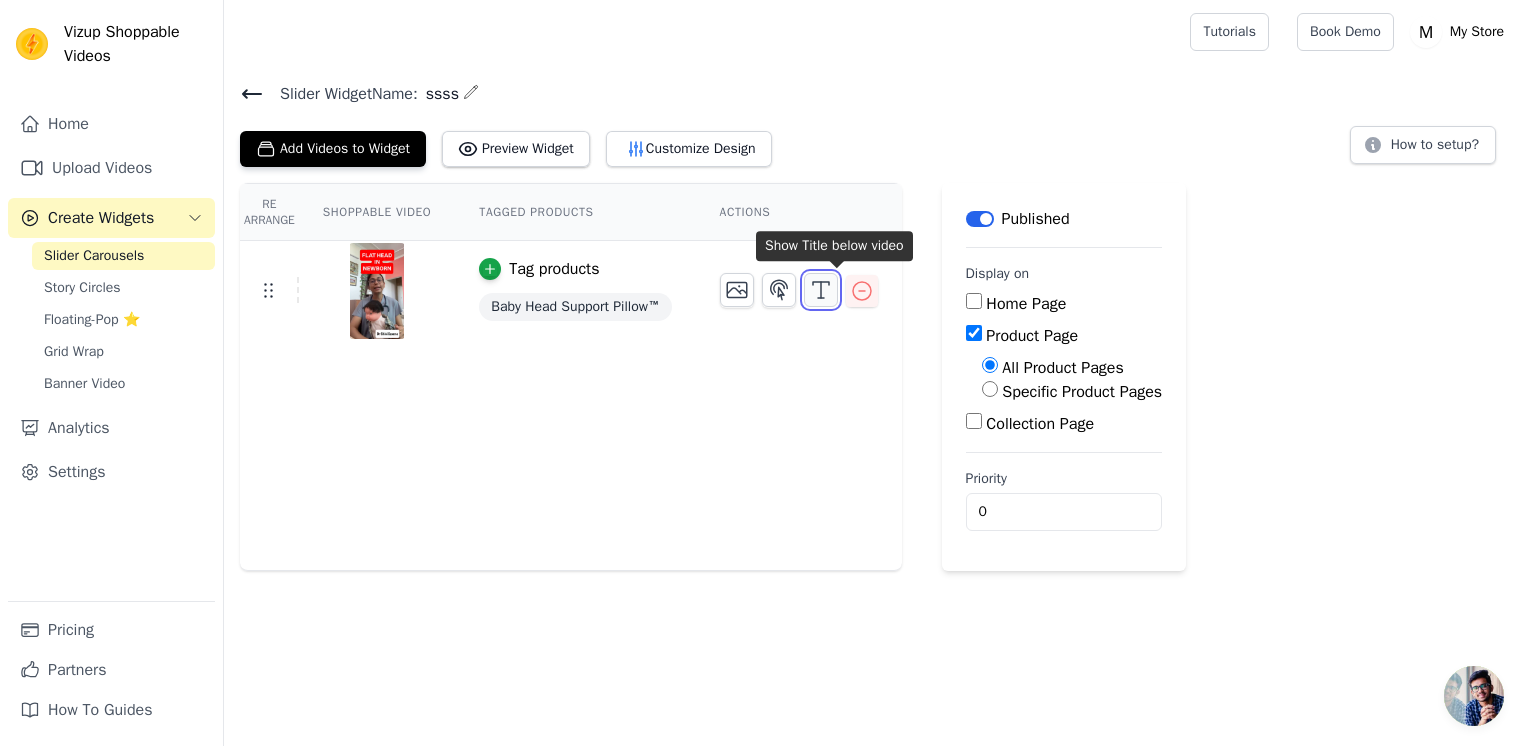 click 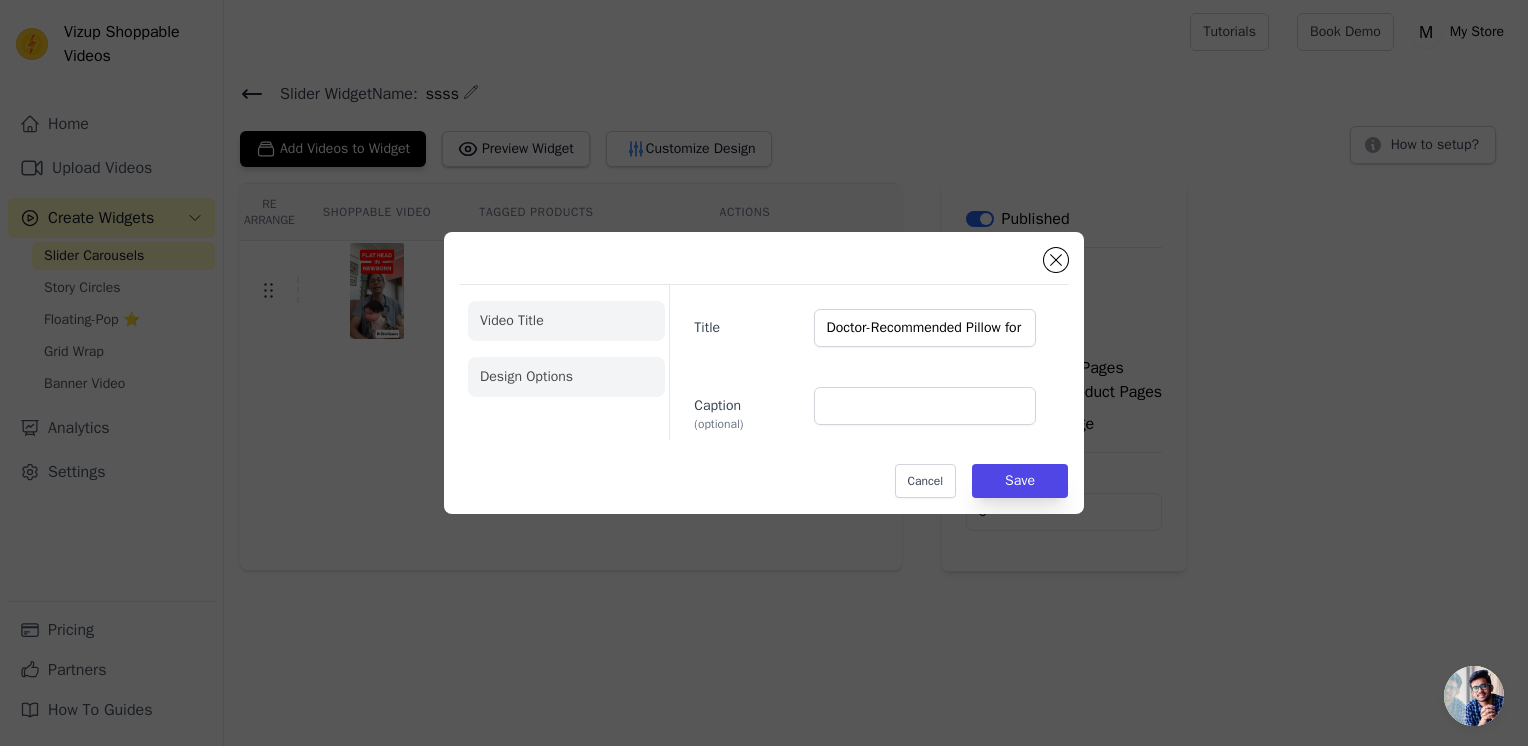 click on "Design Options" 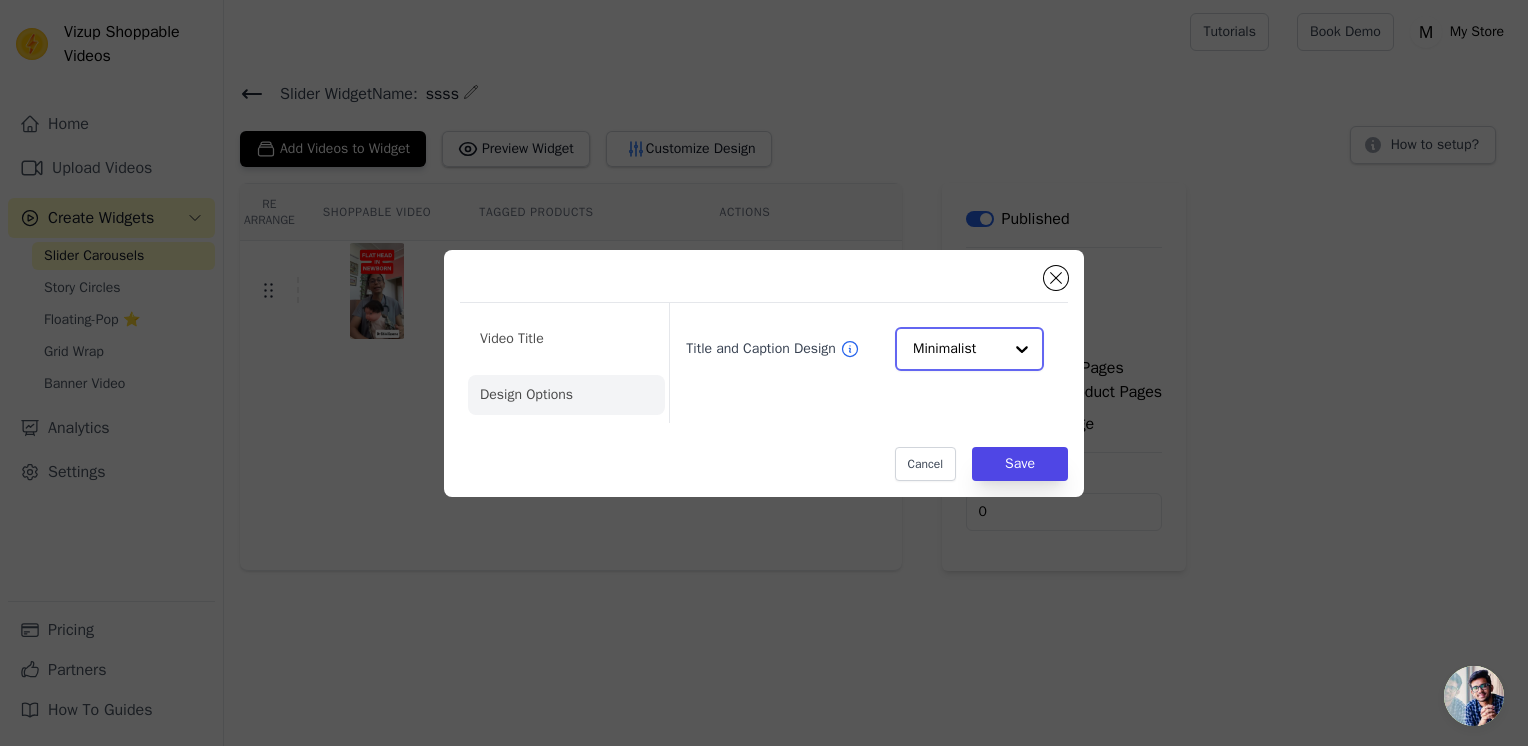 click on "Title and Caption Design" 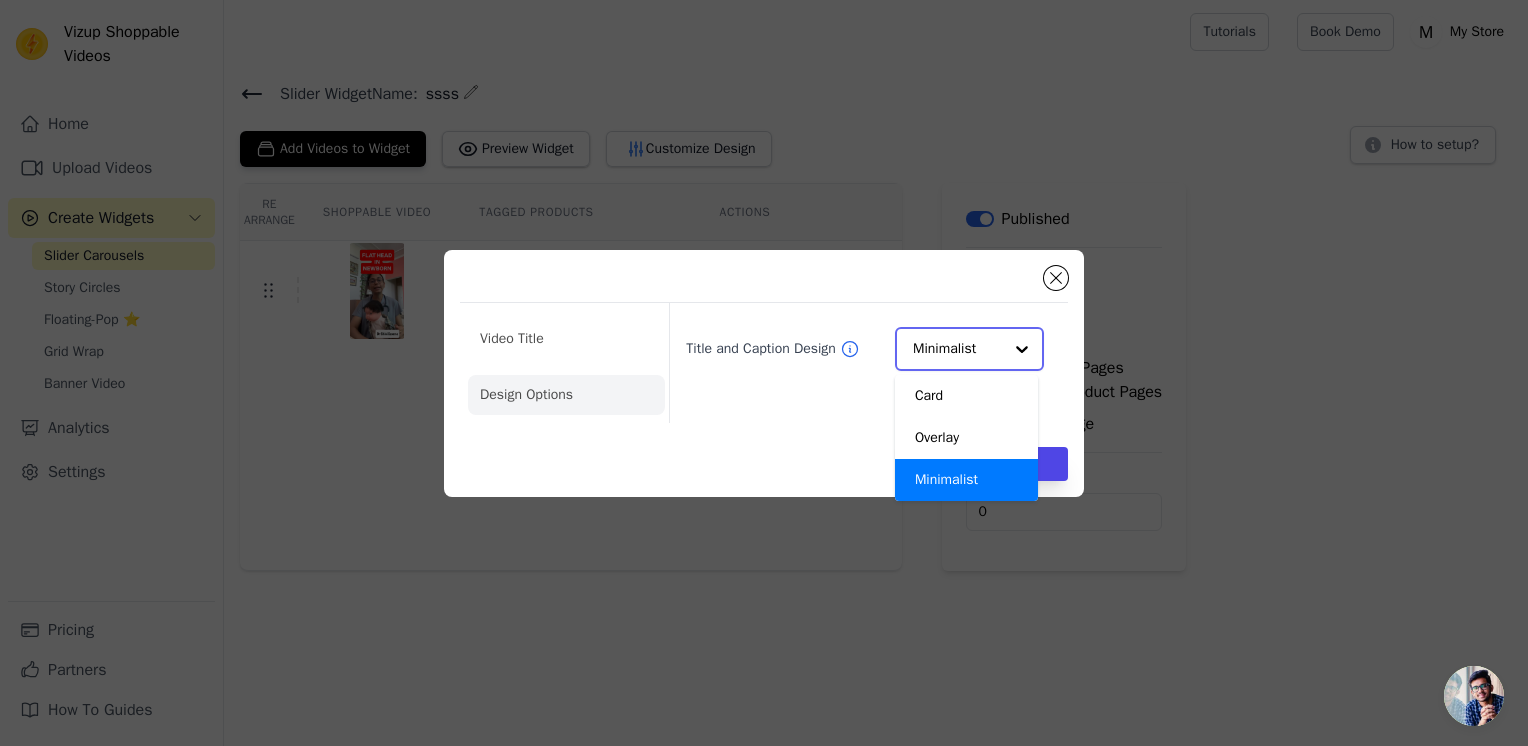 scroll, scrollTop: 0, scrollLeft: 0, axis: both 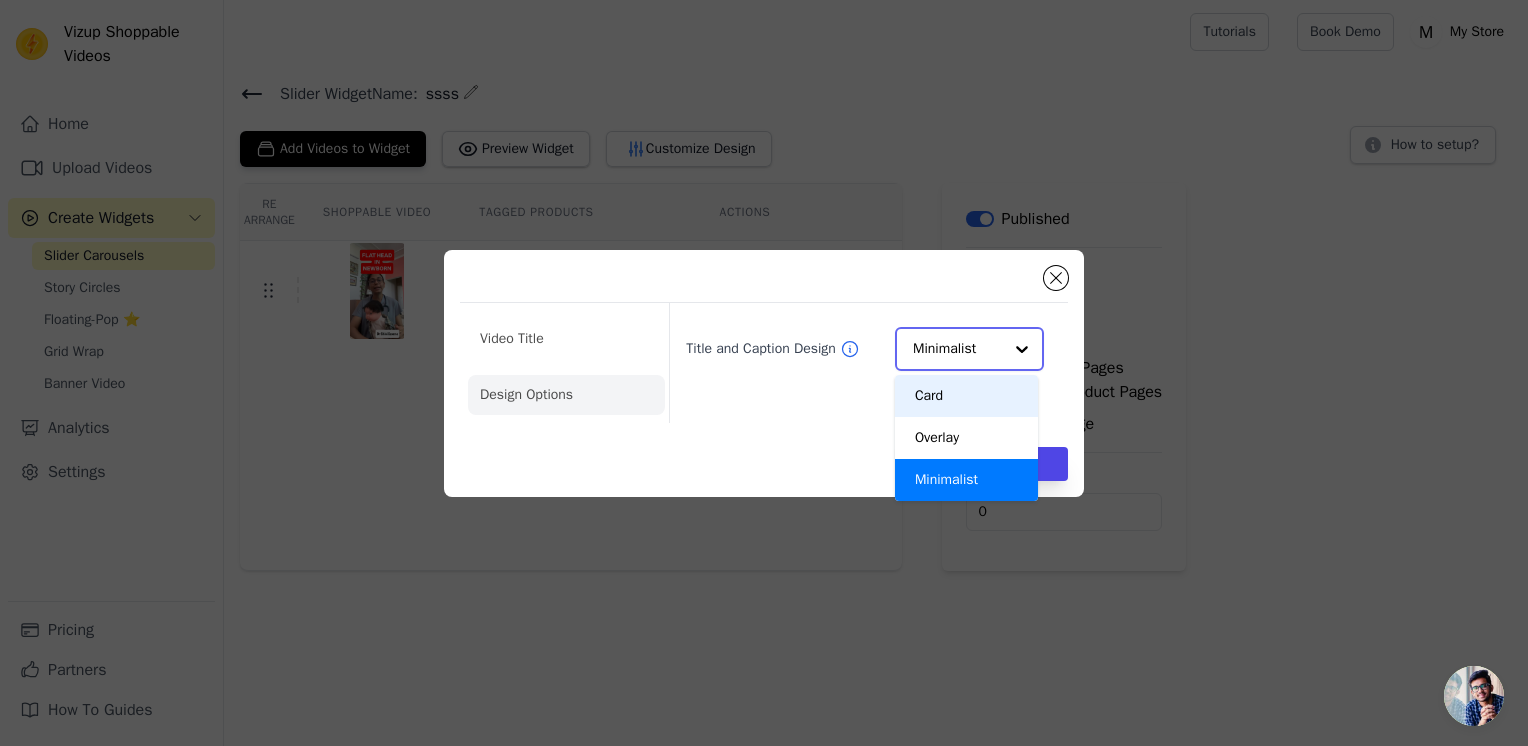 click on "Card" at bounding box center (966, 396) 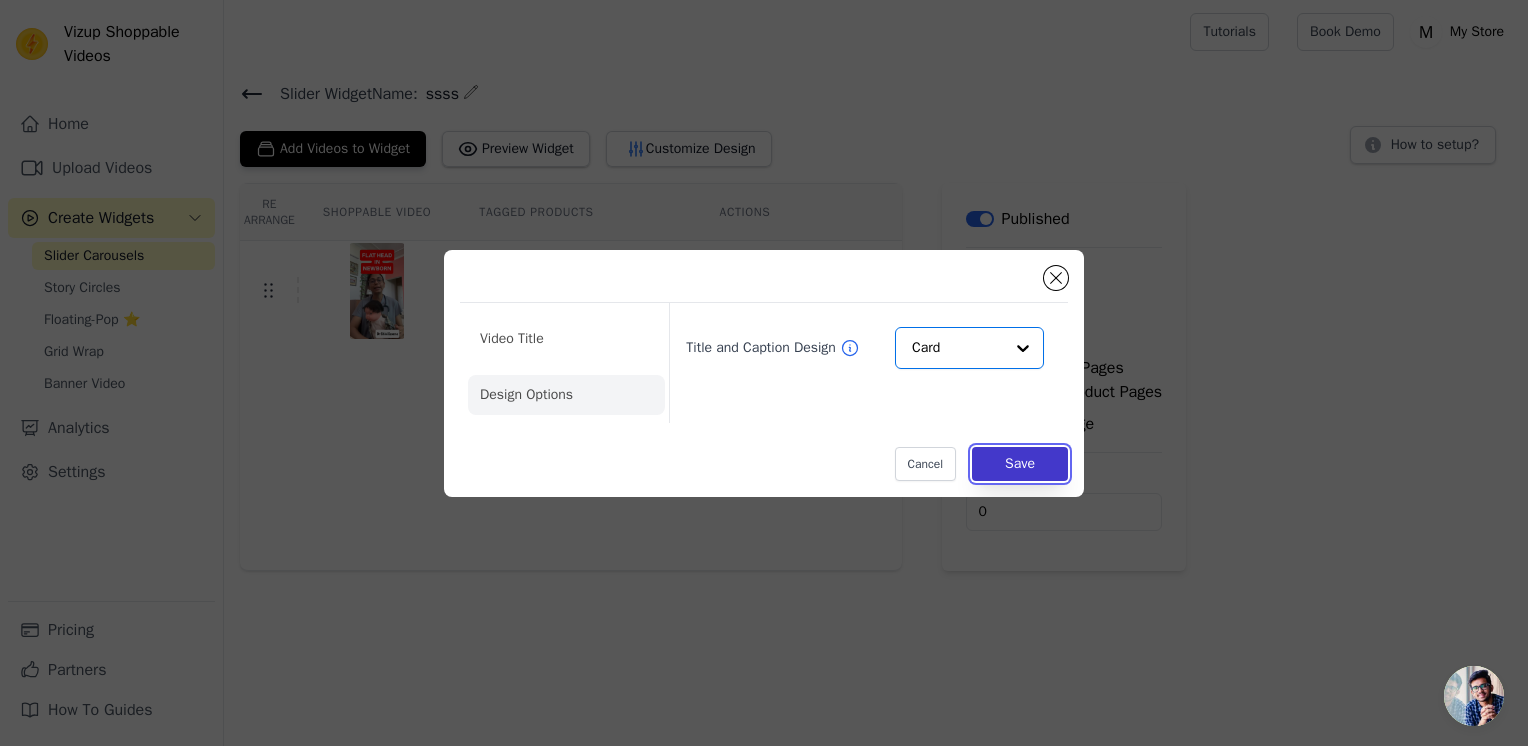 click on "Save" at bounding box center [1020, 464] 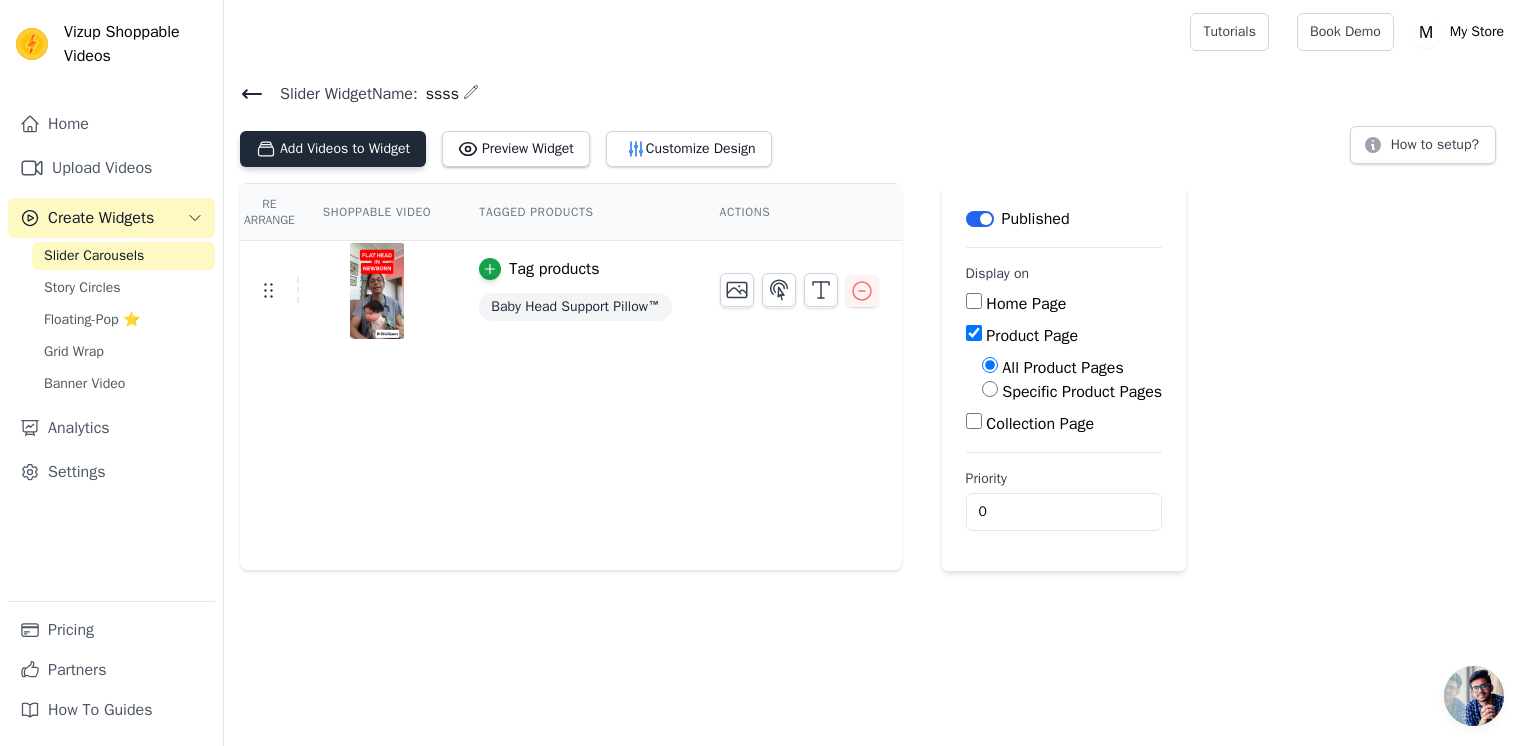 click on "Add Videos to Widget" at bounding box center (333, 149) 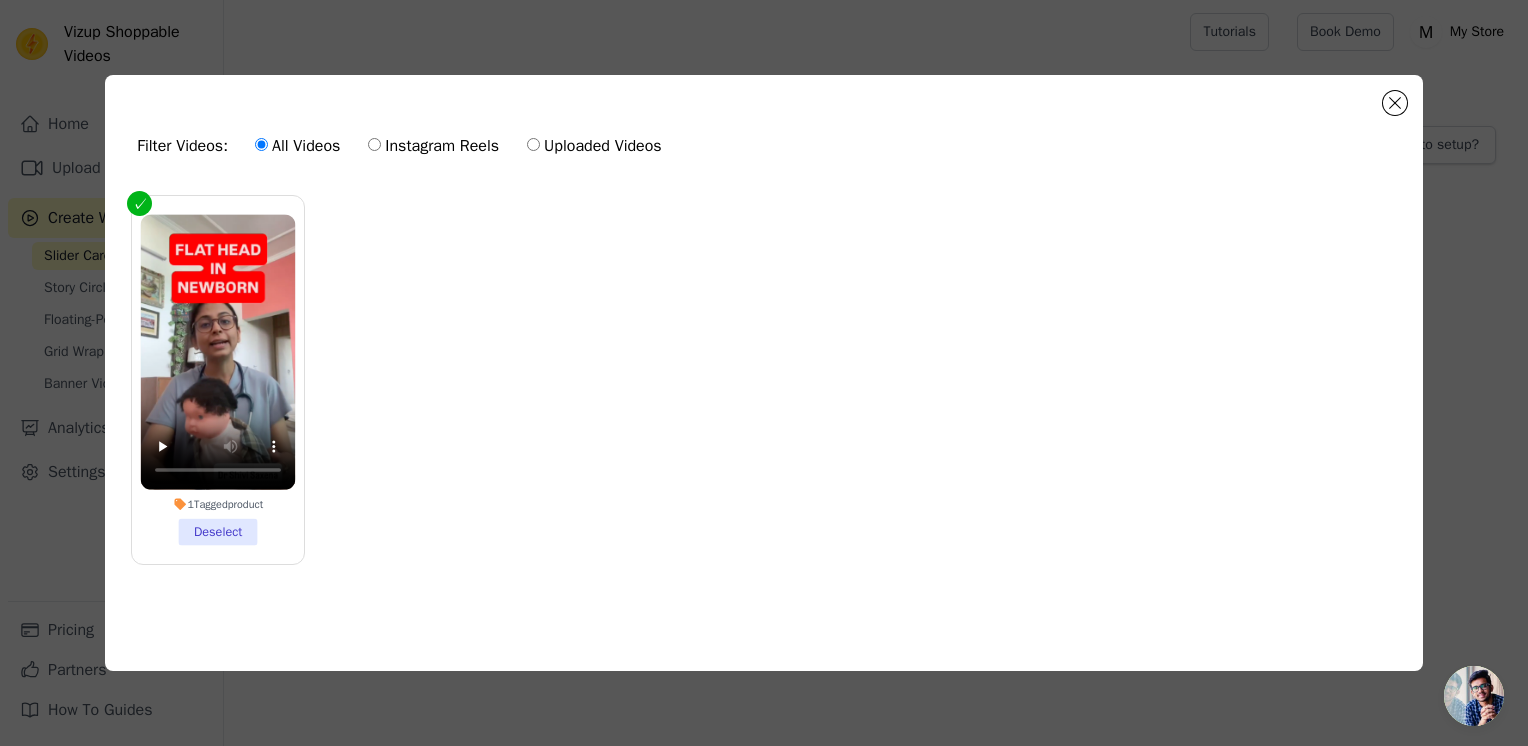 click on "Filter Videos:
All Videos
Instagram Reels
Uploaded Videos               1  Tagged  product     Deselect       0  videos selected     Add To Widget   Dismiss" 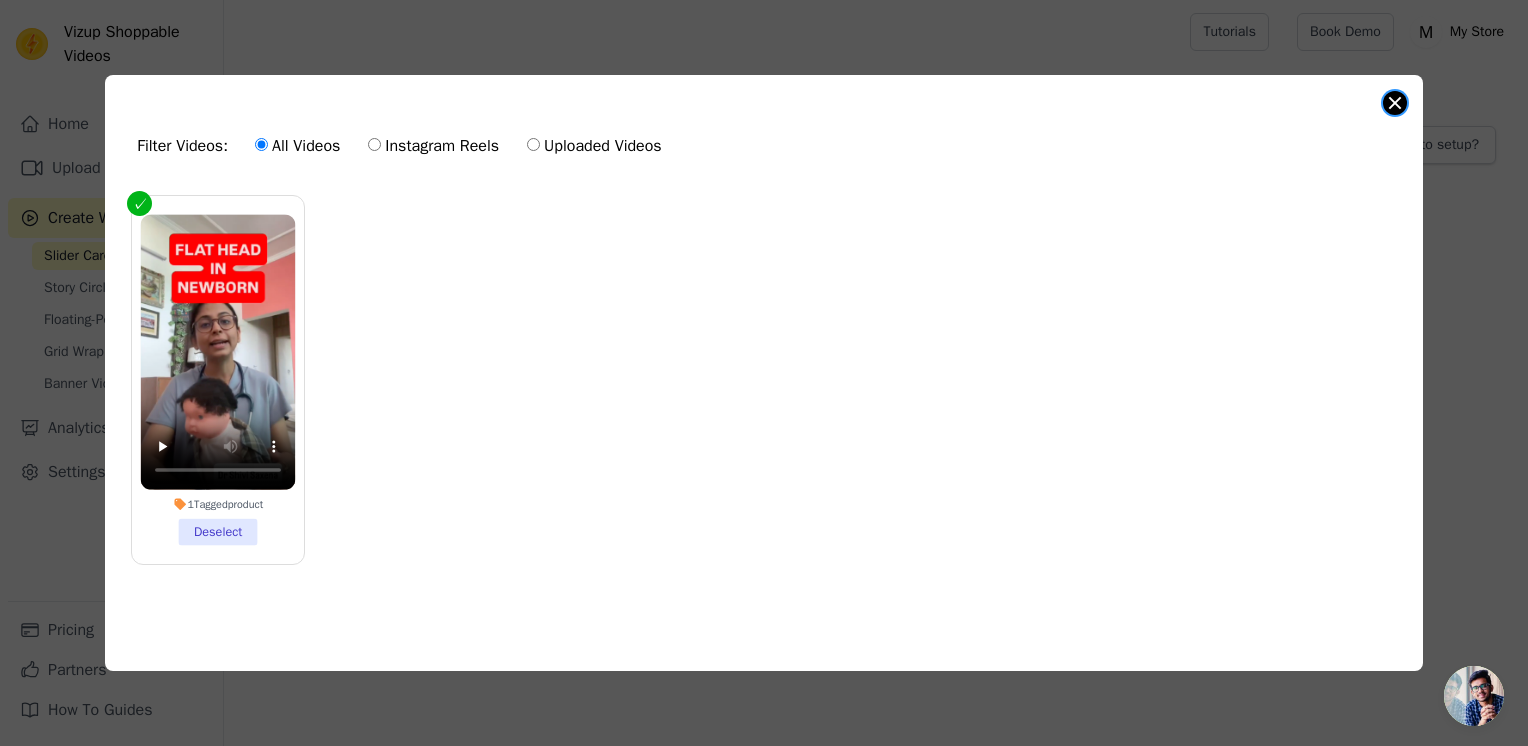 click at bounding box center [1395, 103] 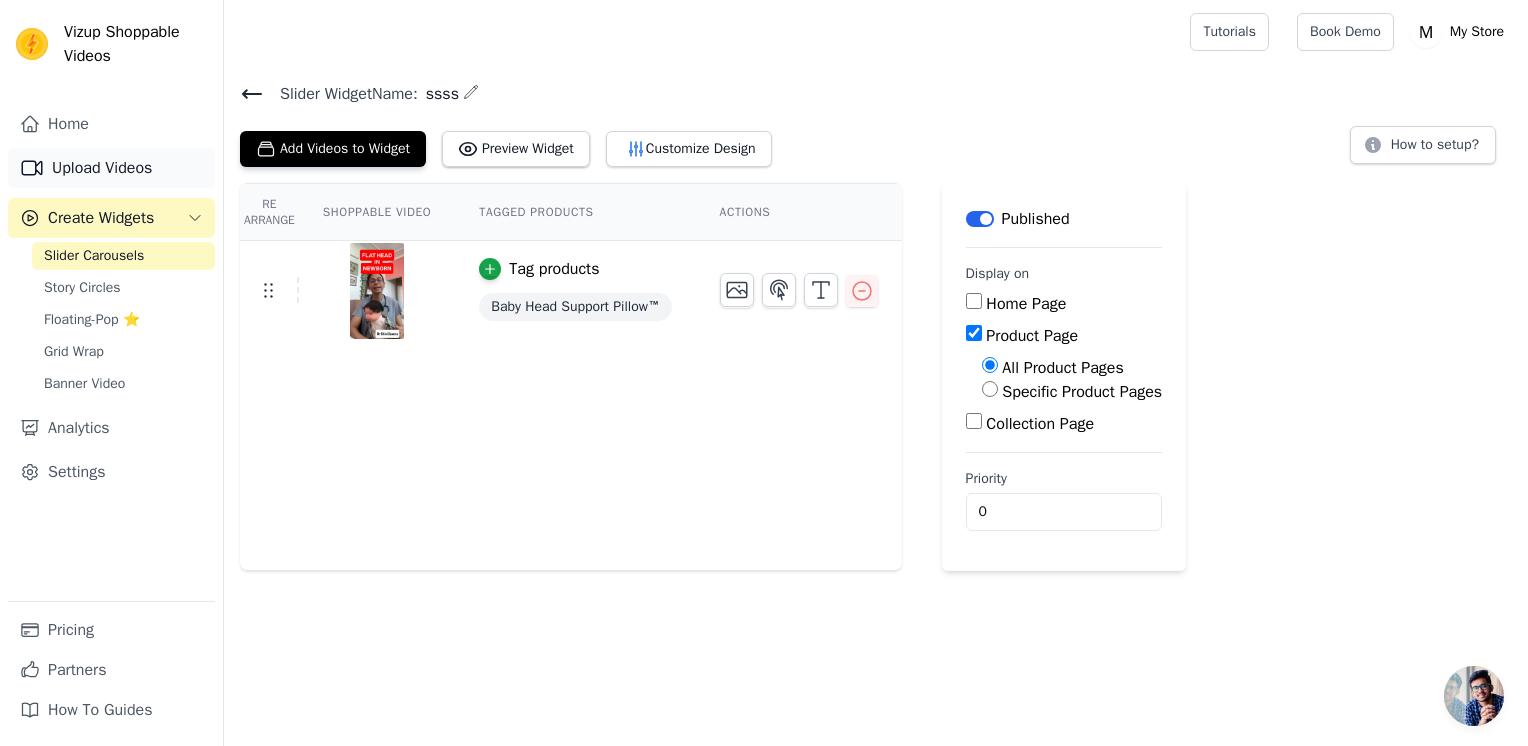 click on "Upload Videos" at bounding box center (111, 168) 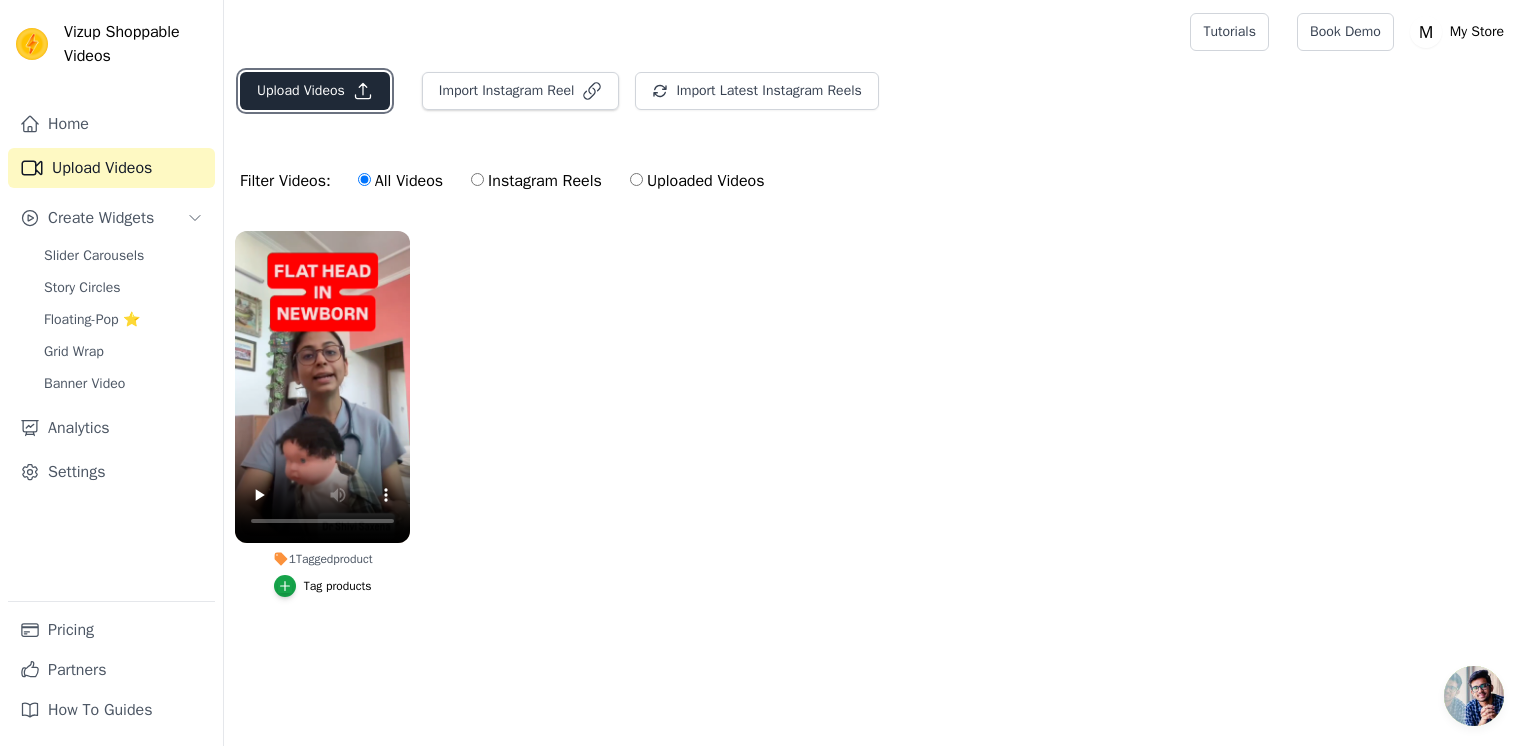 click on "Upload Videos" at bounding box center (315, 91) 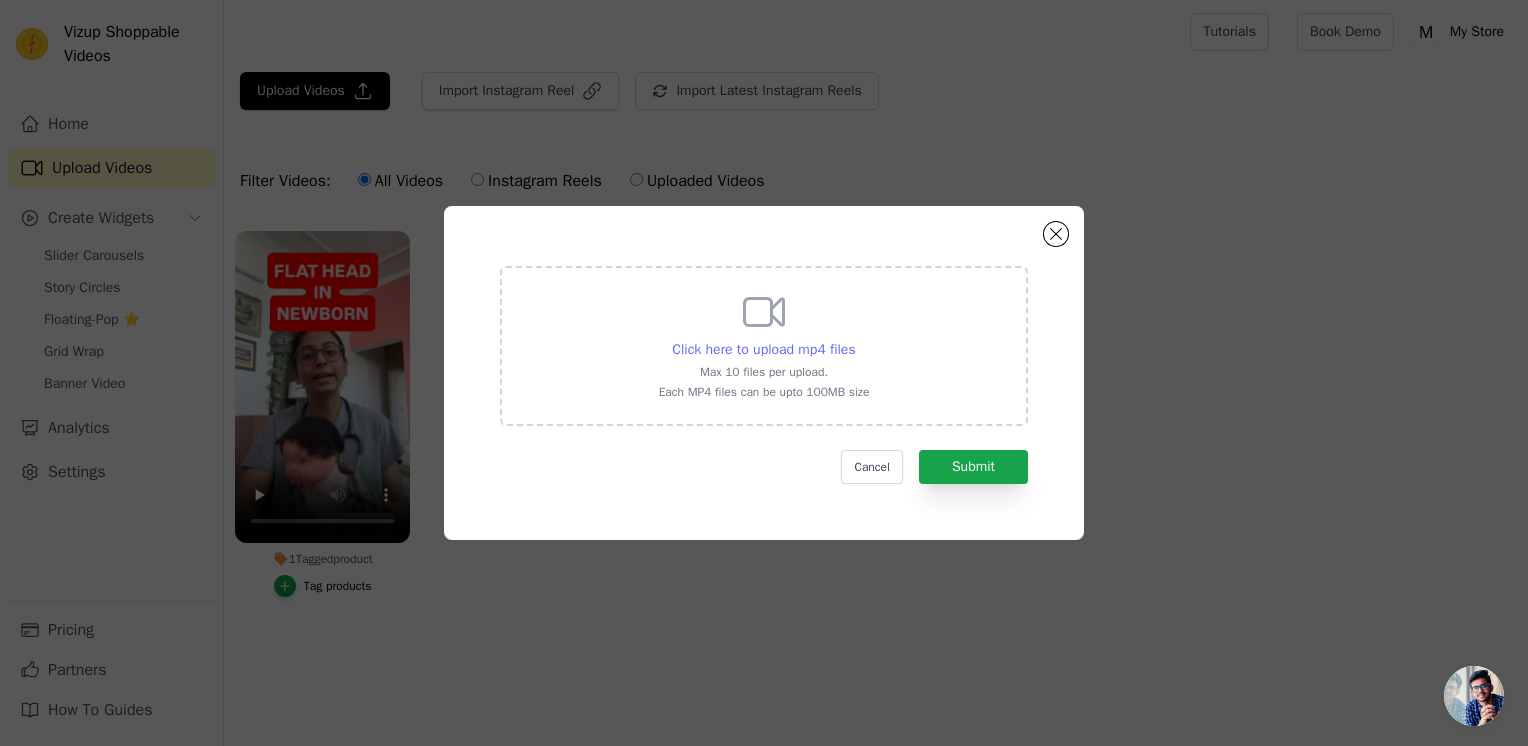 click on "Click here to upload mp4 files" at bounding box center [763, 349] 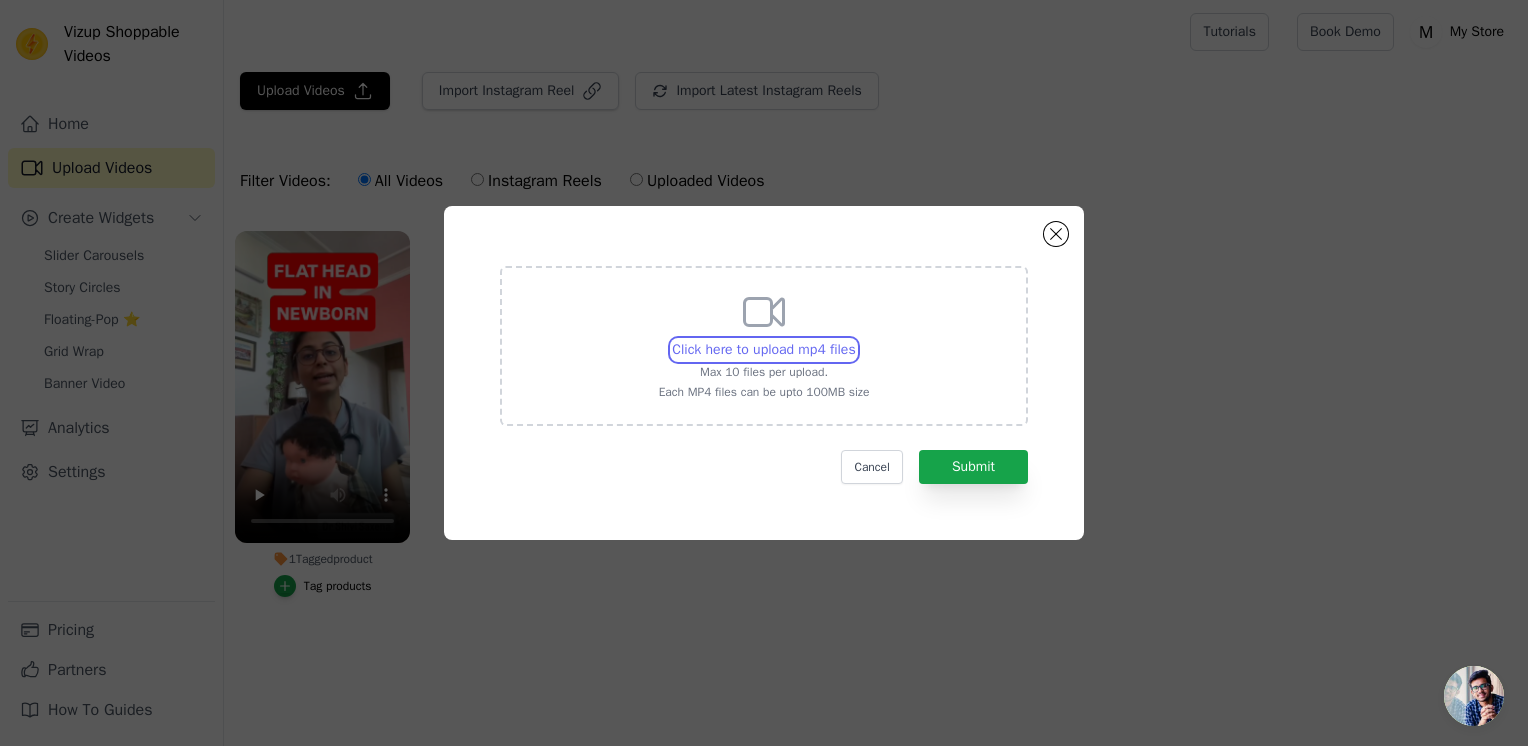 click on "Click here to upload mp4 files     Max 10 files per upload.   Each MP4 files can be upto 100MB size" at bounding box center (855, 339) 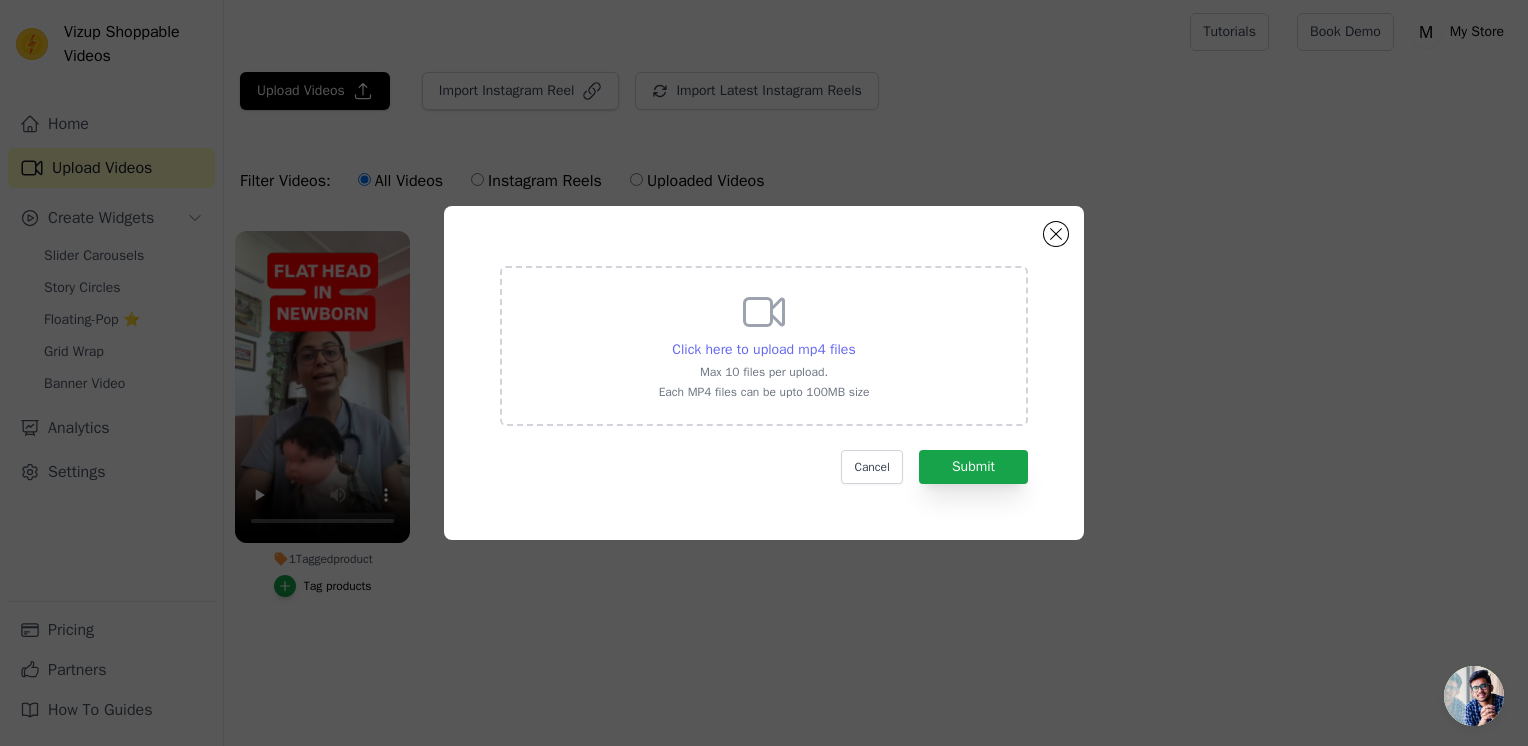 click on "Click here to upload mp4 files" at bounding box center (763, 349) 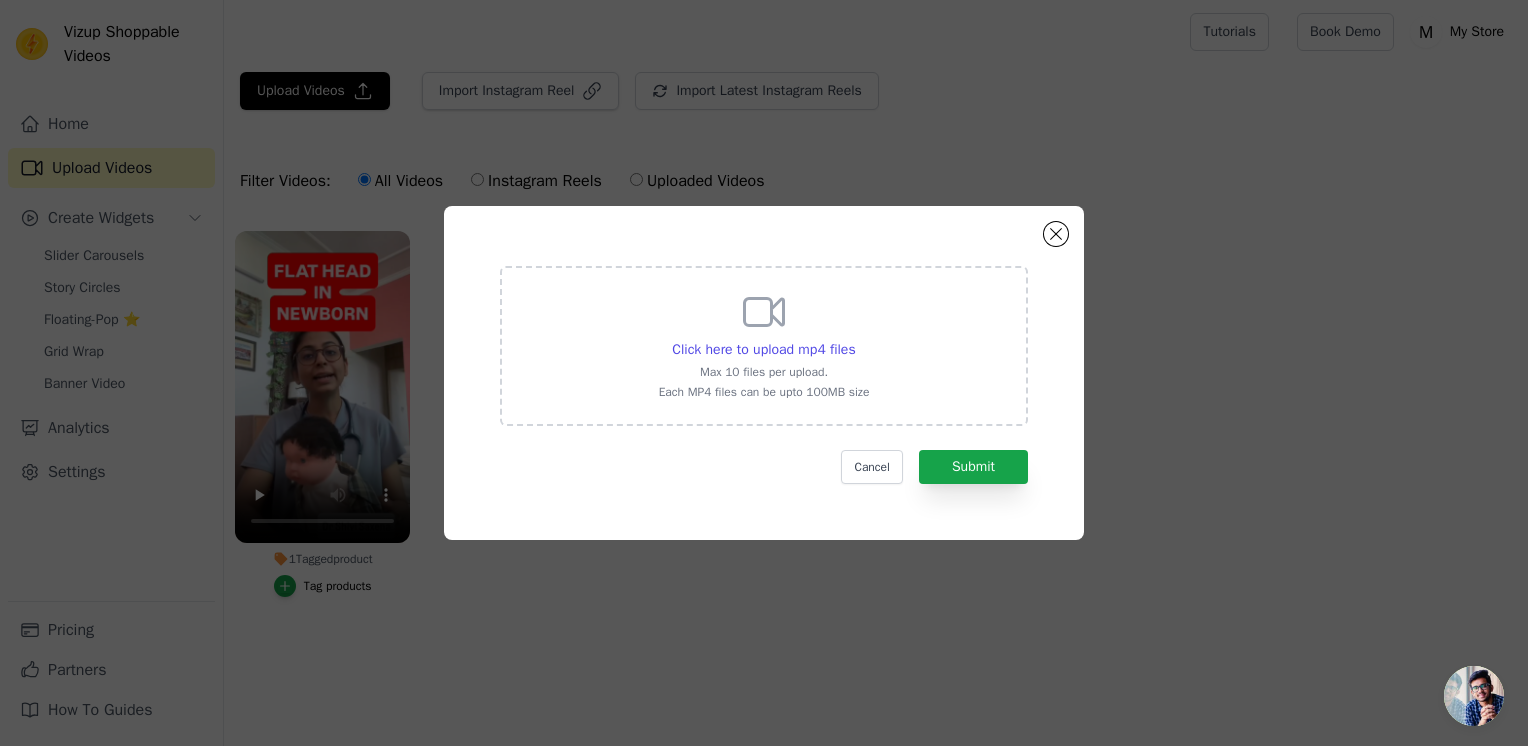 click on "Click here to upload mp4 files     Max 10 files per upload.   Each MP4 files can be upto 100MB size" at bounding box center [764, 344] 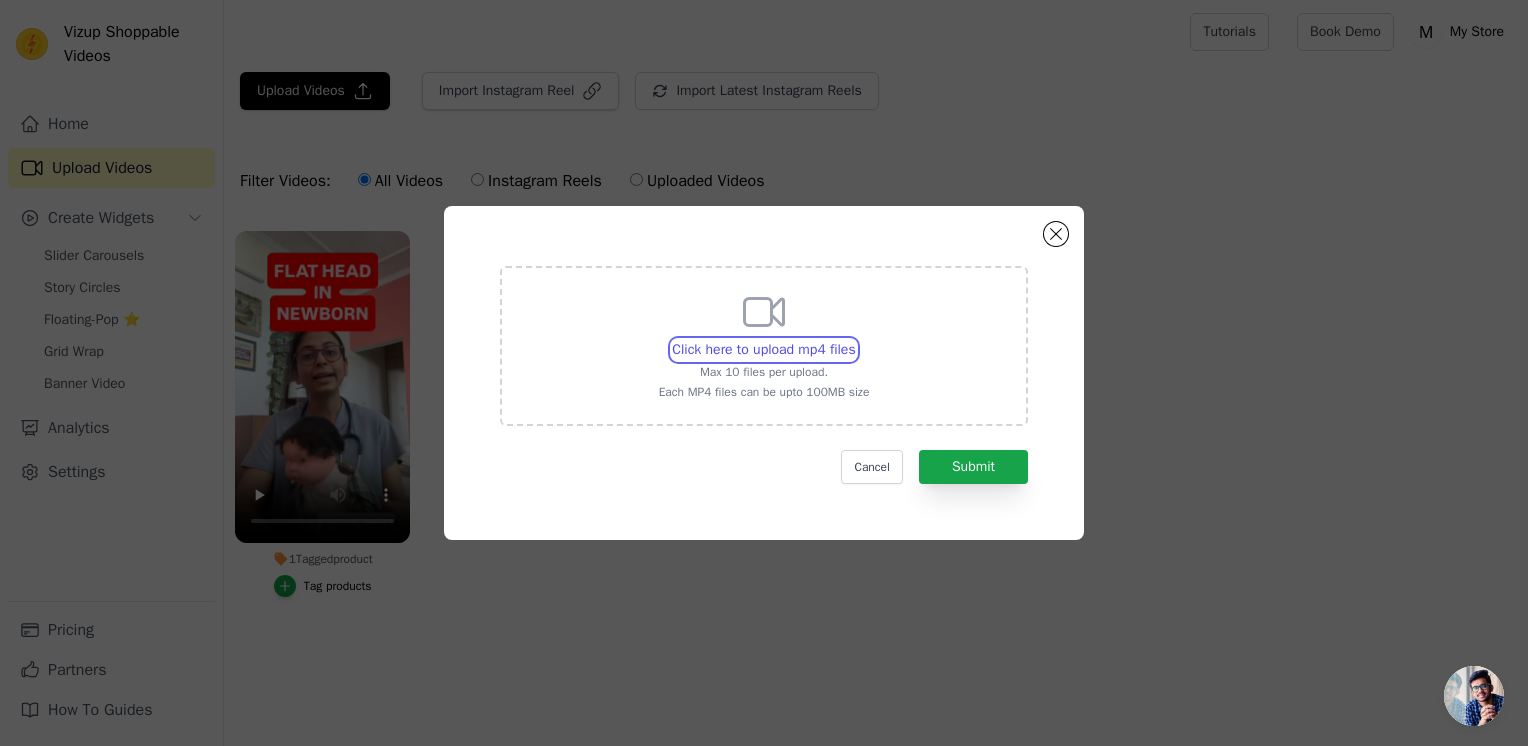 type on "C:\fakepath\Baby_Head_Shaping_Pillow_–_Breathable_Memory_Foam_for_Flat_Head (1).webm" 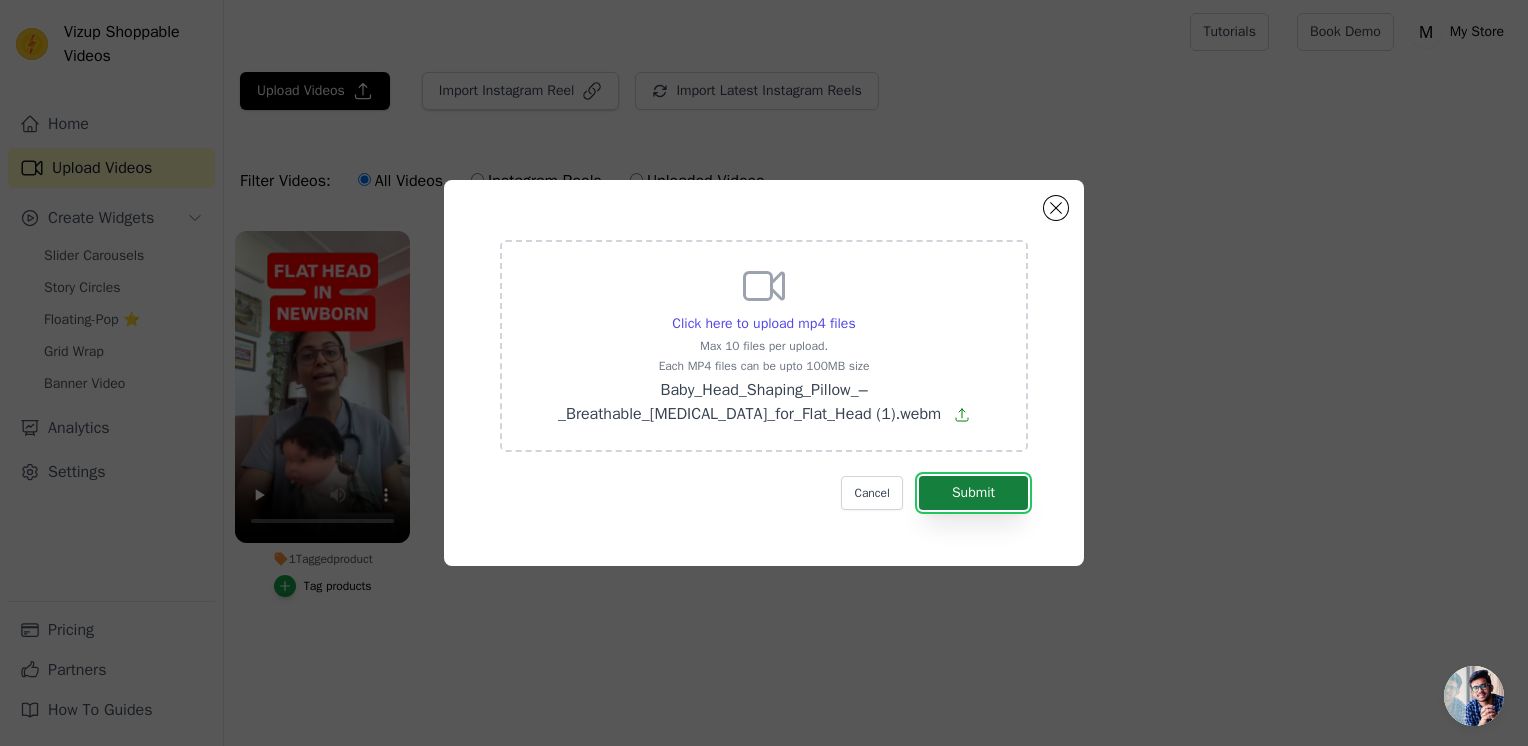 click on "Submit" at bounding box center [973, 493] 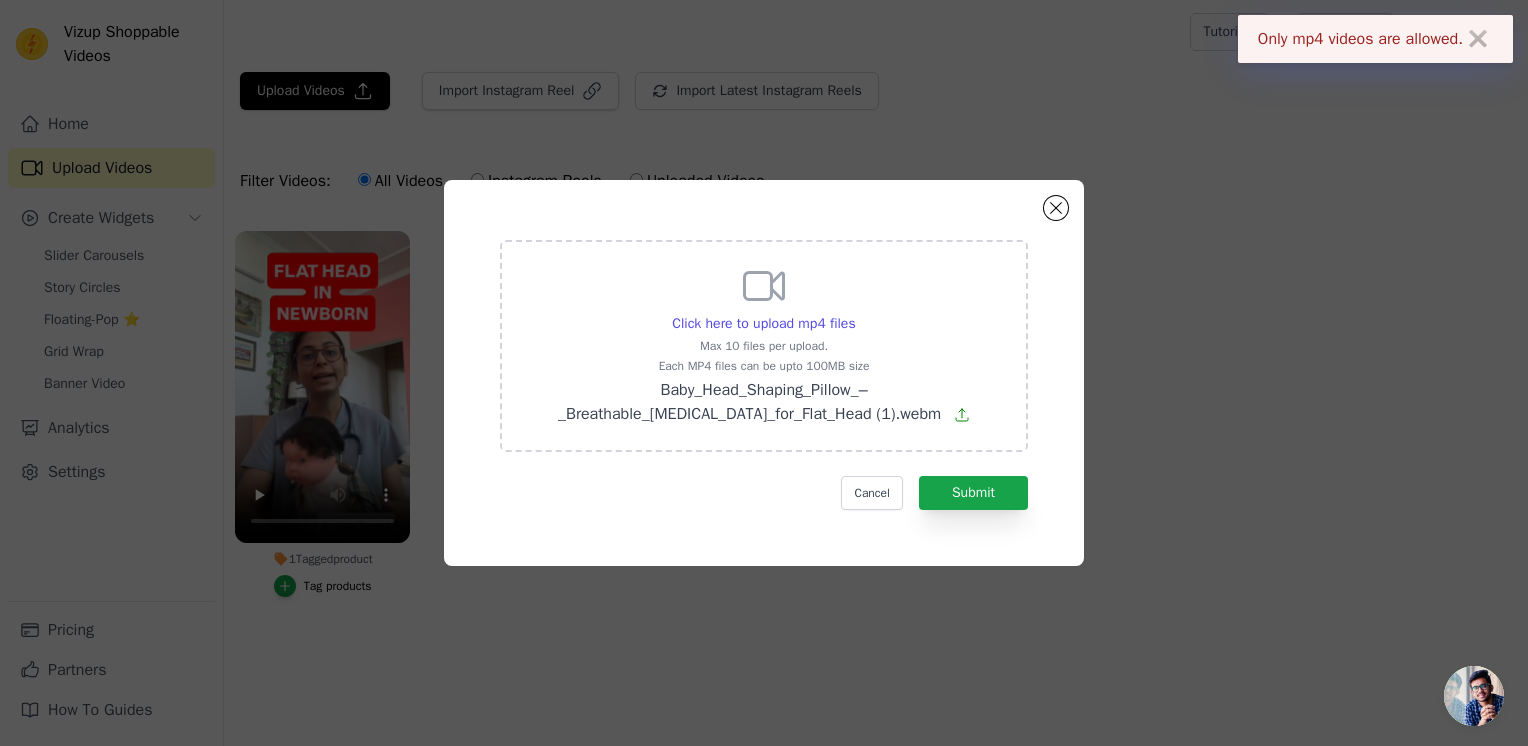 click on "Baby_Head_Shaping_Pillow_–_Breathable_Memory_Foam_for_Flat_Head (1).webm" at bounding box center (764, 402) 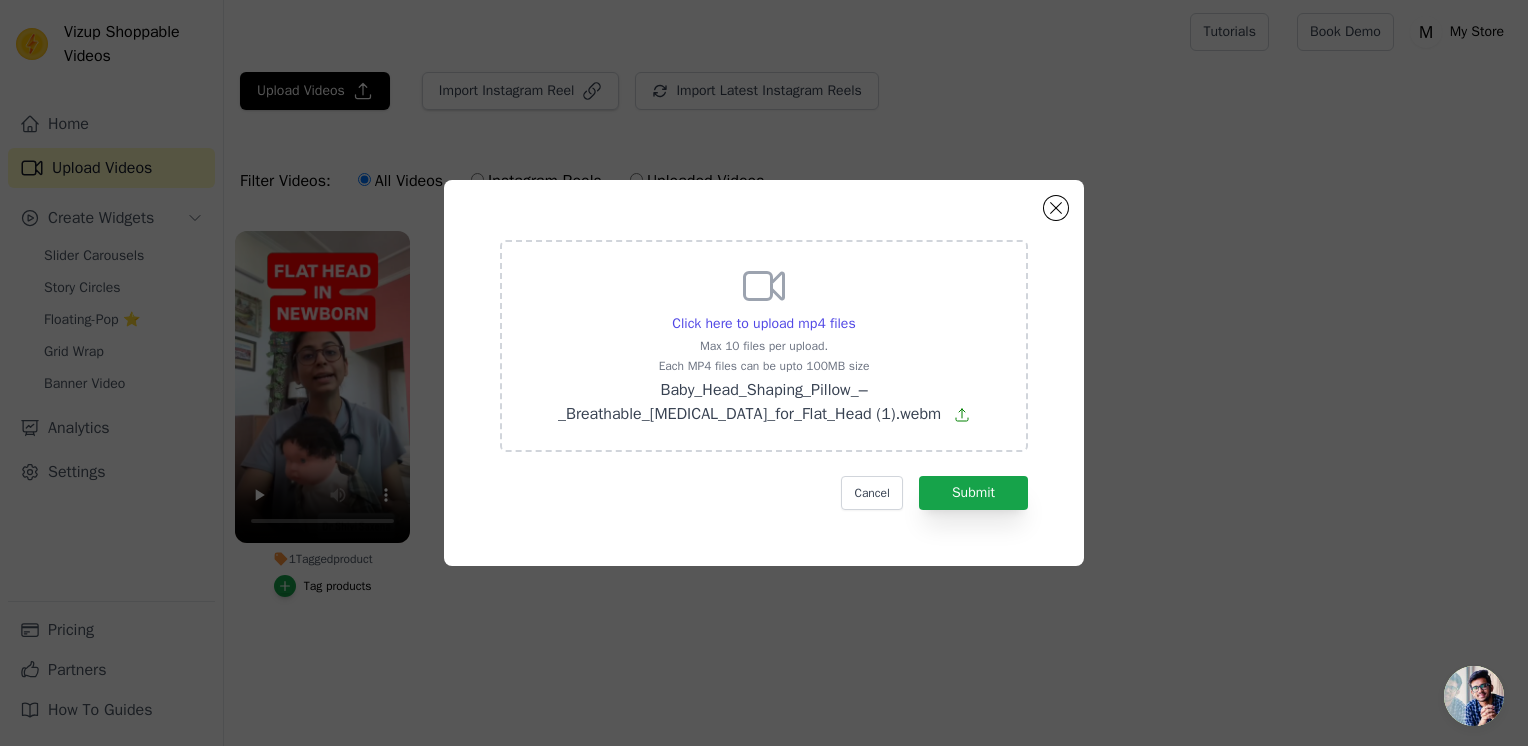click 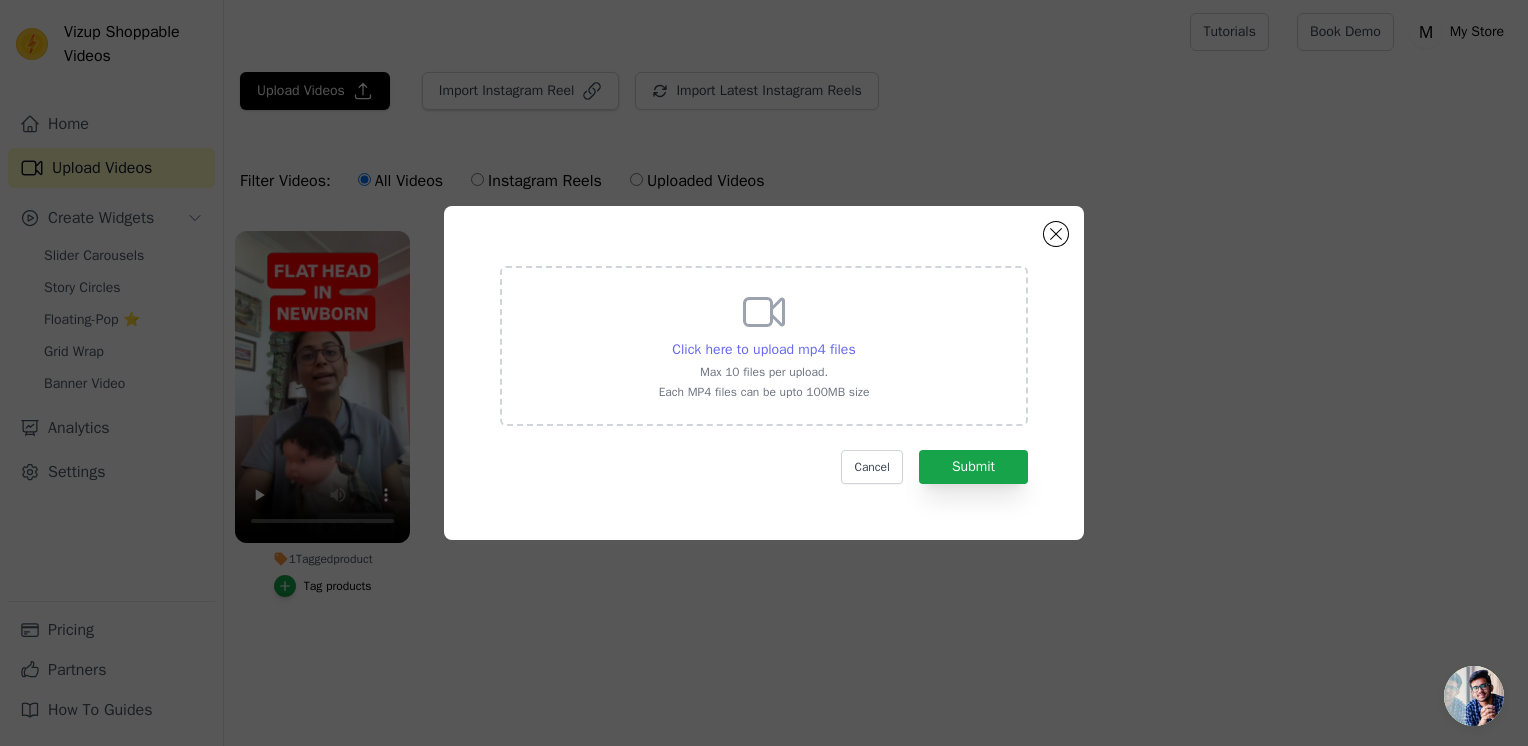 click on "Click here to upload mp4 files" at bounding box center [763, 349] 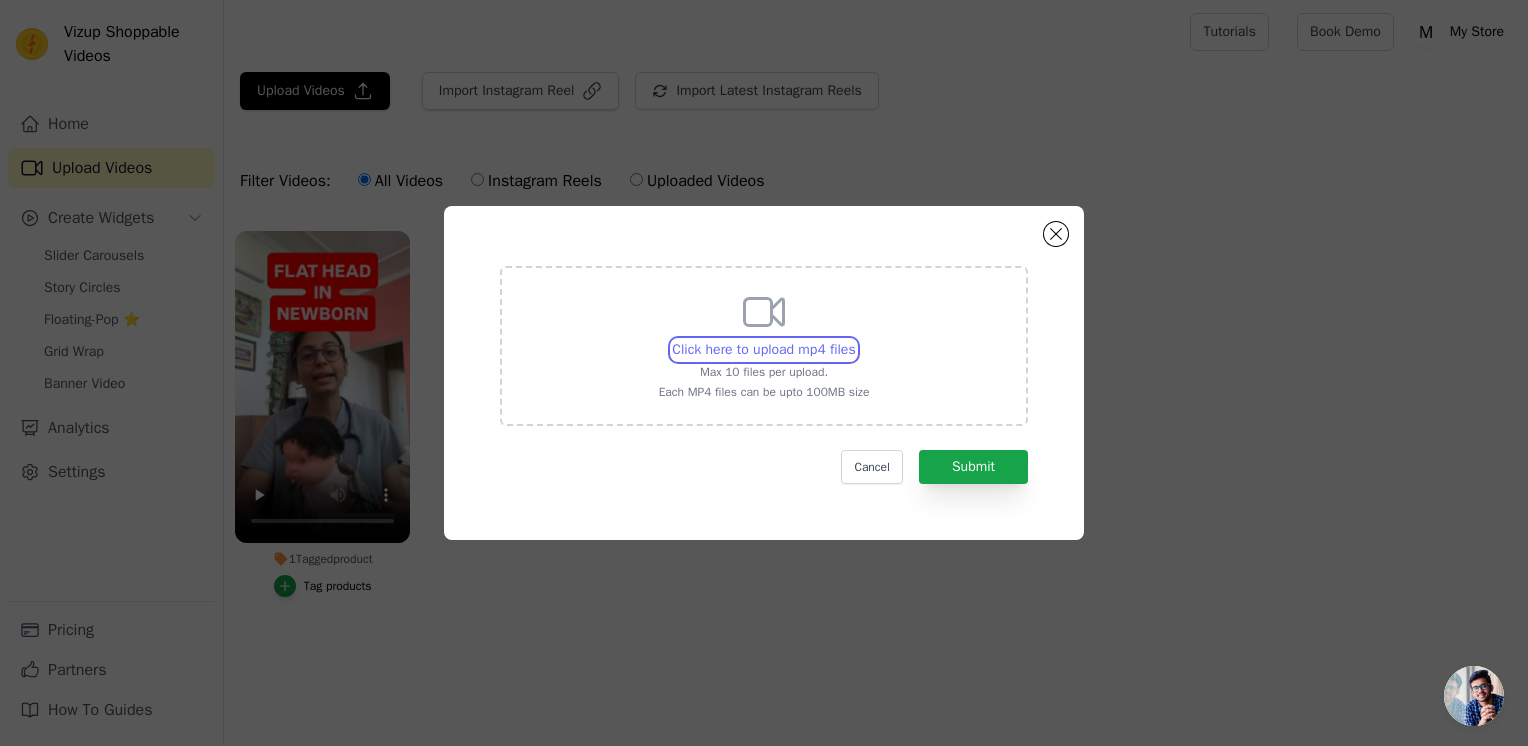 click on "Click here to upload mp4 files     Max 10 files per upload.   Each MP4 files can be upto 100MB size" at bounding box center [855, 339] 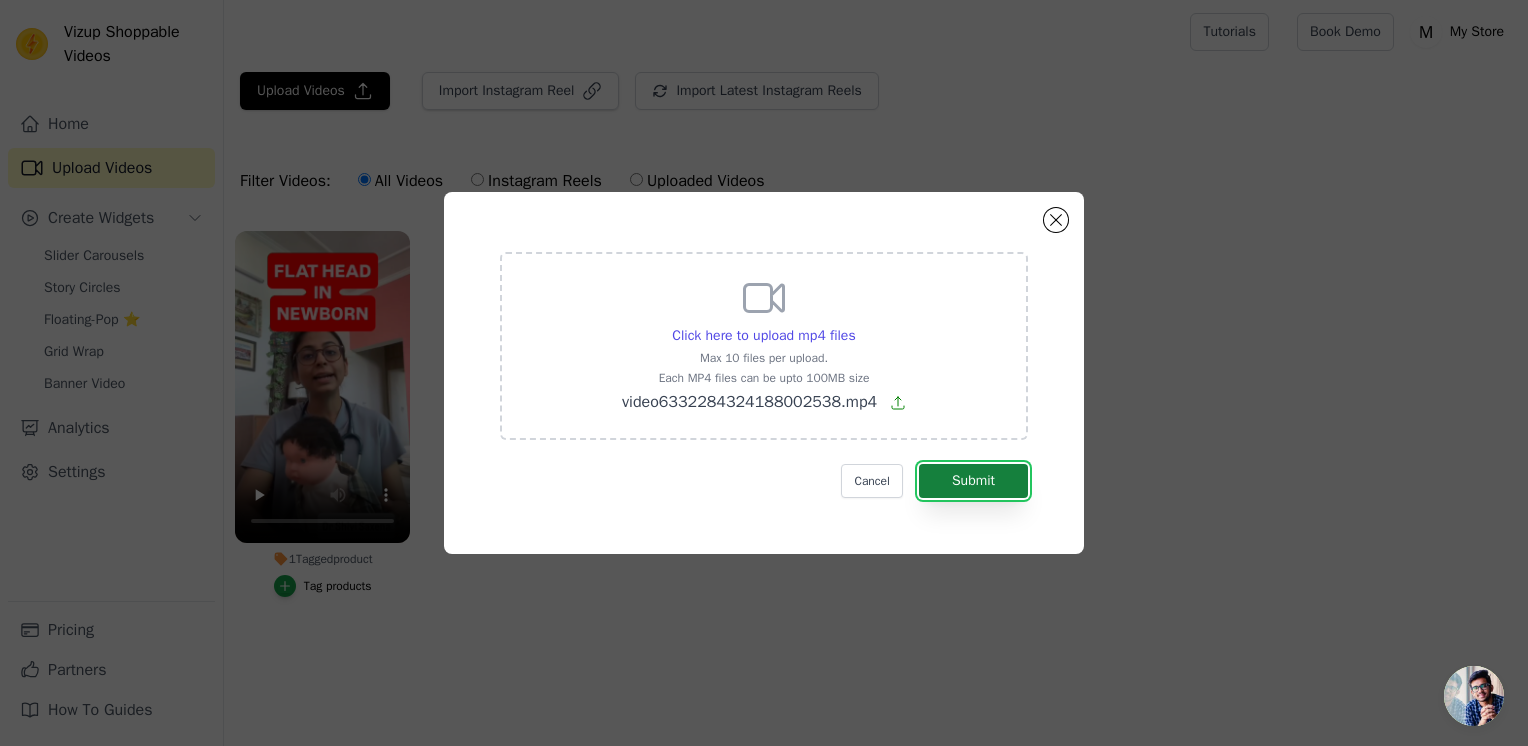 click on "Submit" at bounding box center [973, 481] 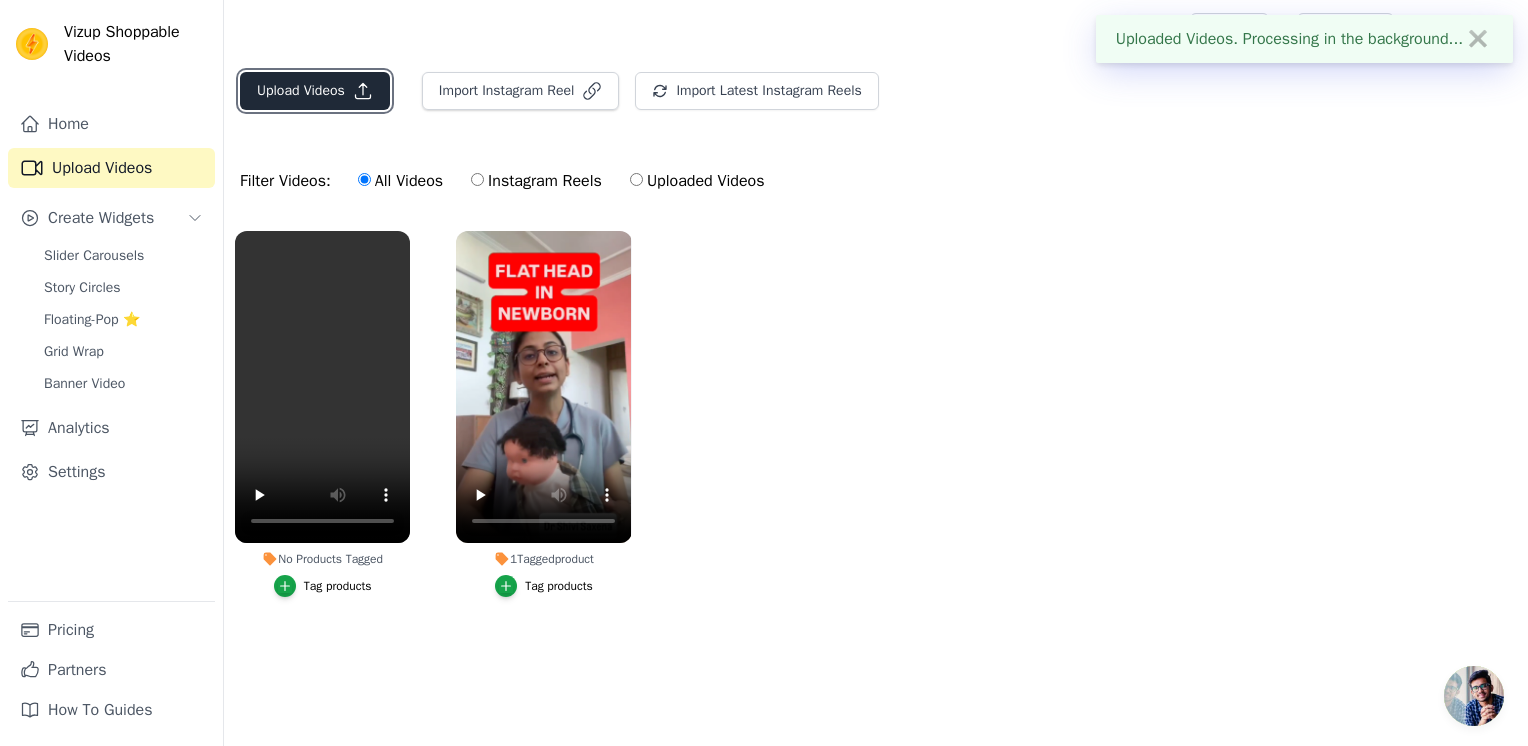 click on "Upload Videos" at bounding box center [315, 91] 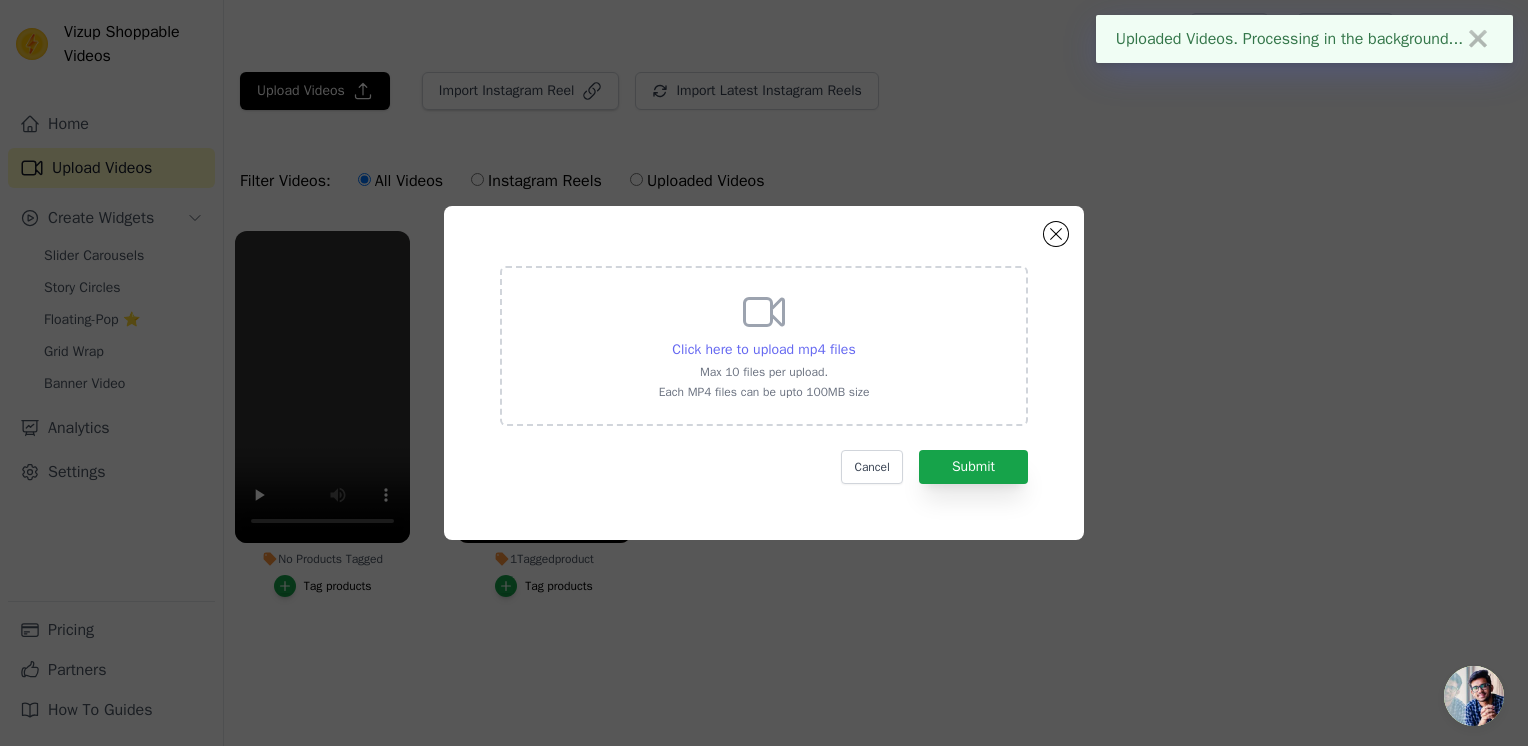 click on "Click here to upload mp4 files" at bounding box center [763, 349] 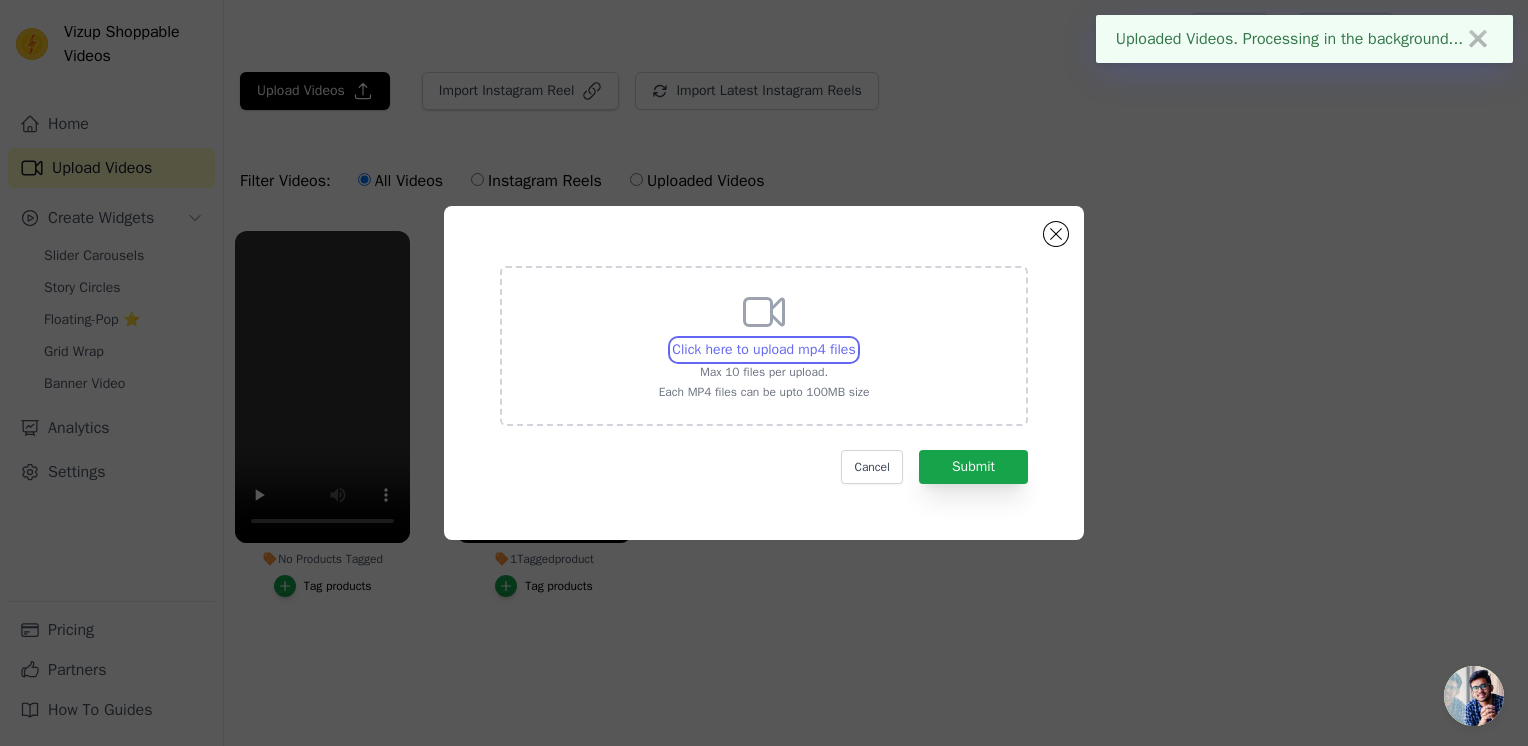 click on "Click here to upload mp4 files     Max 10 files per upload.   Each MP4 files can be upto 100MB size" at bounding box center [855, 339] 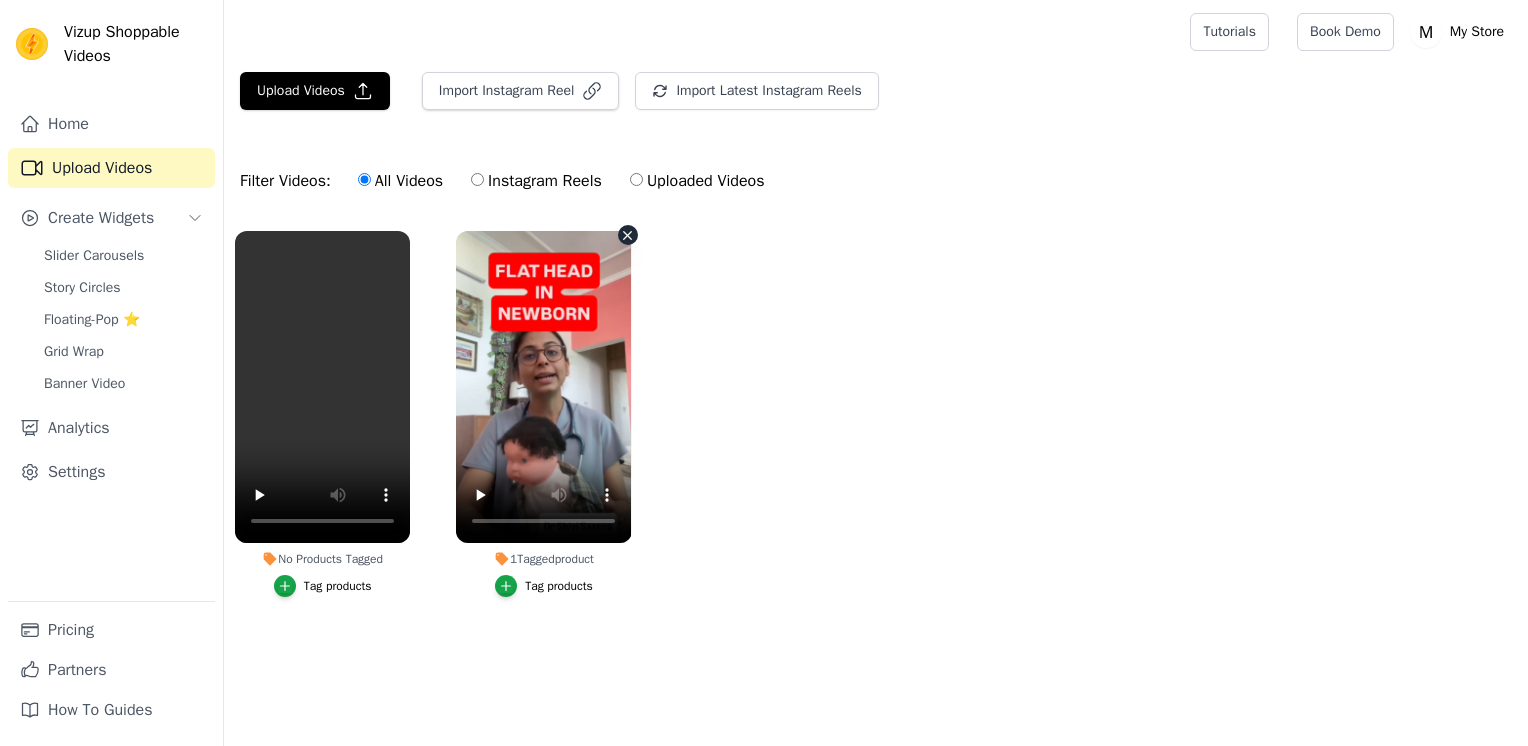 scroll, scrollTop: 0, scrollLeft: 0, axis: both 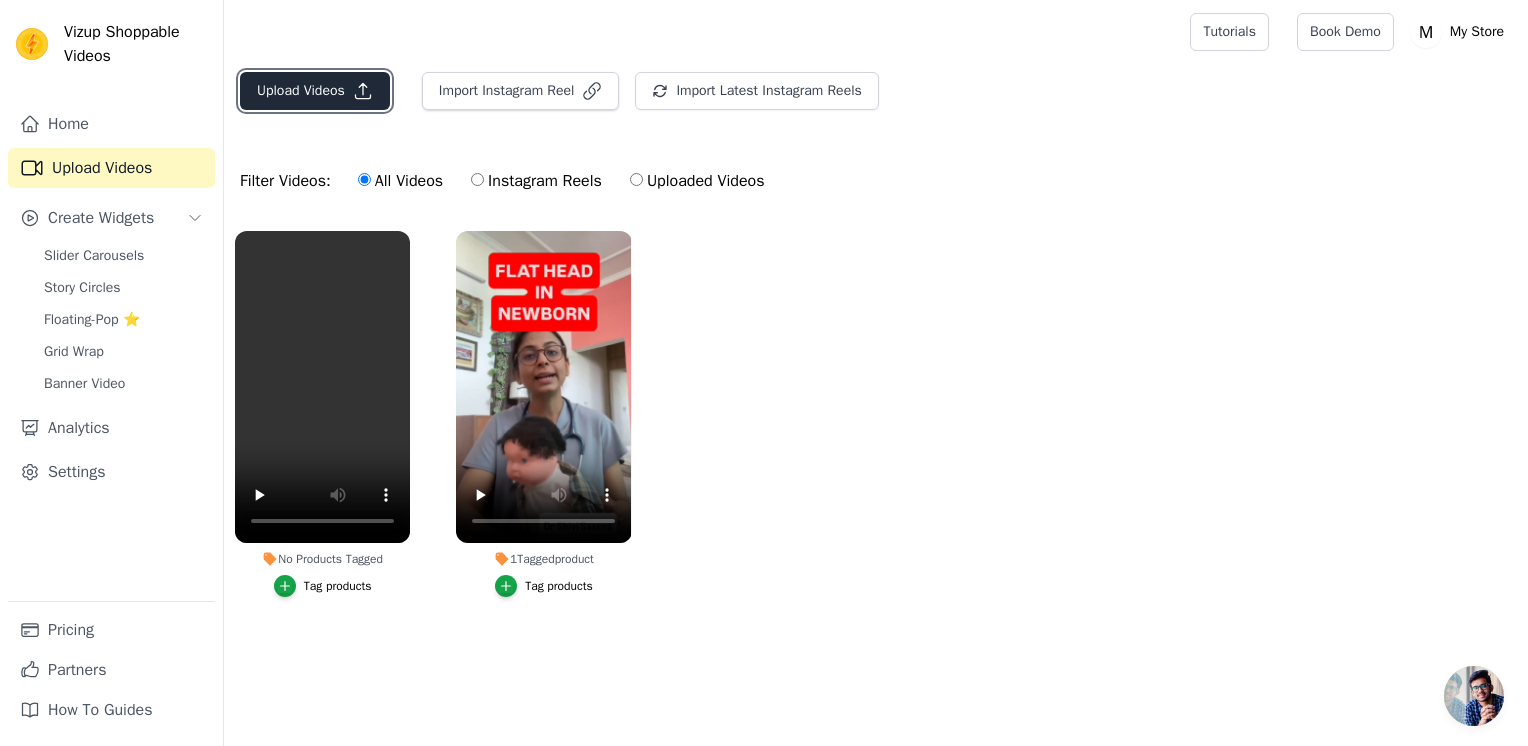 click on "Upload Videos" at bounding box center (315, 91) 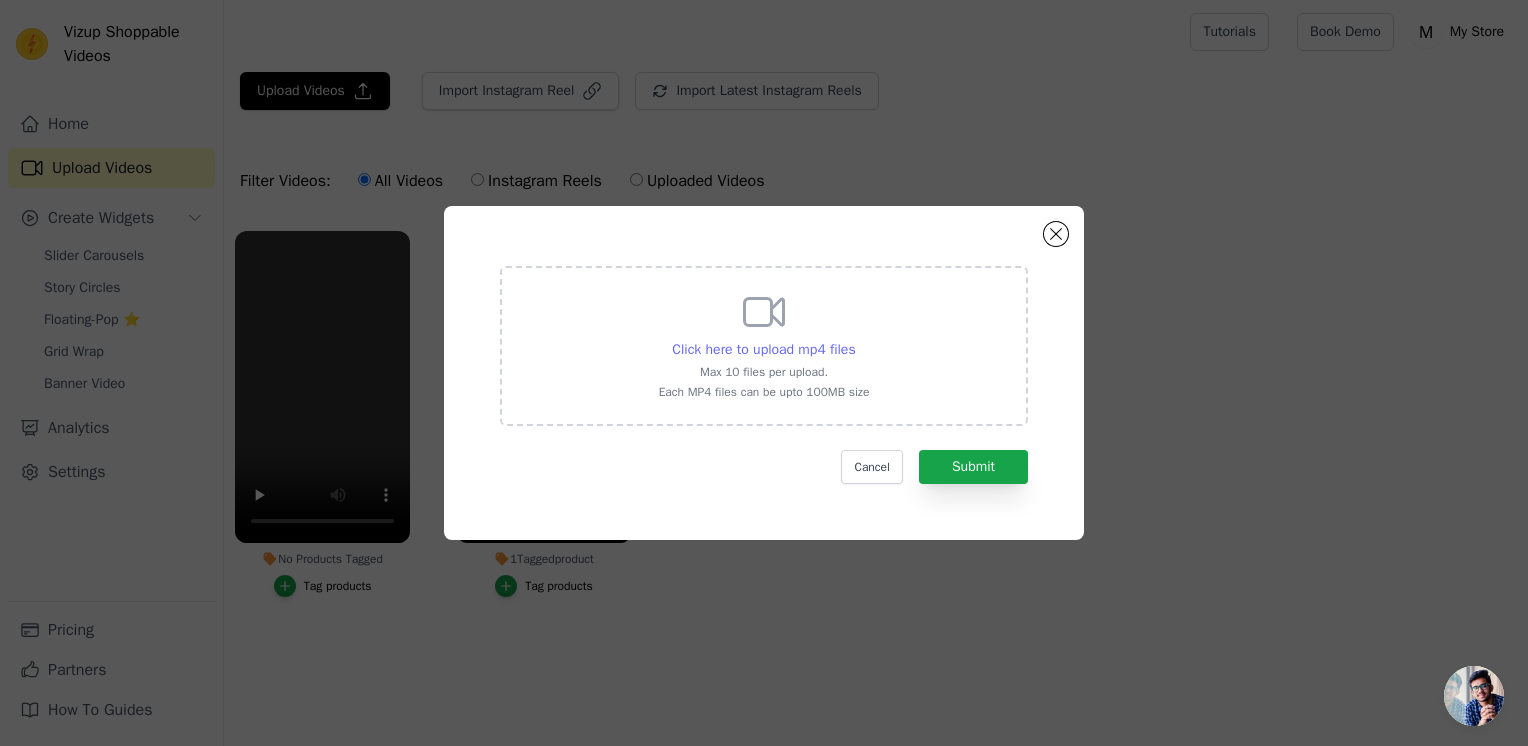 click on "Click here to upload mp4 files" at bounding box center [763, 349] 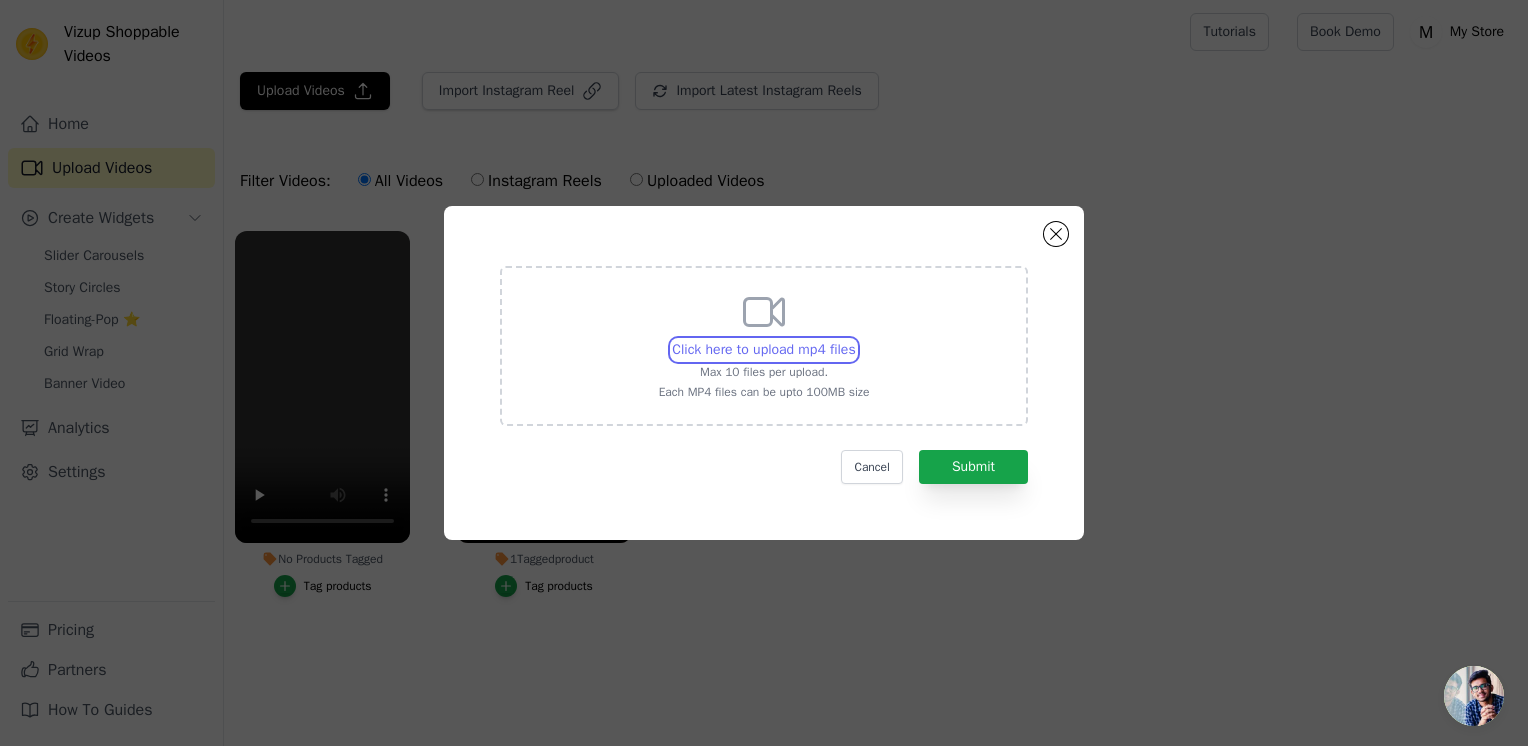 type on "C:\fakepath\video6332284324188002537.mp4" 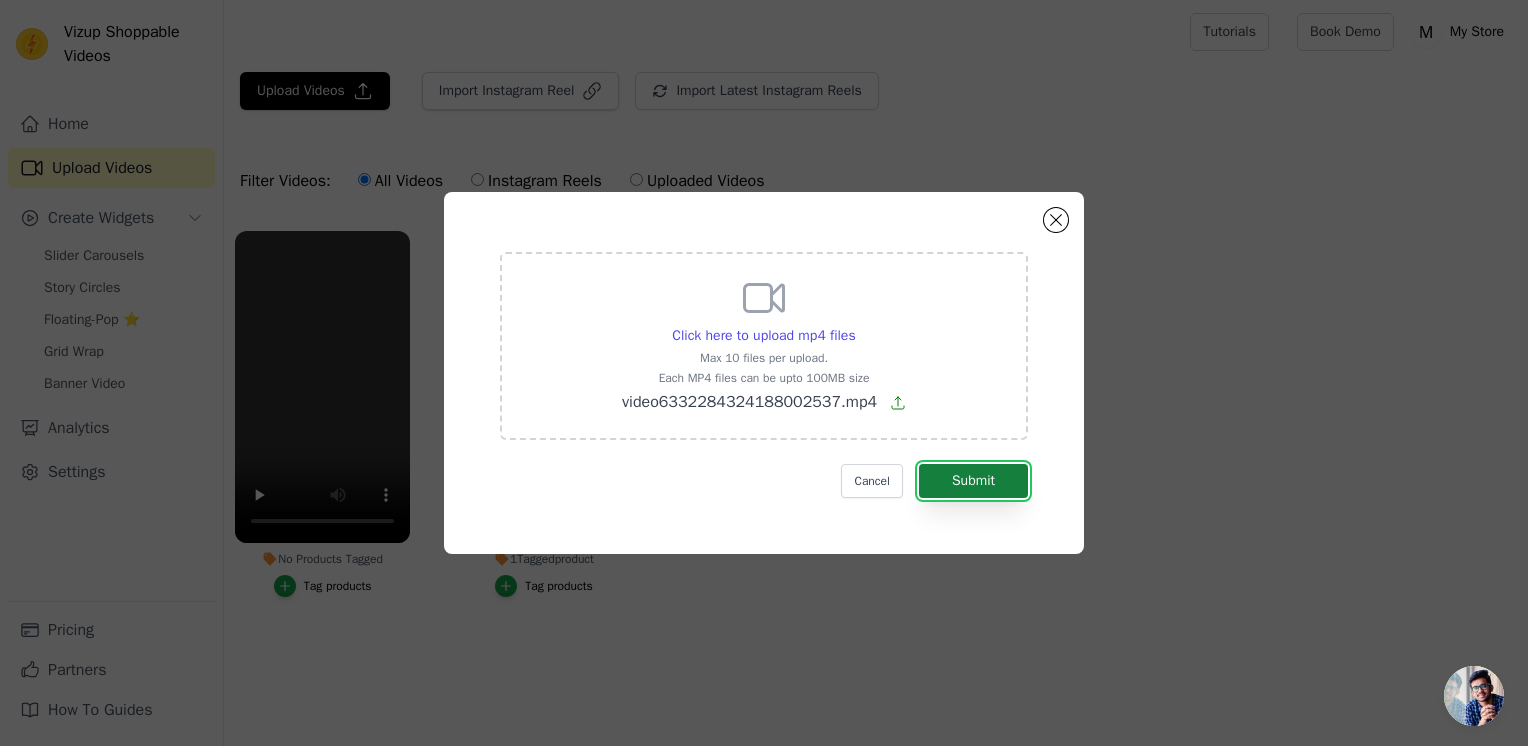 click on "Submit" at bounding box center (973, 481) 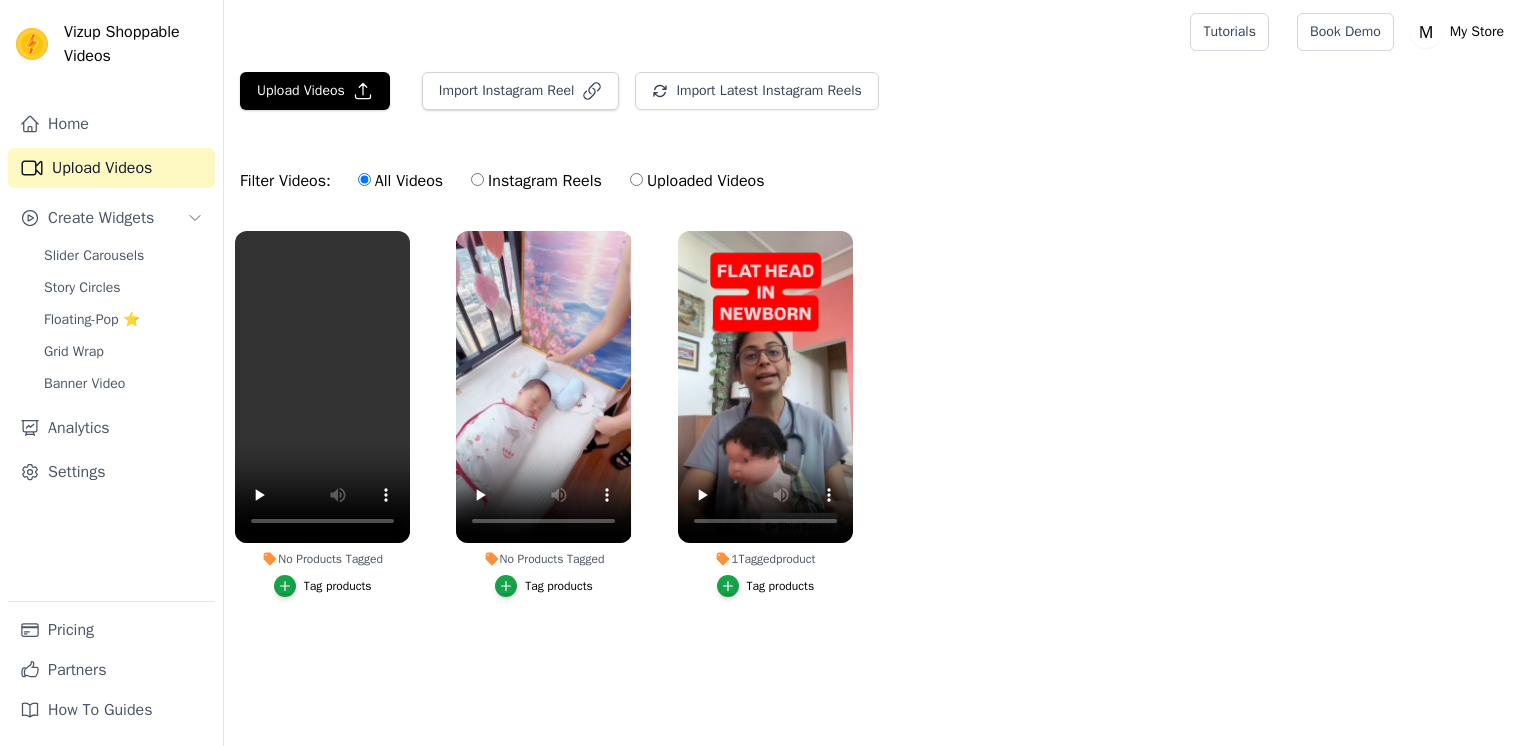 scroll, scrollTop: 0, scrollLeft: 0, axis: both 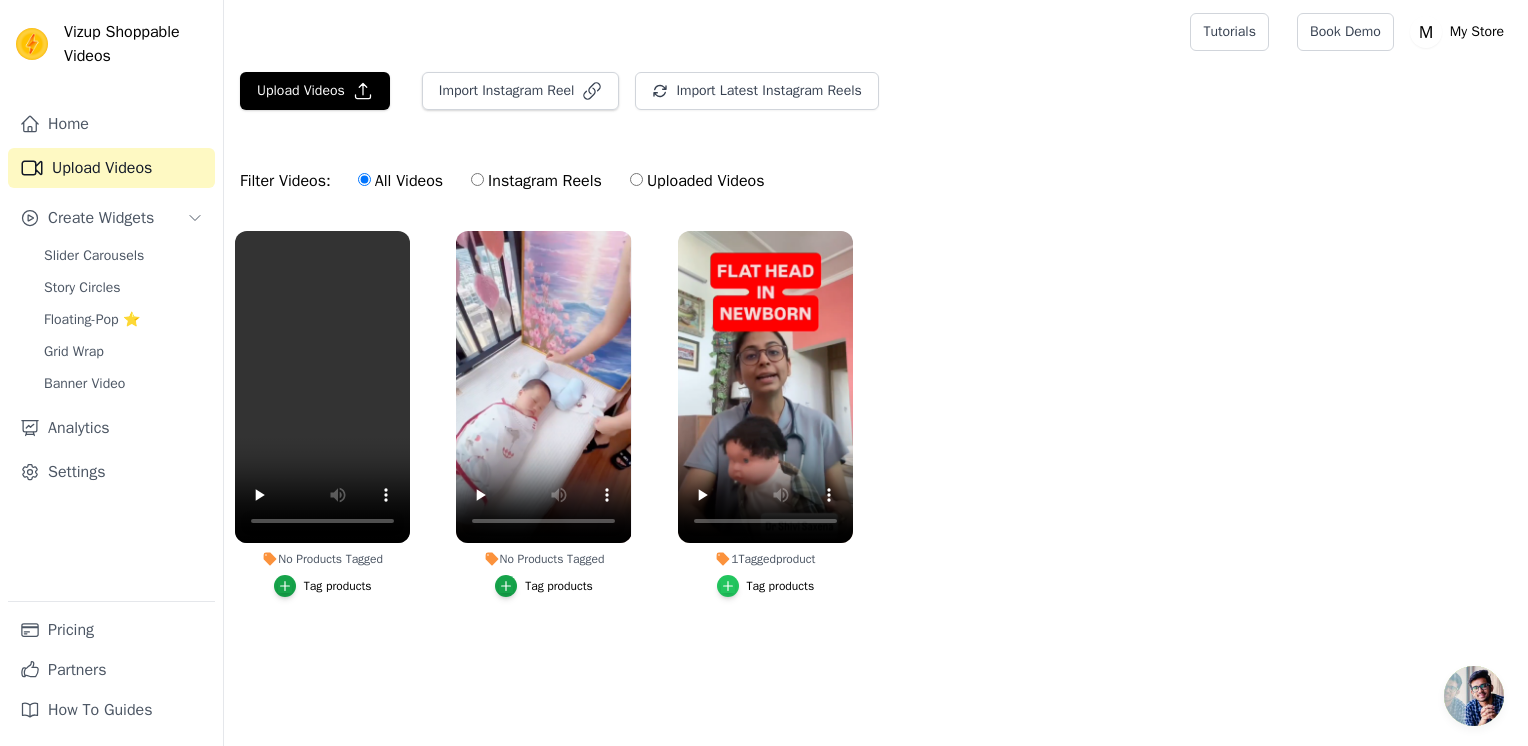 click 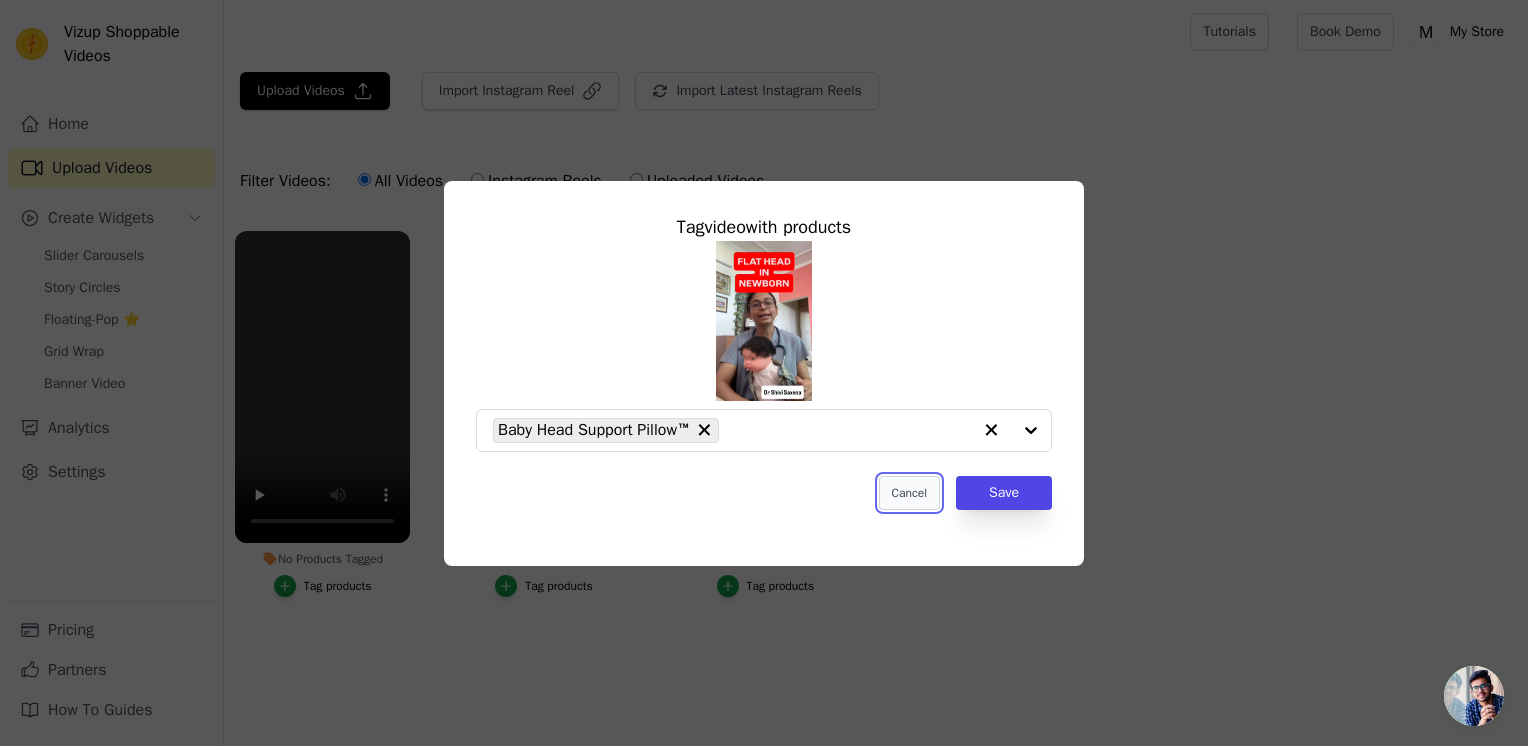click on "Cancel" at bounding box center (909, 493) 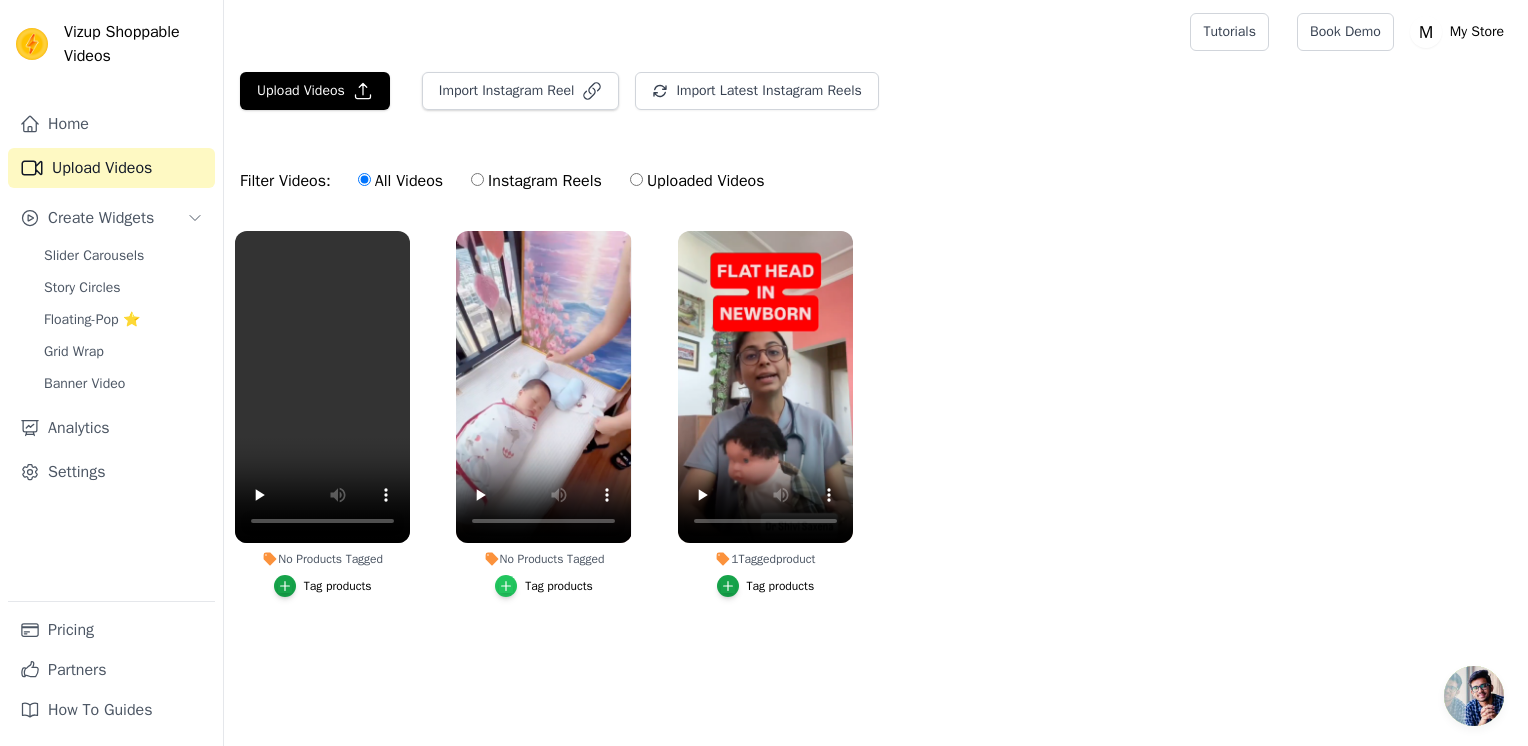 click 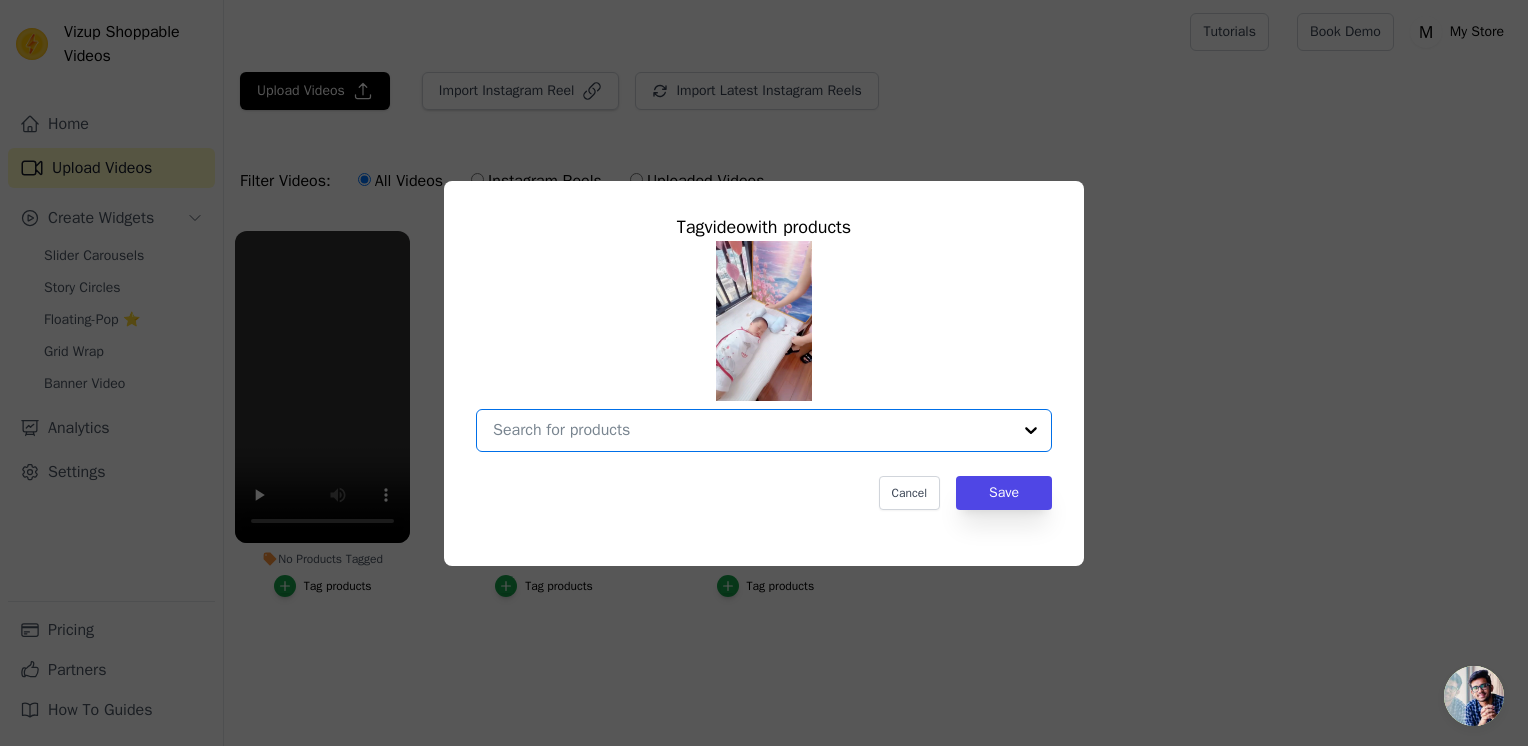 click on "No Products Tagged     Tag  video  with products       Option undefined, selected.   Select is focused, type to refine list, press down to open the menu.                   Cancel   Save     Tag products" at bounding box center [752, 430] 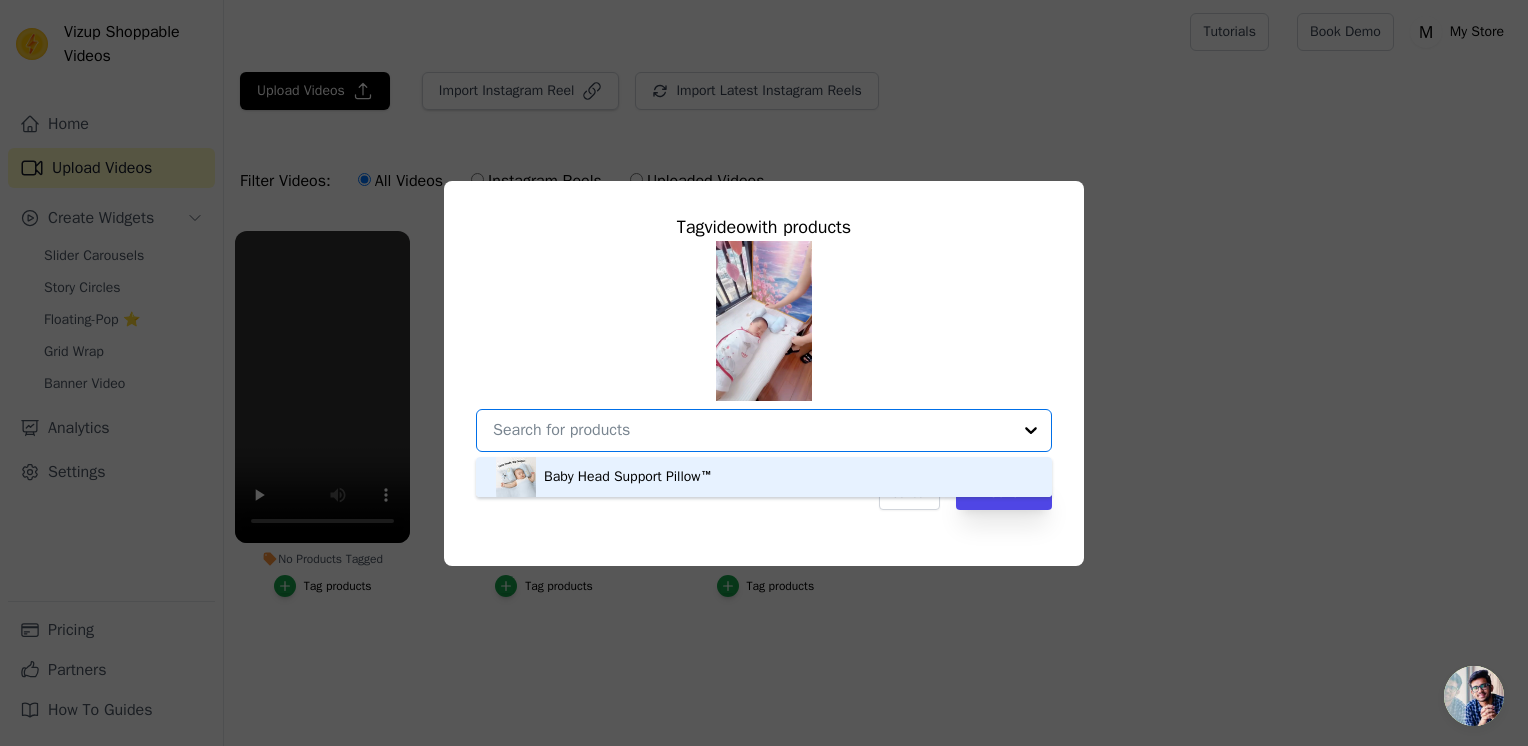 click on "Baby Head Support Pillow™" at bounding box center [764, 477] 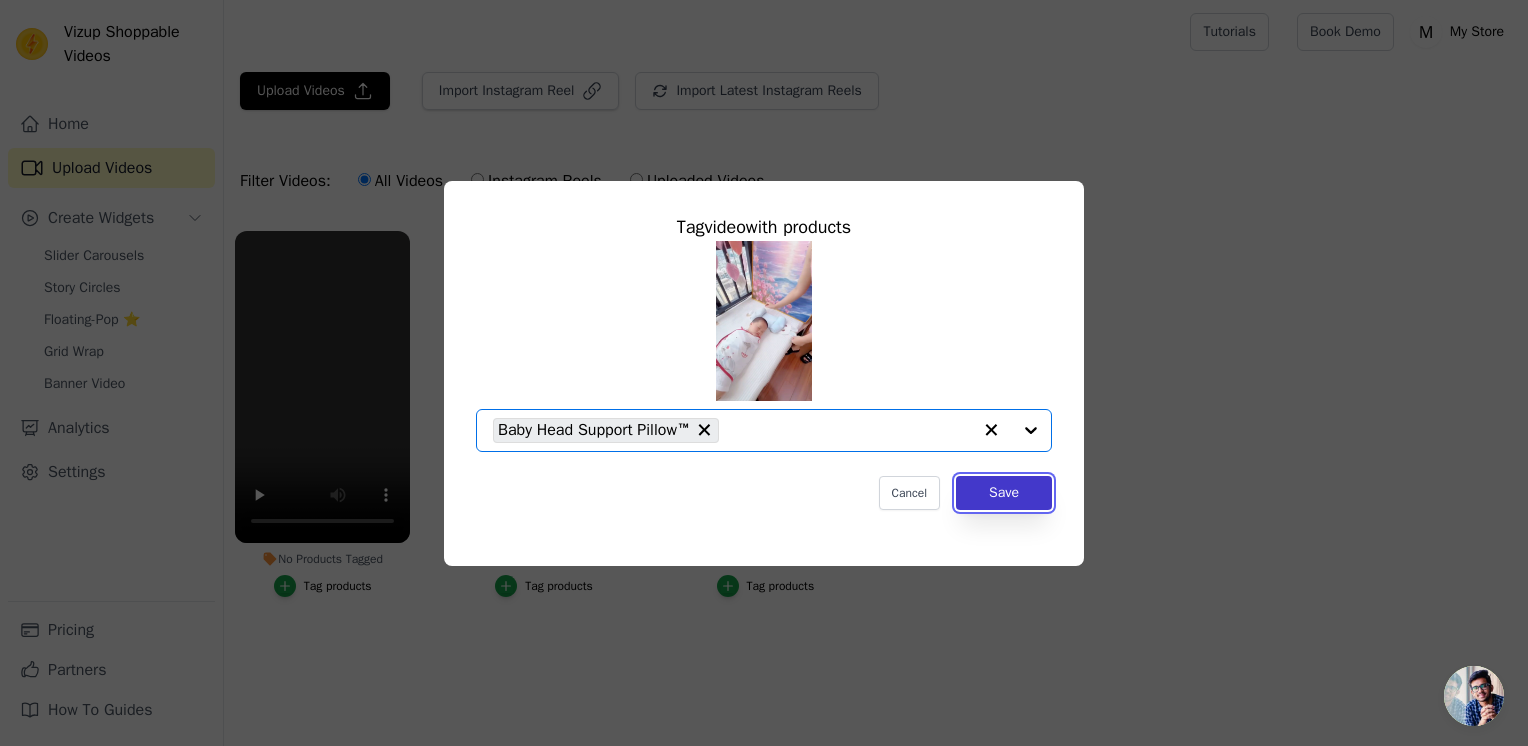 click on "Save" at bounding box center (1004, 493) 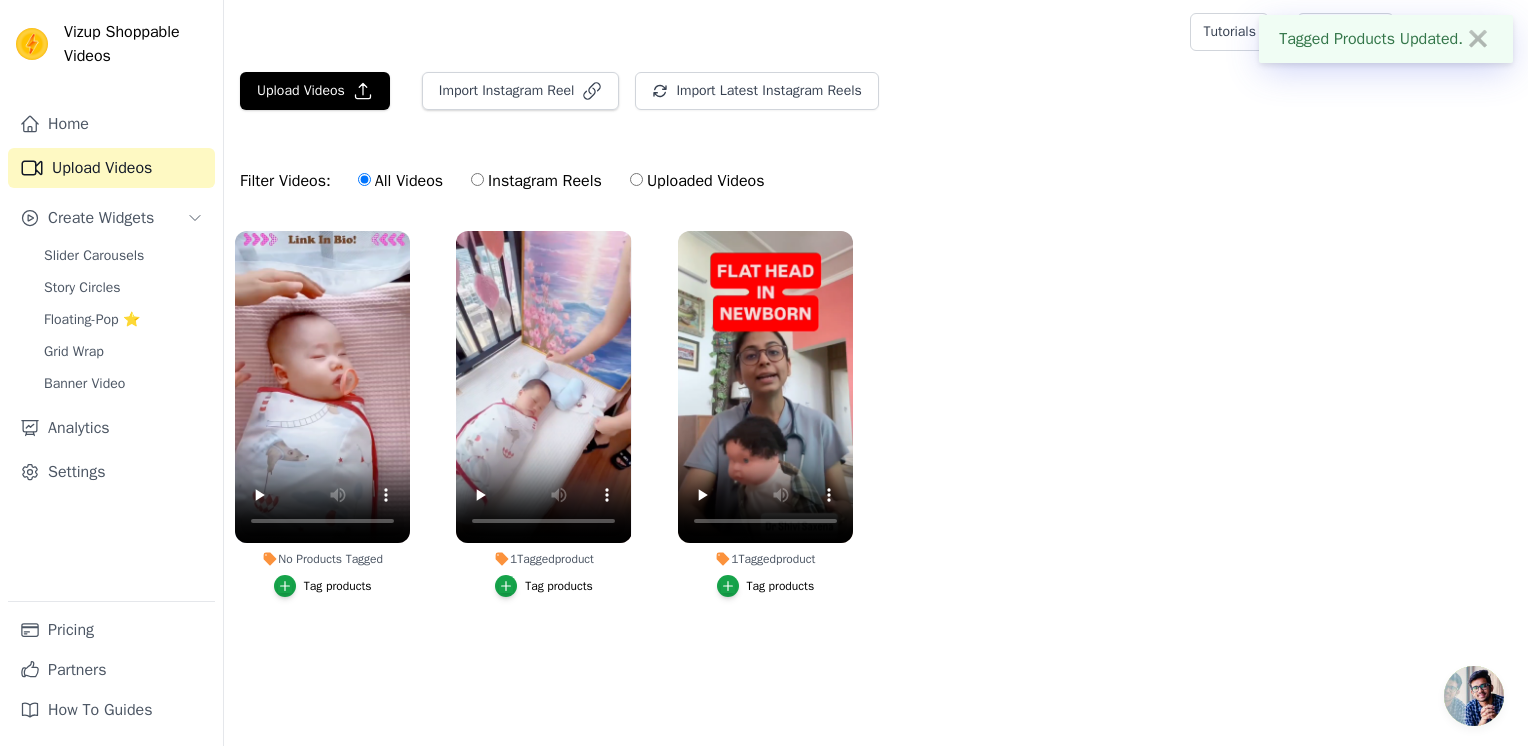 click on "Tag products" at bounding box center [338, 586] 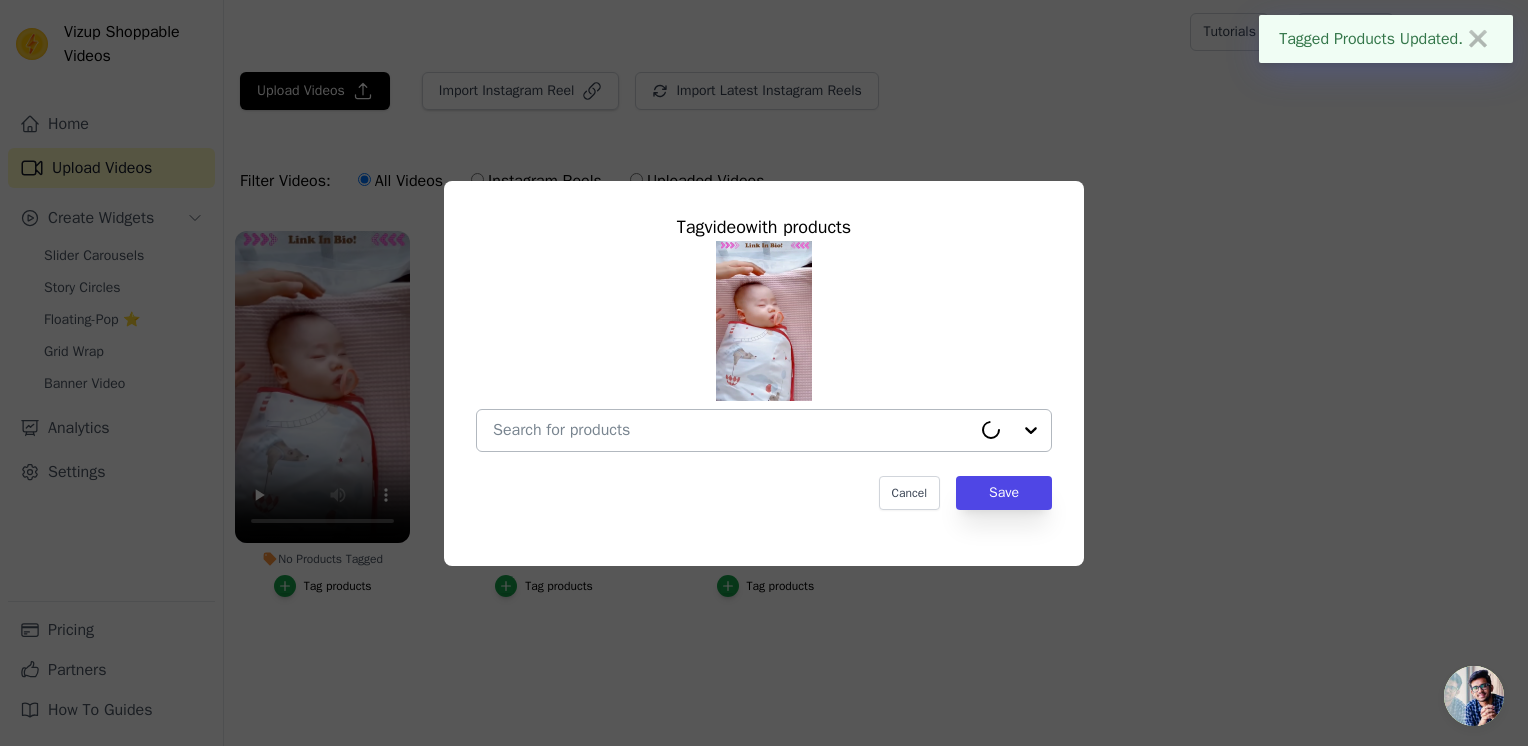 click on "No Products Tagged     Tag  video  with products                         Cancel   Save     Tag products" at bounding box center [732, 430] 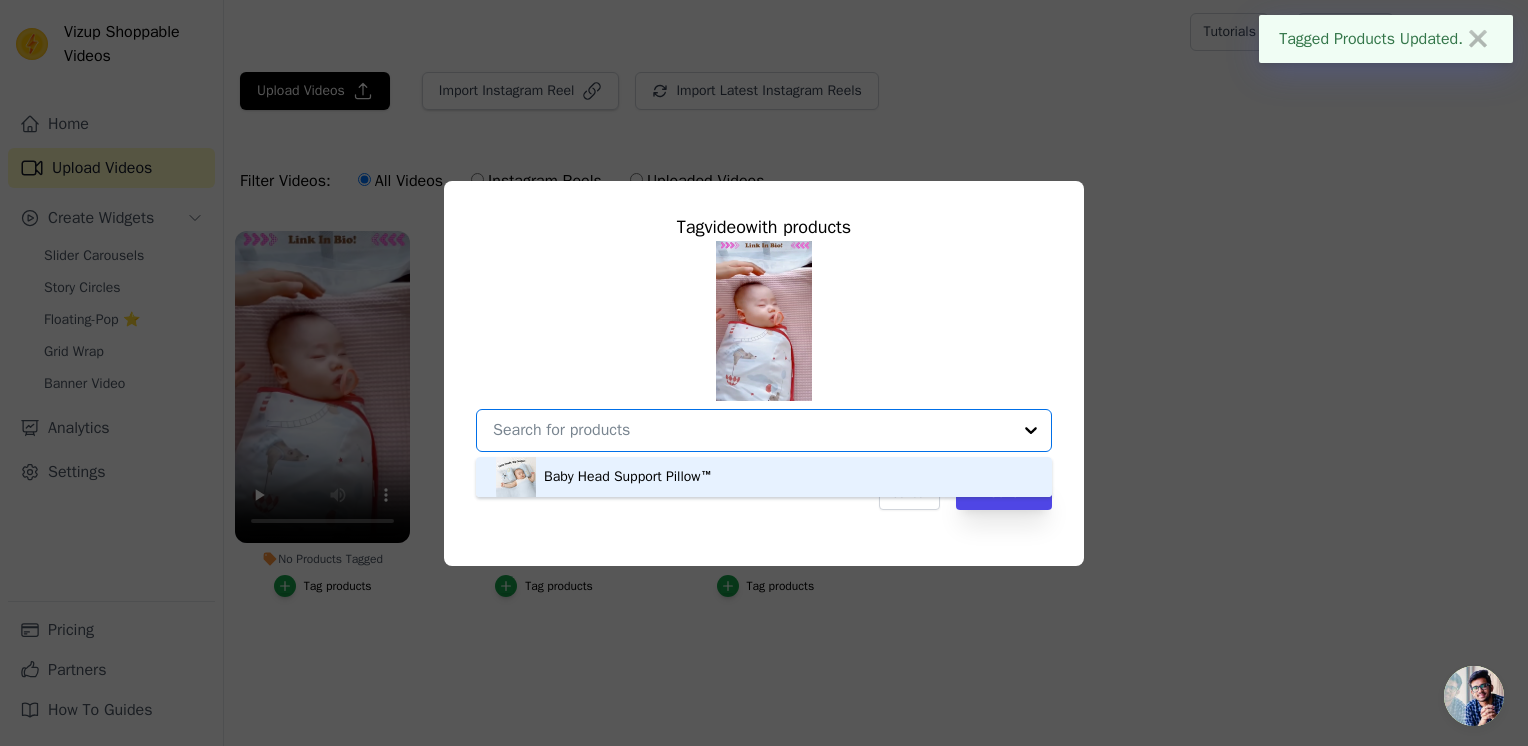 click on "Baby Head Support Pillow™" at bounding box center (628, 477) 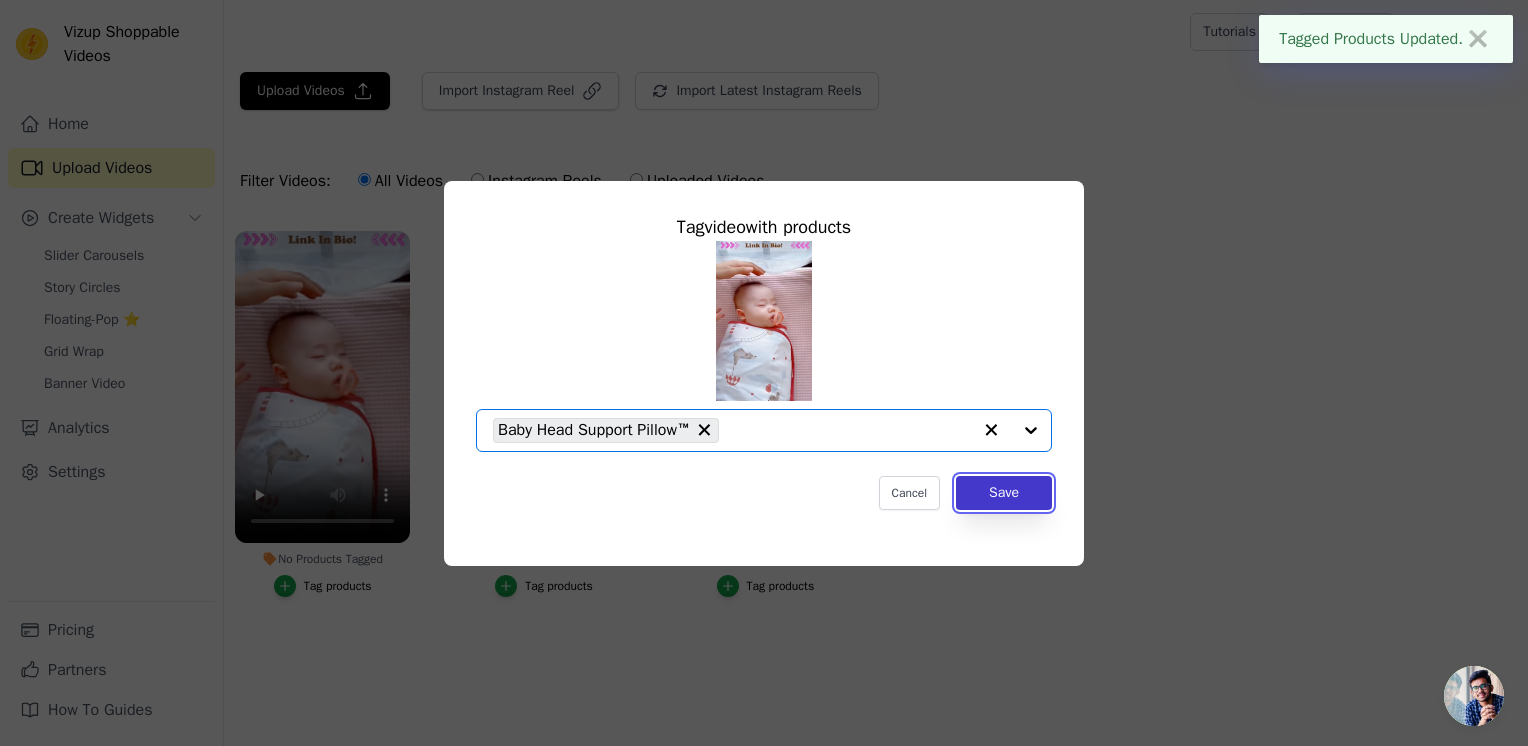 click on "Save" at bounding box center [1004, 493] 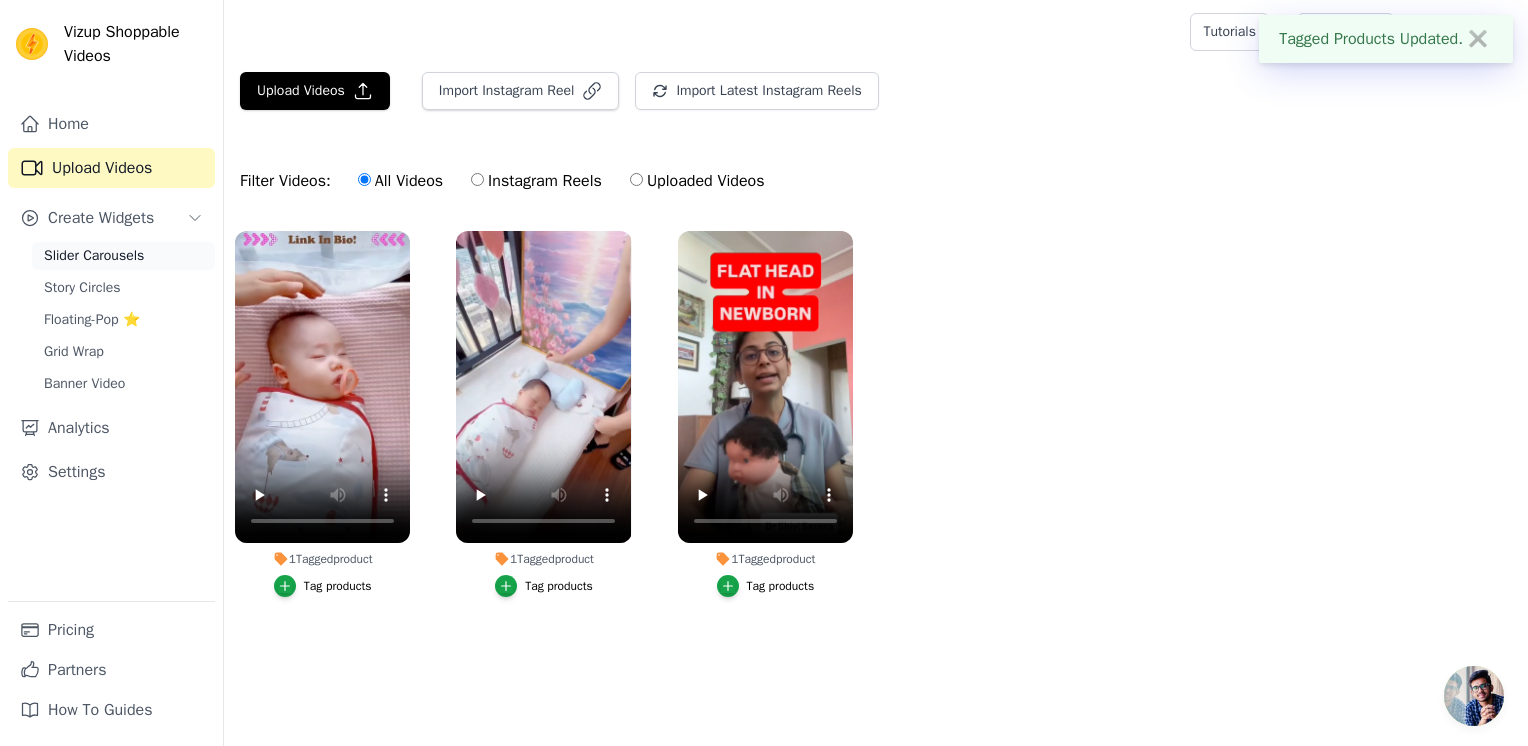 click on "Slider Carousels" at bounding box center [94, 256] 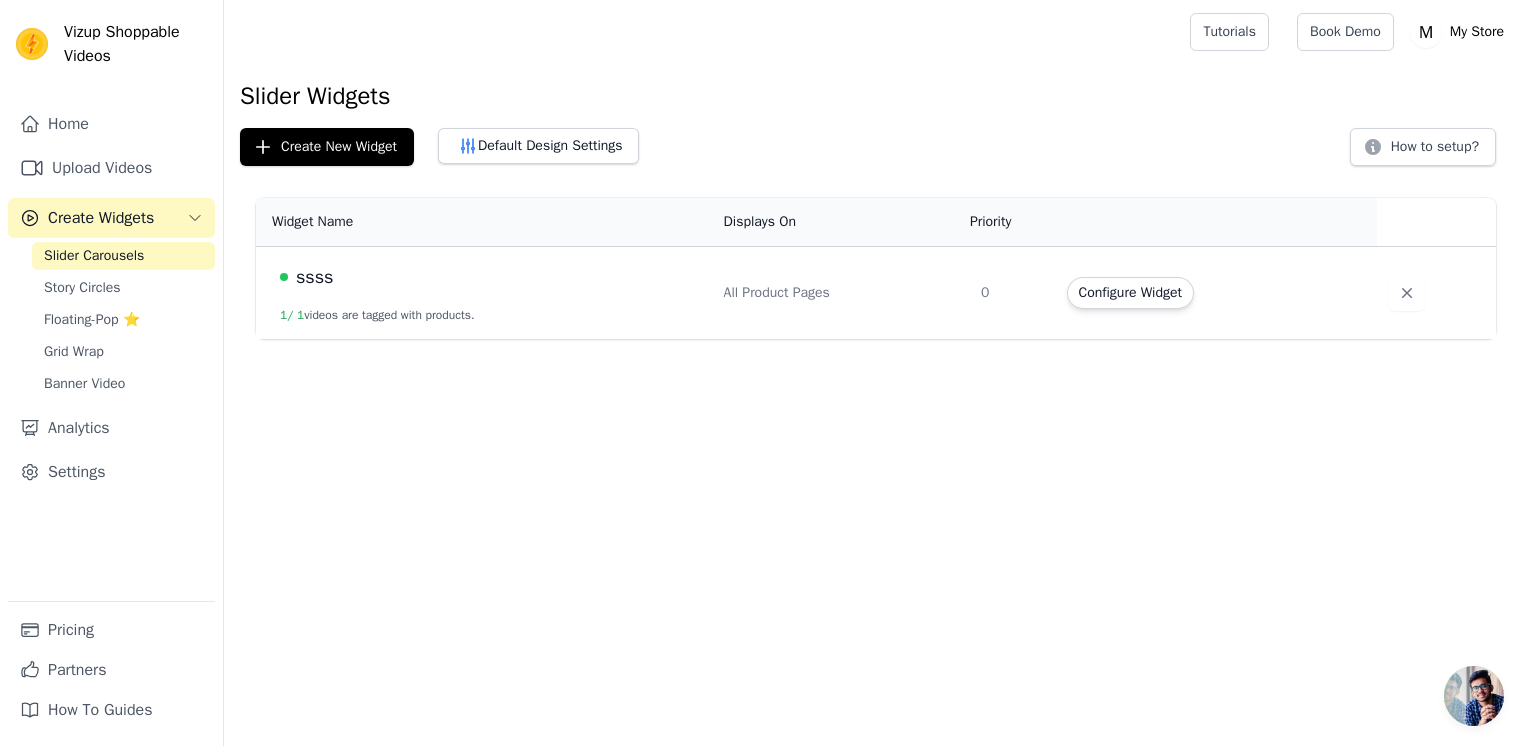 click on "ssss   1  /   1  videos are tagged with products." at bounding box center [484, 293] 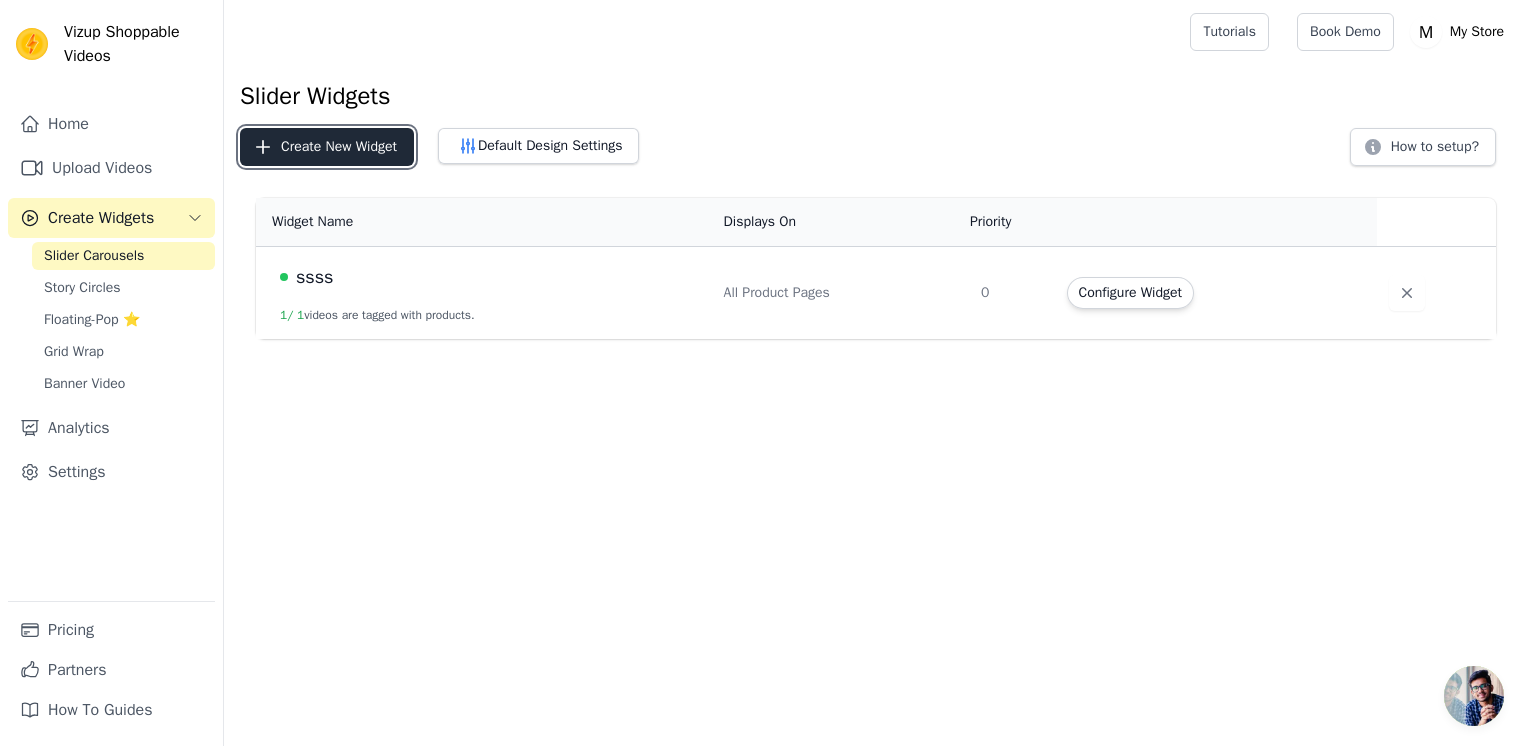 click on "Create New Widget" at bounding box center (327, 147) 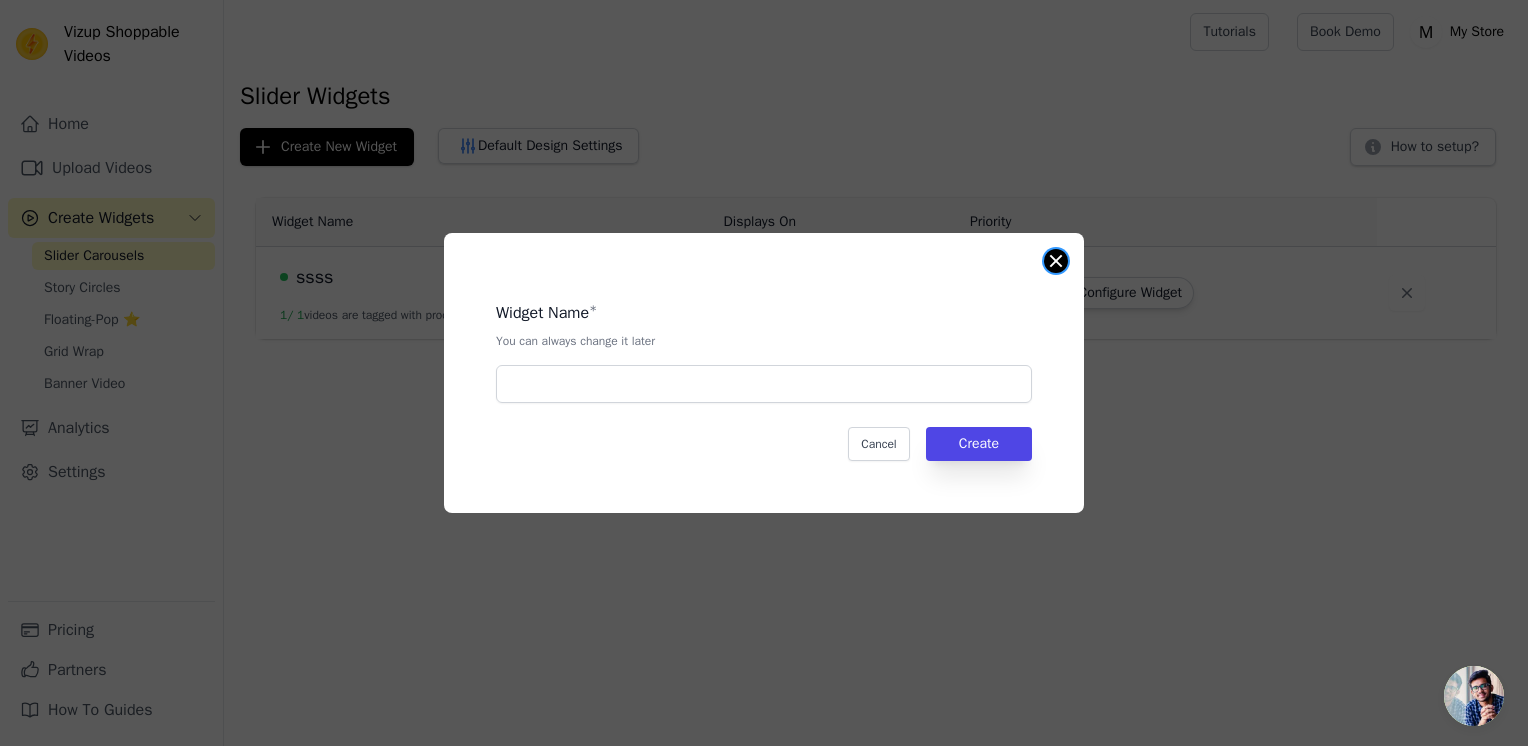 click at bounding box center (1056, 261) 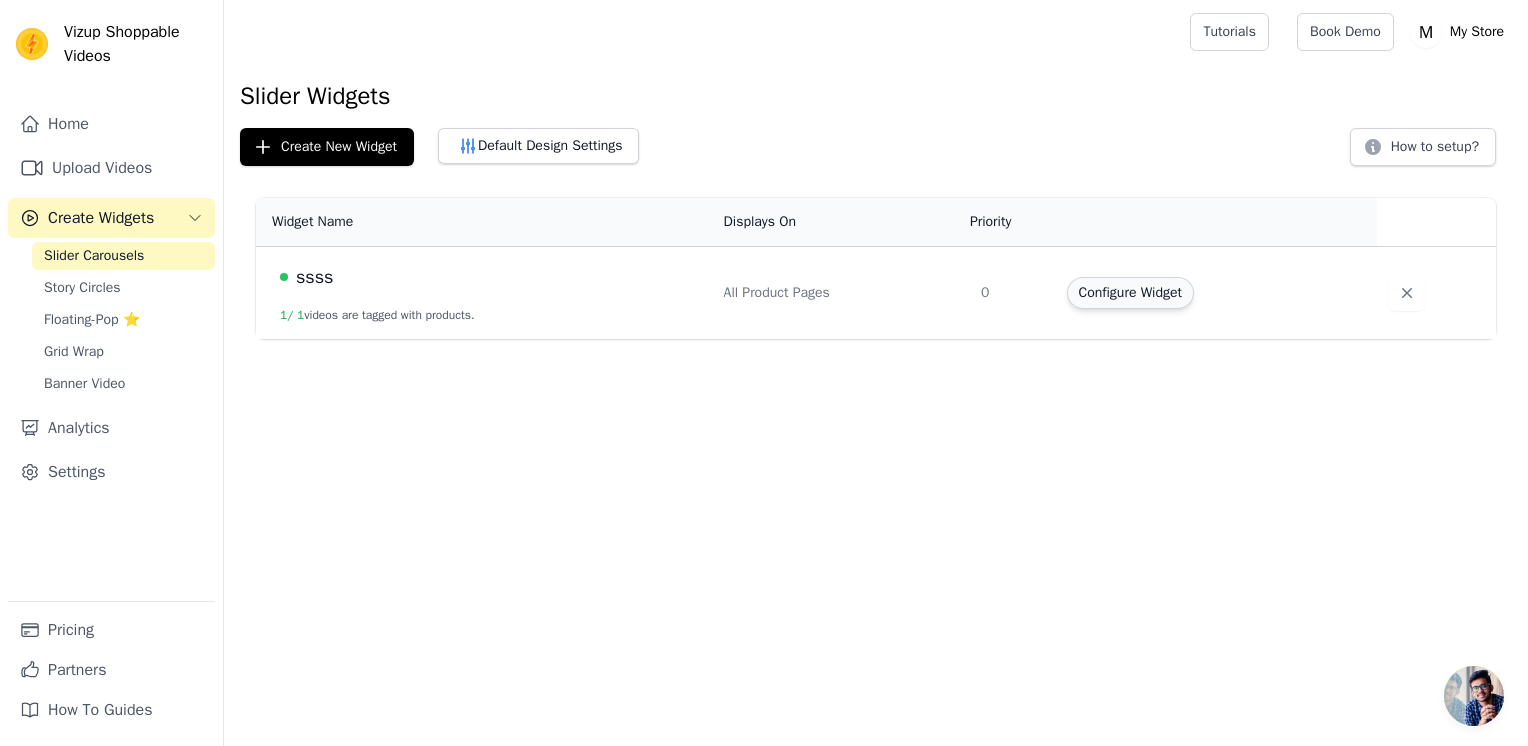 click on "Configure Widget" at bounding box center (1130, 293) 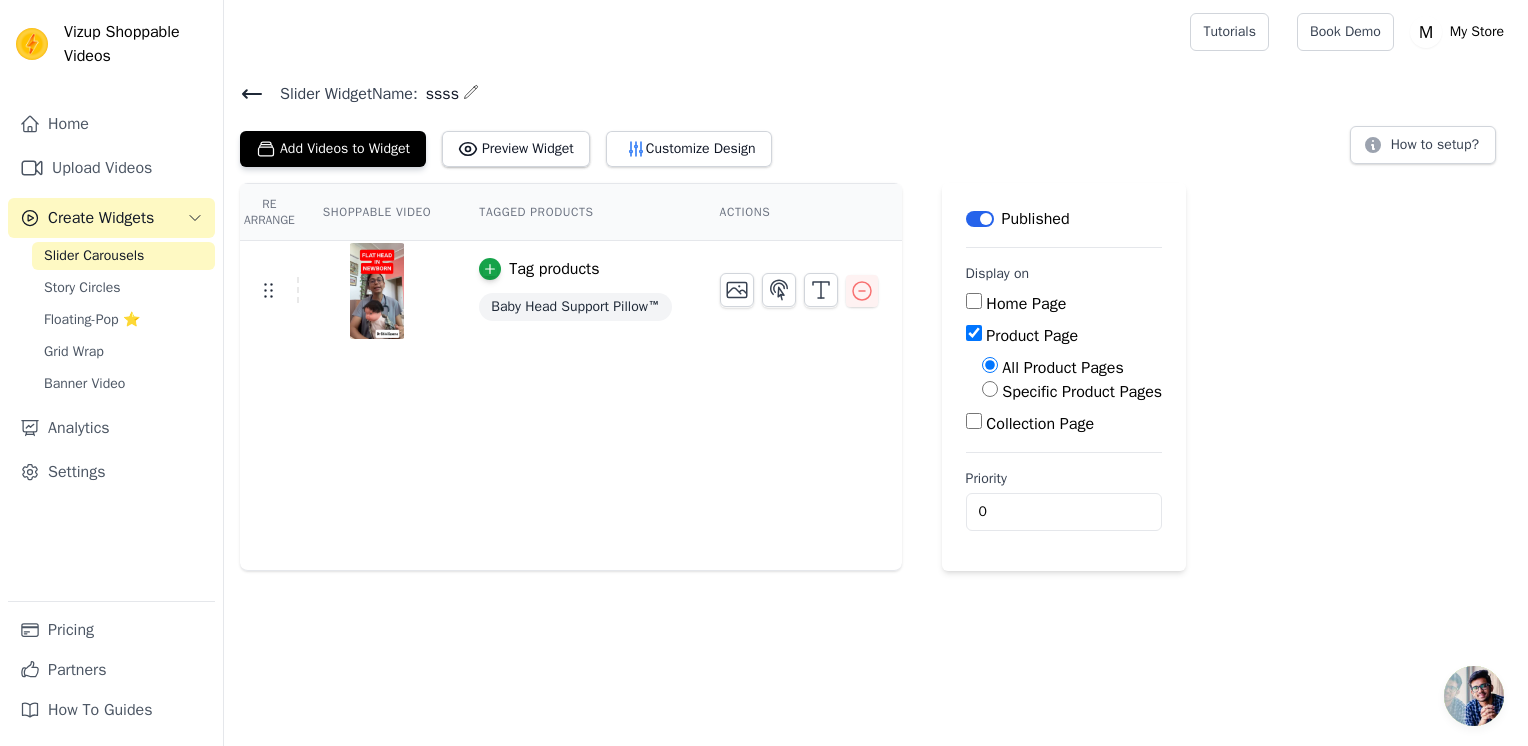 click 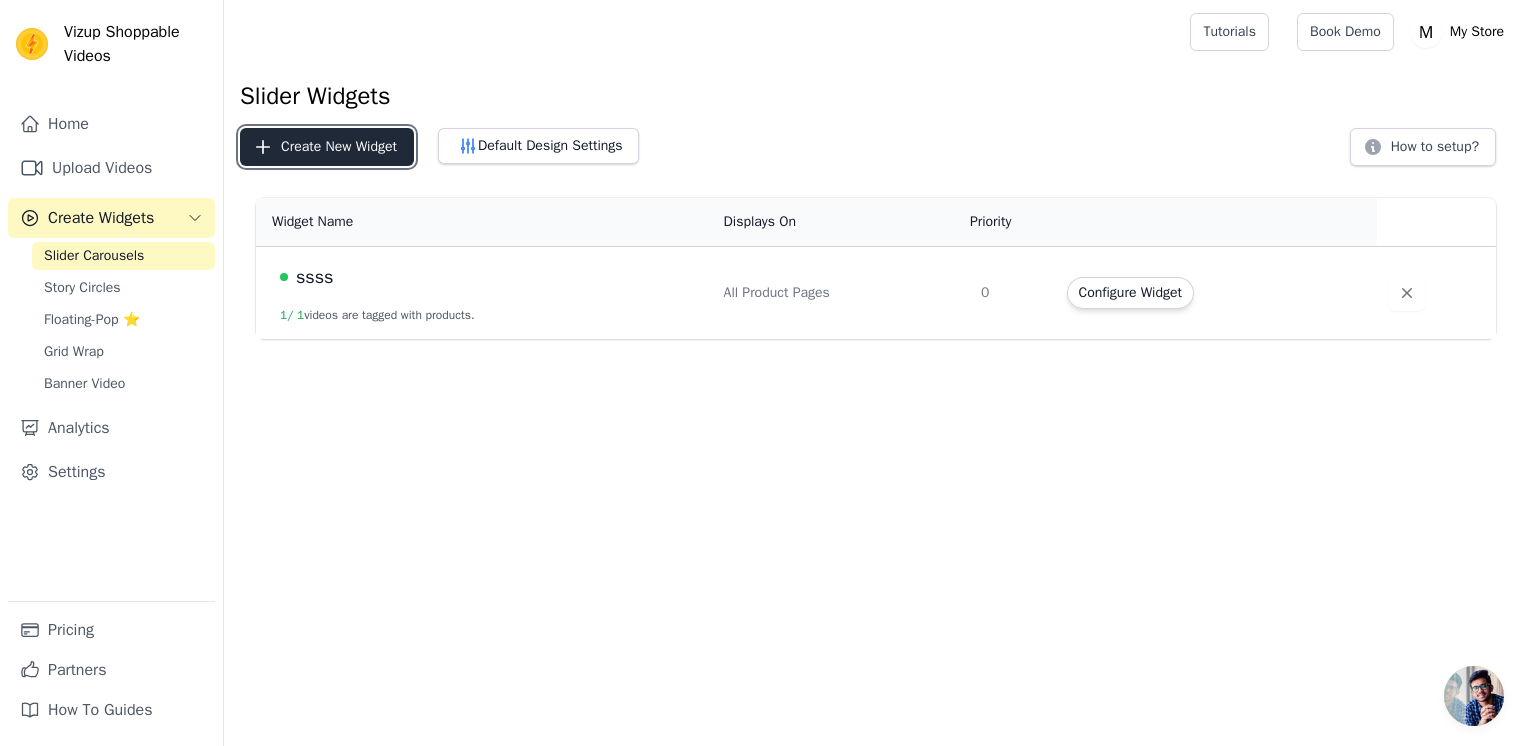 click on "Create New Widget" at bounding box center [327, 147] 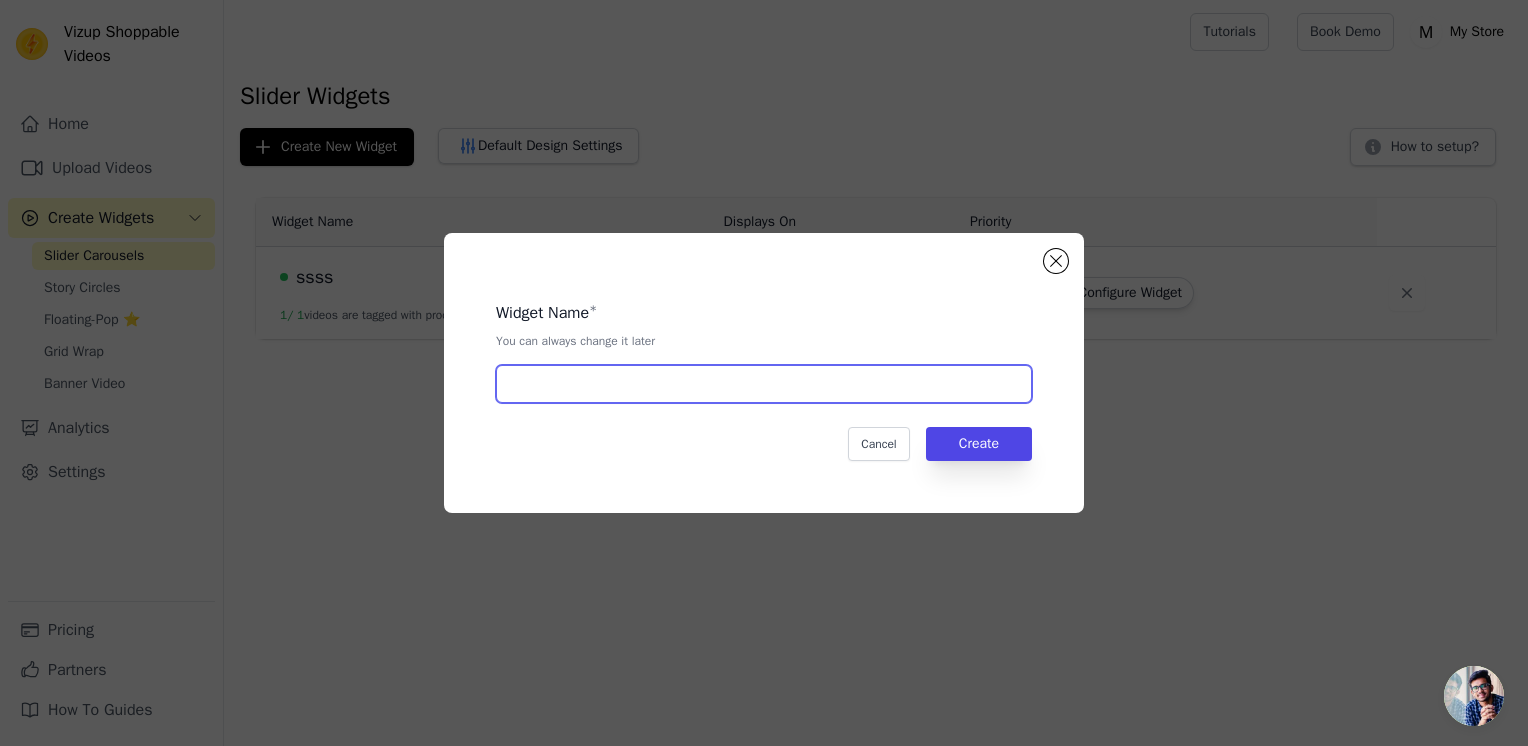 click at bounding box center [764, 384] 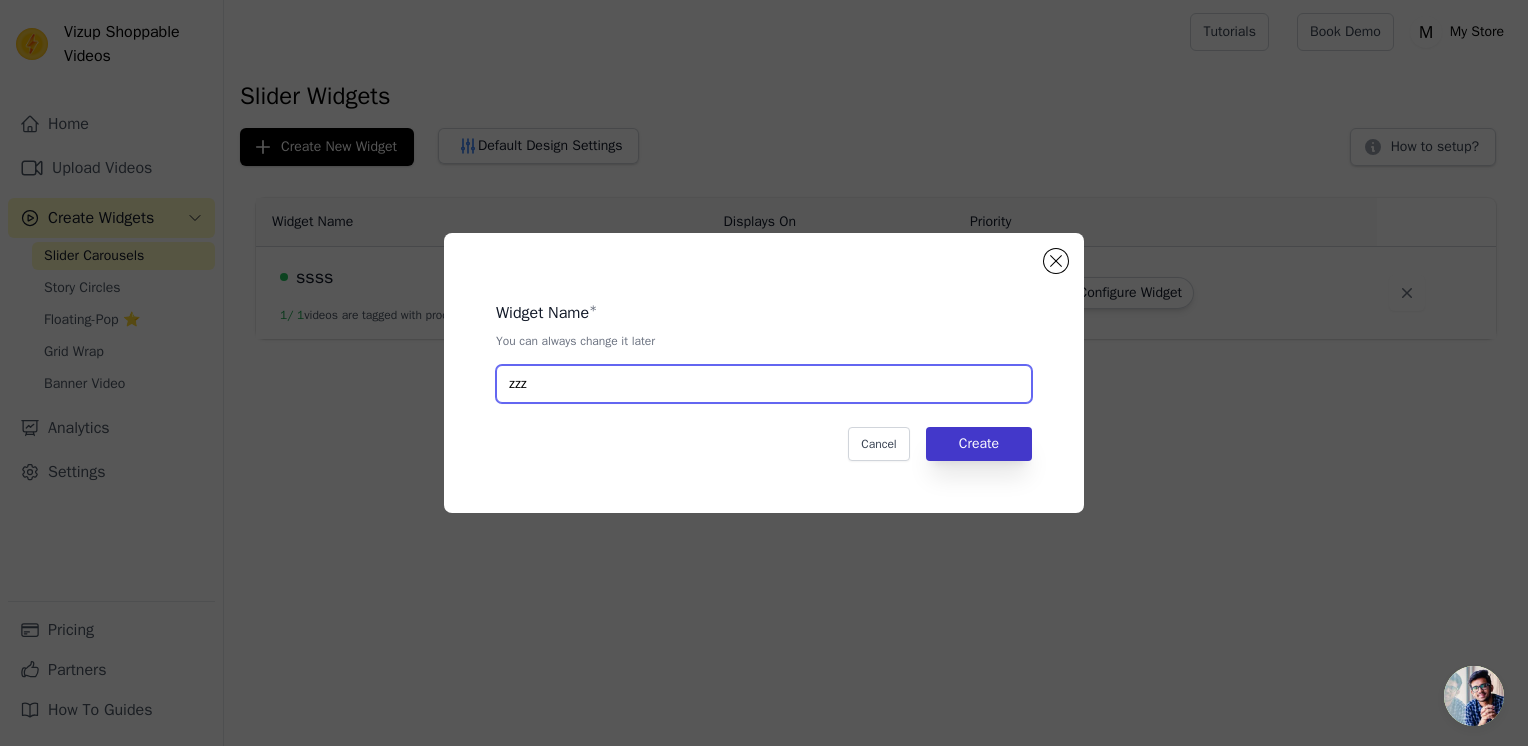 type on "zzz" 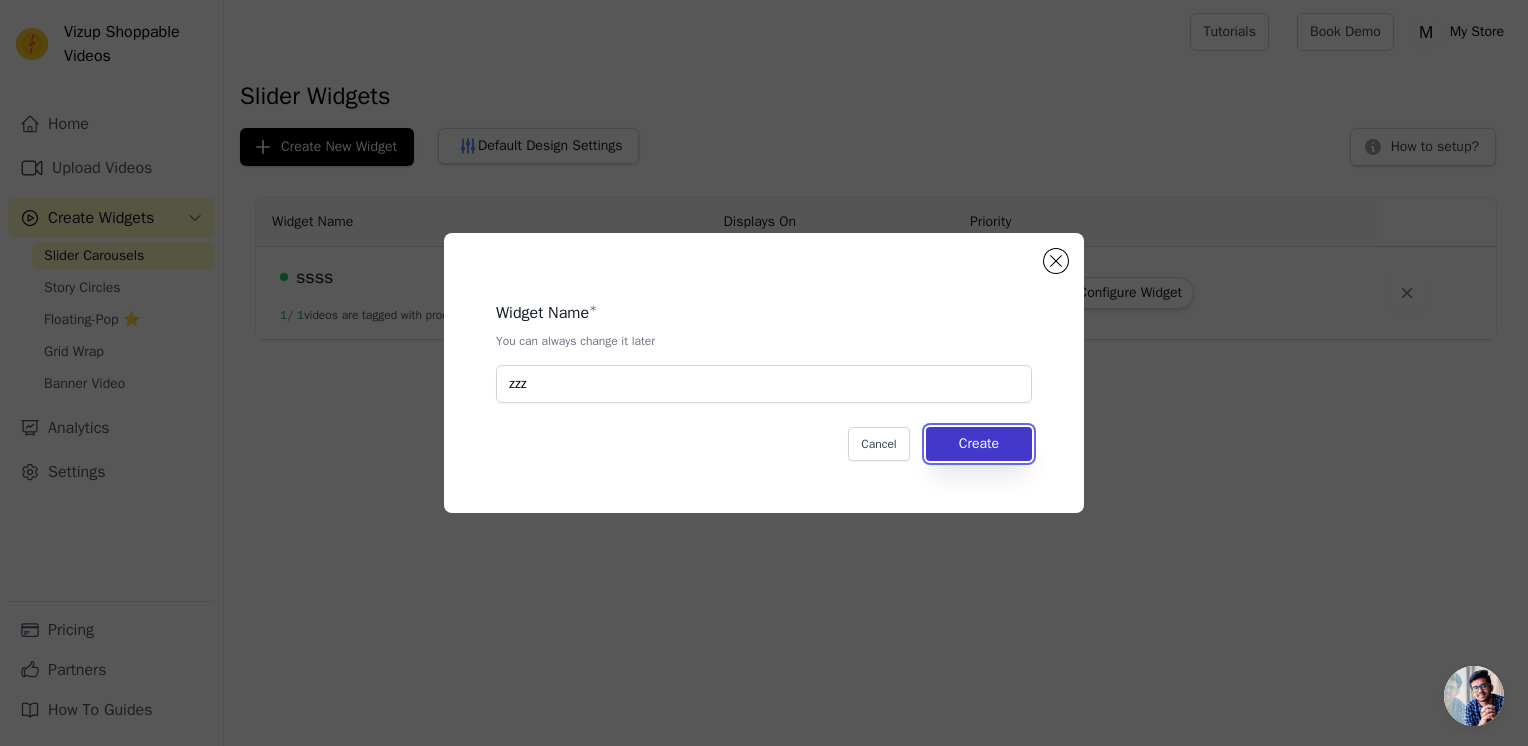 click on "Create" at bounding box center (979, 444) 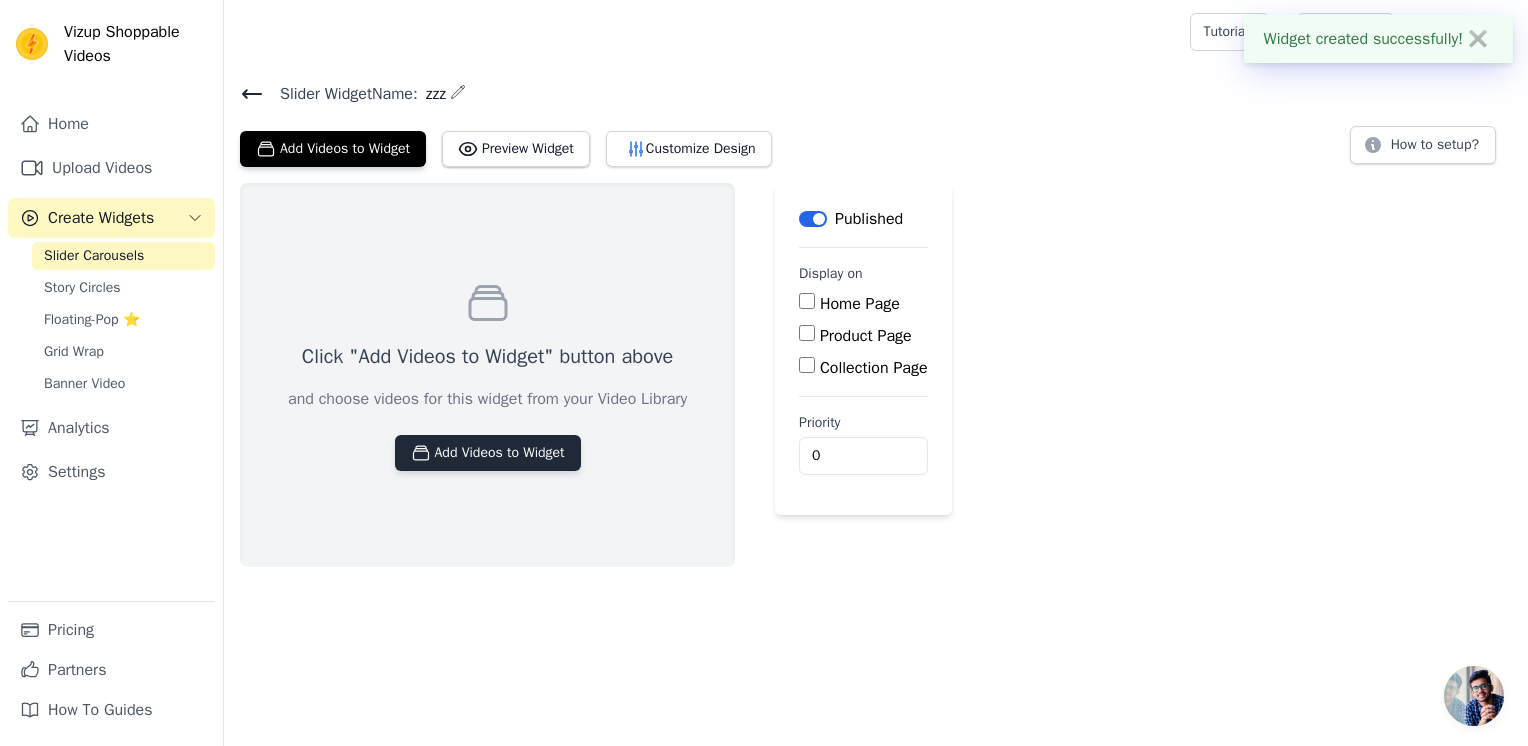 click on "Add Videos to Widget" at bounding box center (488, 453) 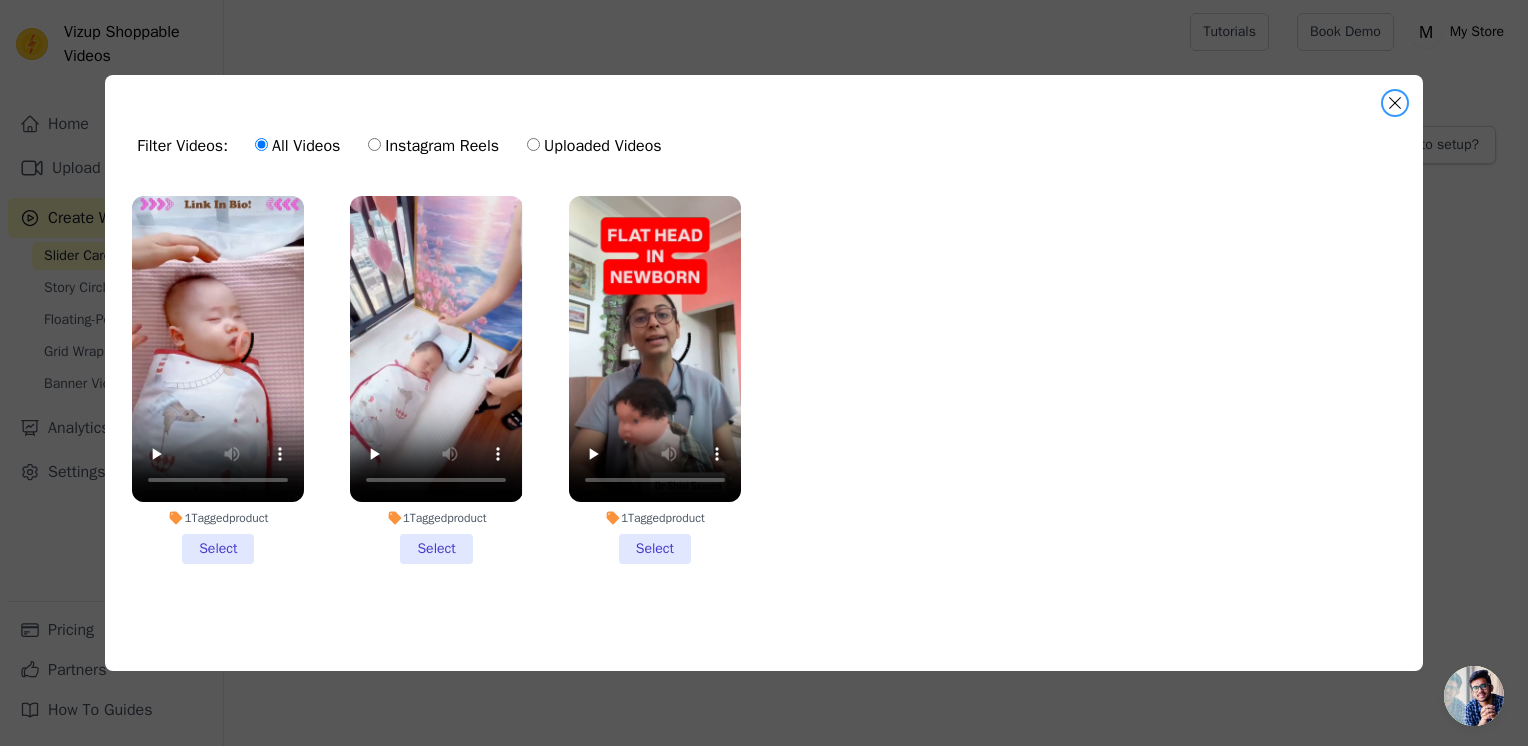 click at bounding box center (1395, 103) 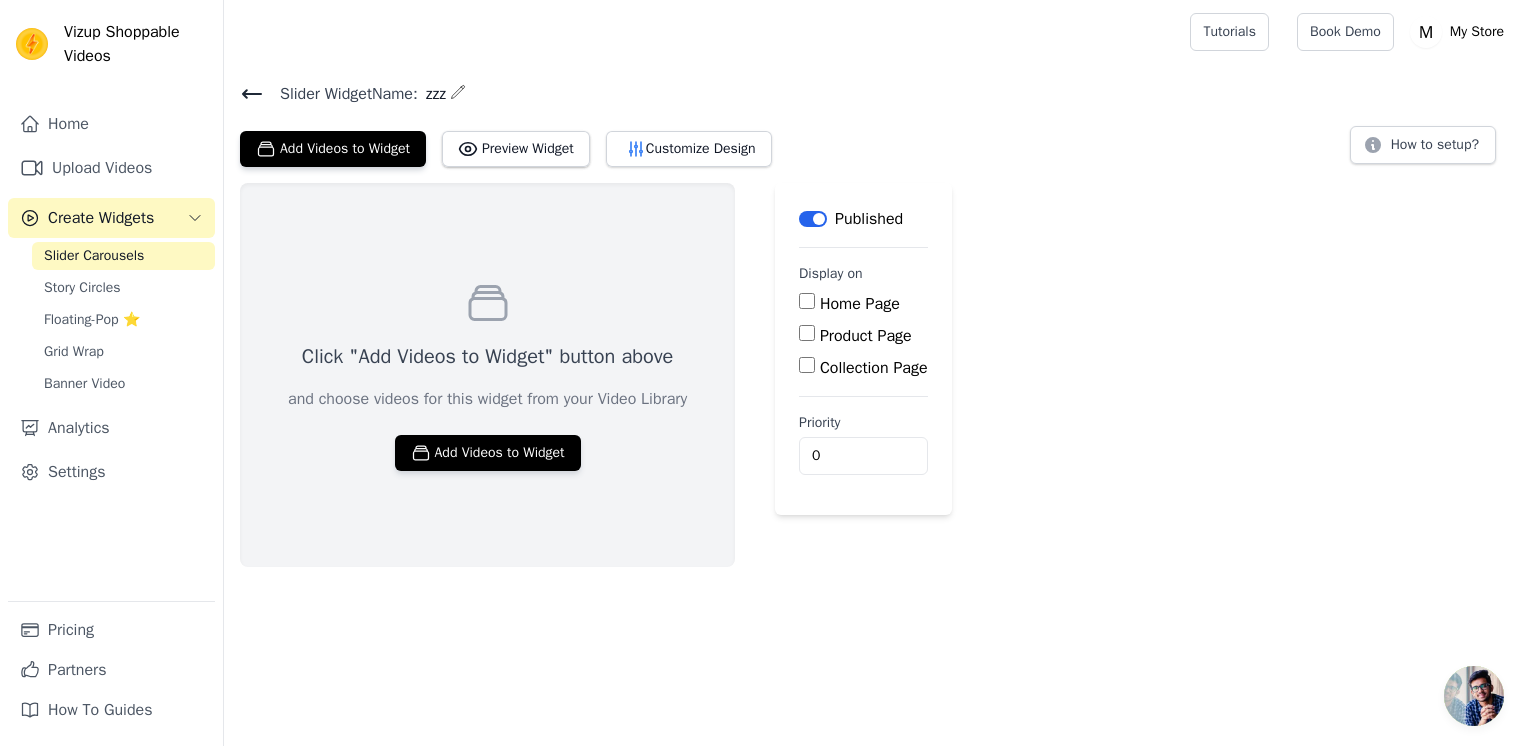 click 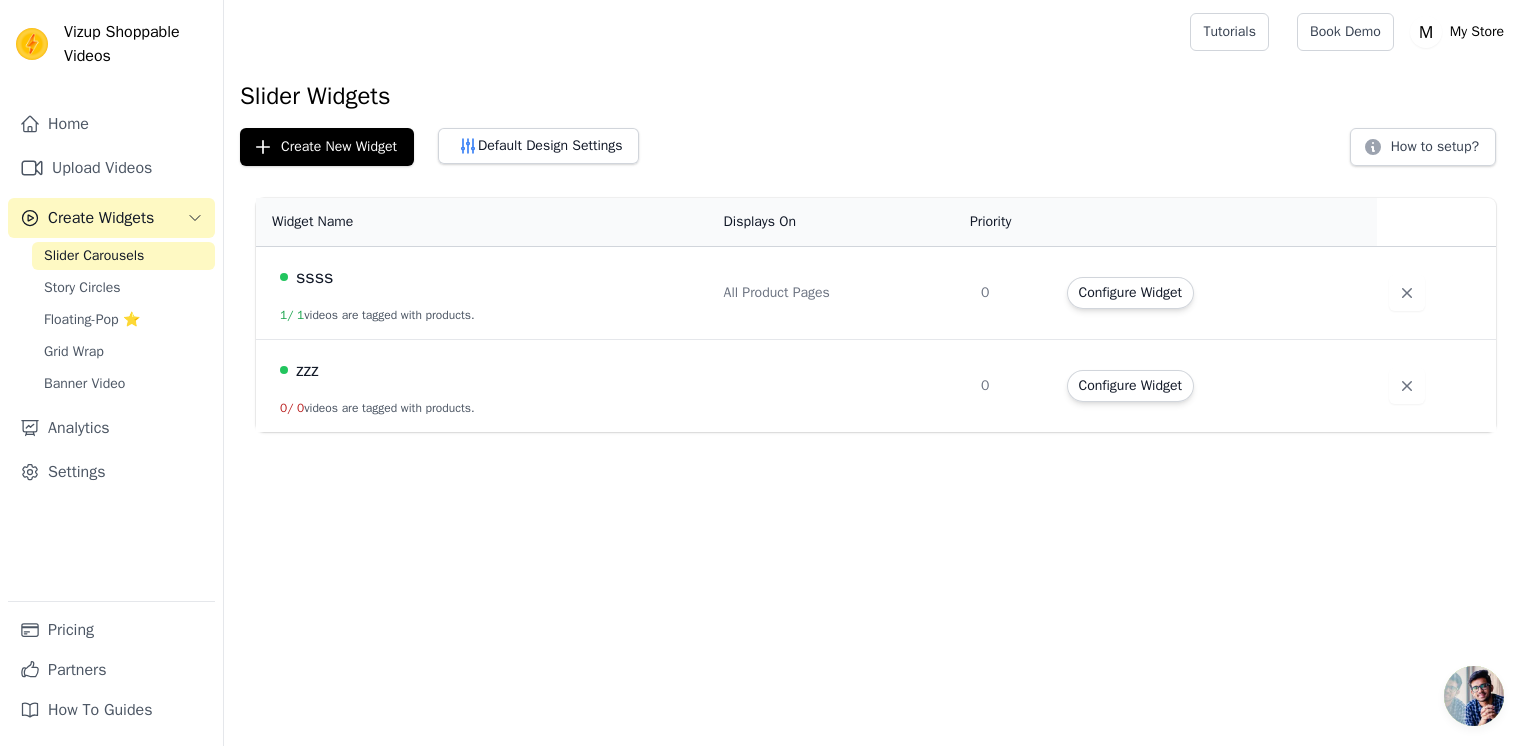 click on "ssss" at bounding box center (490, 277) 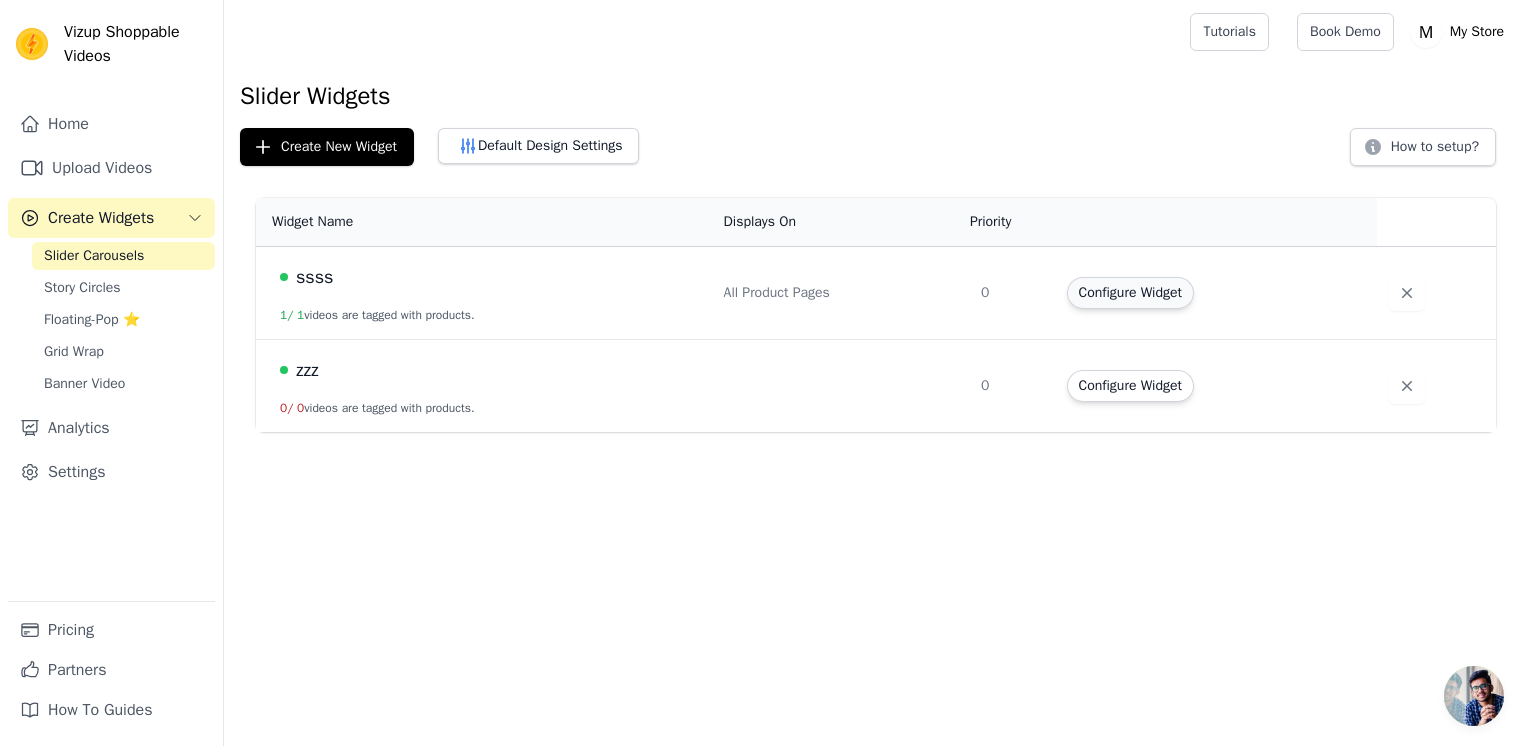 click on "Configure Widget" at bounding box center [1130, 293] 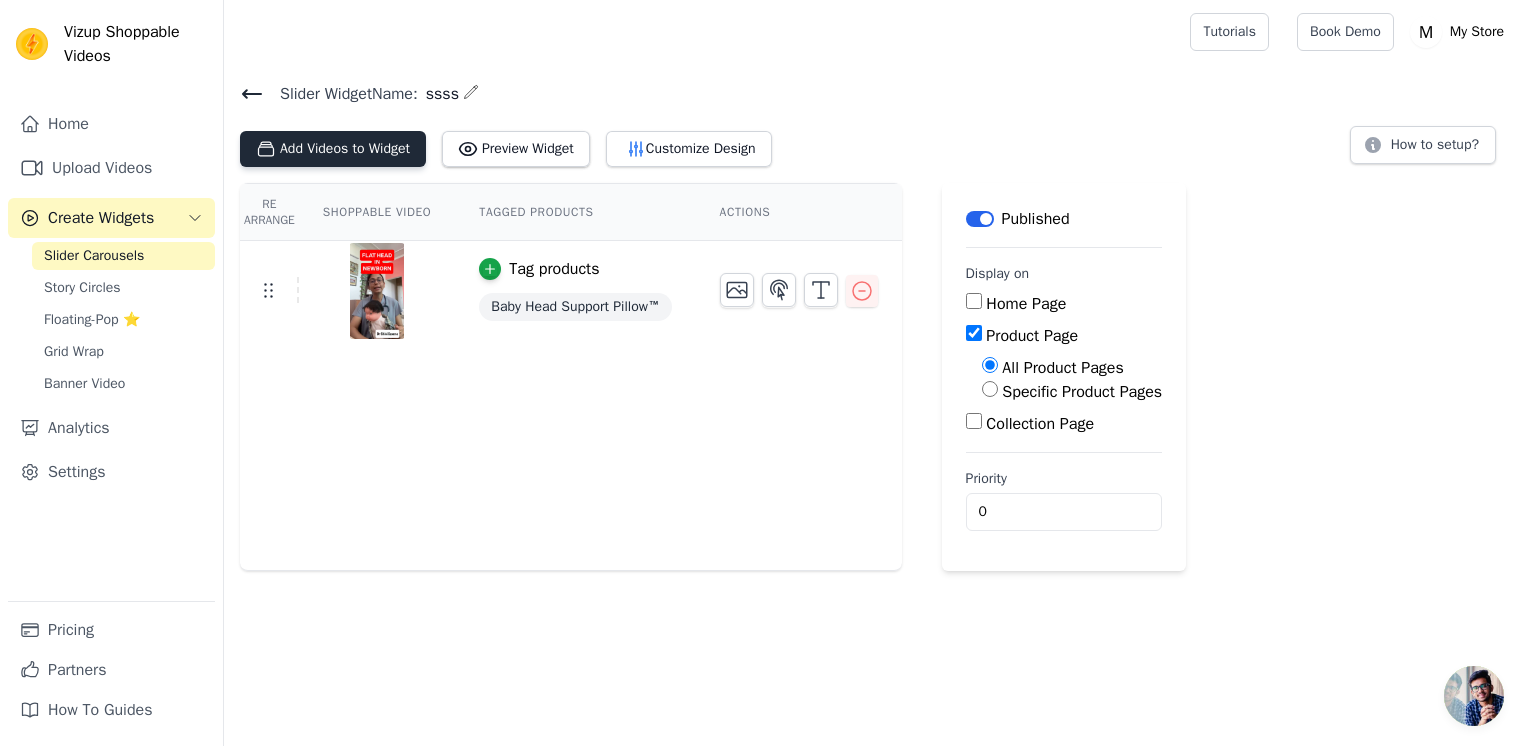 click on "Add Videos to Widget" at bounding box center (333, 149) 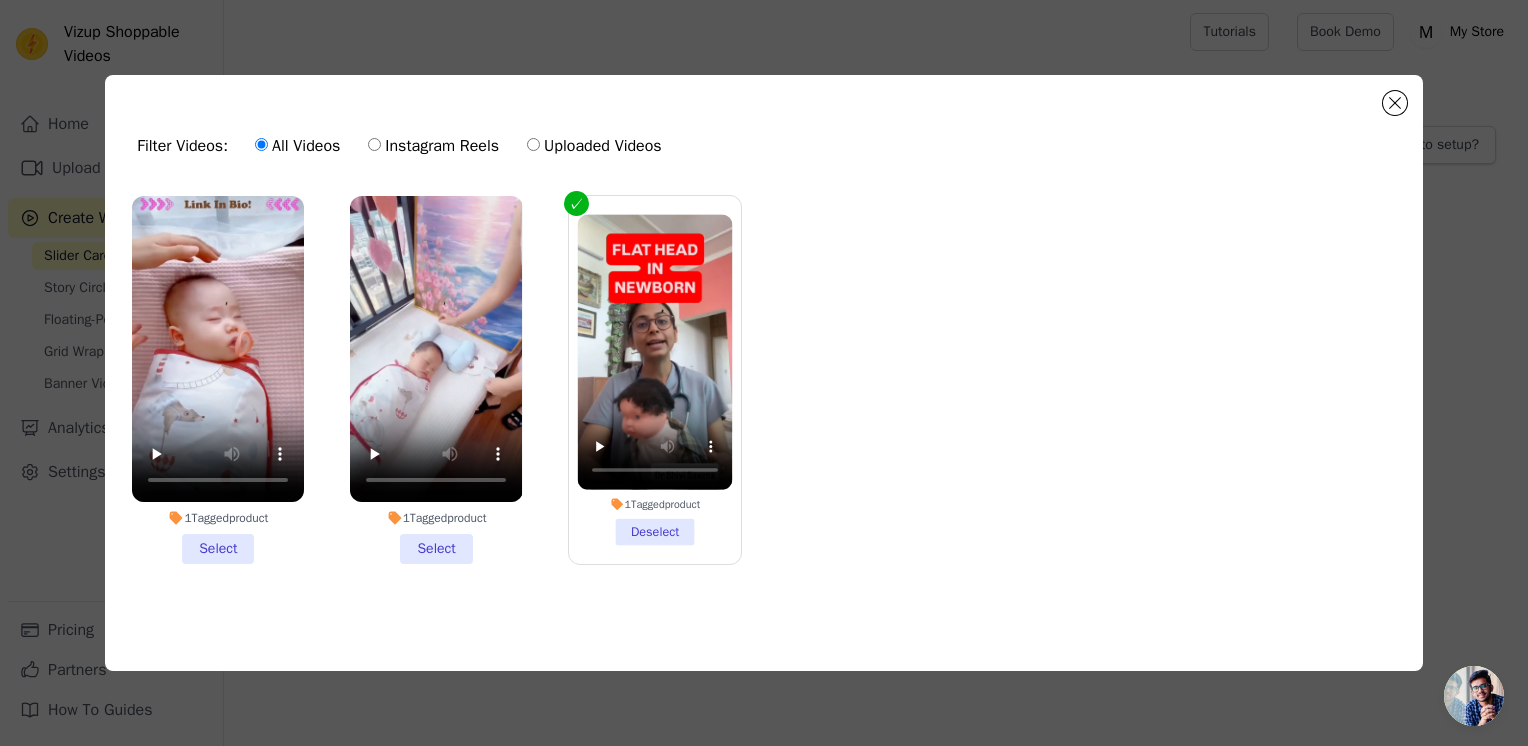 click on "1  Tagged  product     Select" at bounding box center [436, 380] 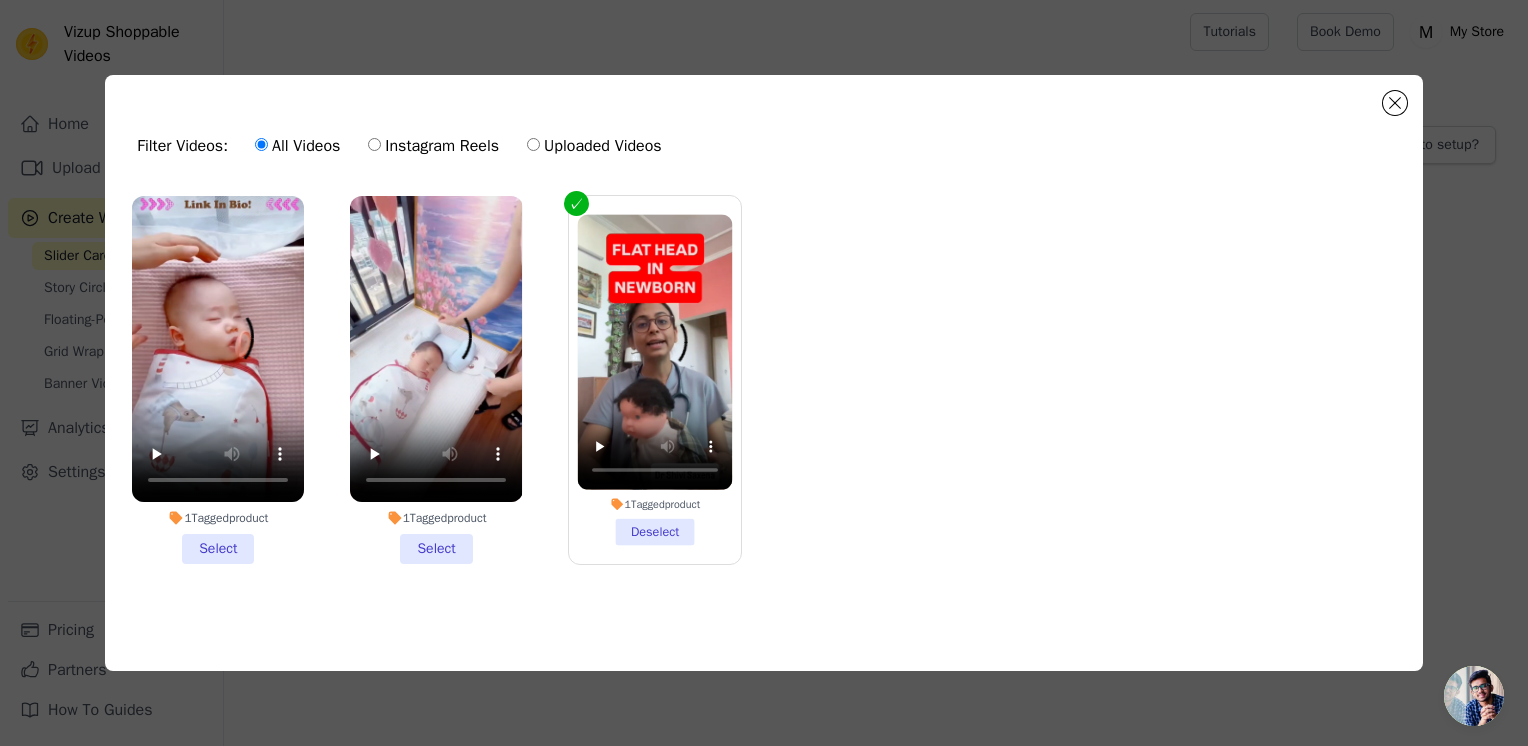 click on "1  Tagged  product     Select" at bounding box center (0, 0) 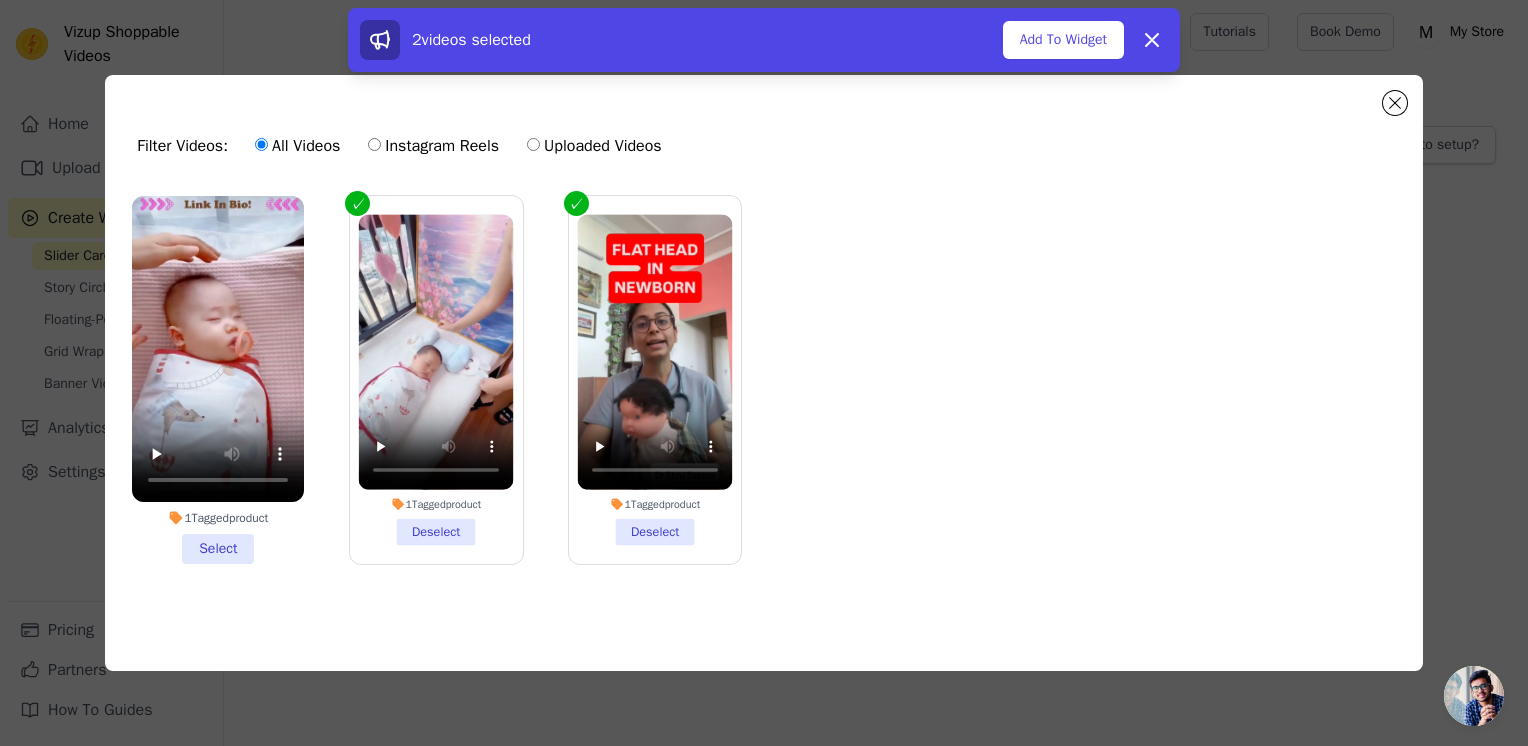 click on "1  Tagged  product     Select" at bounding box center [218, 380] 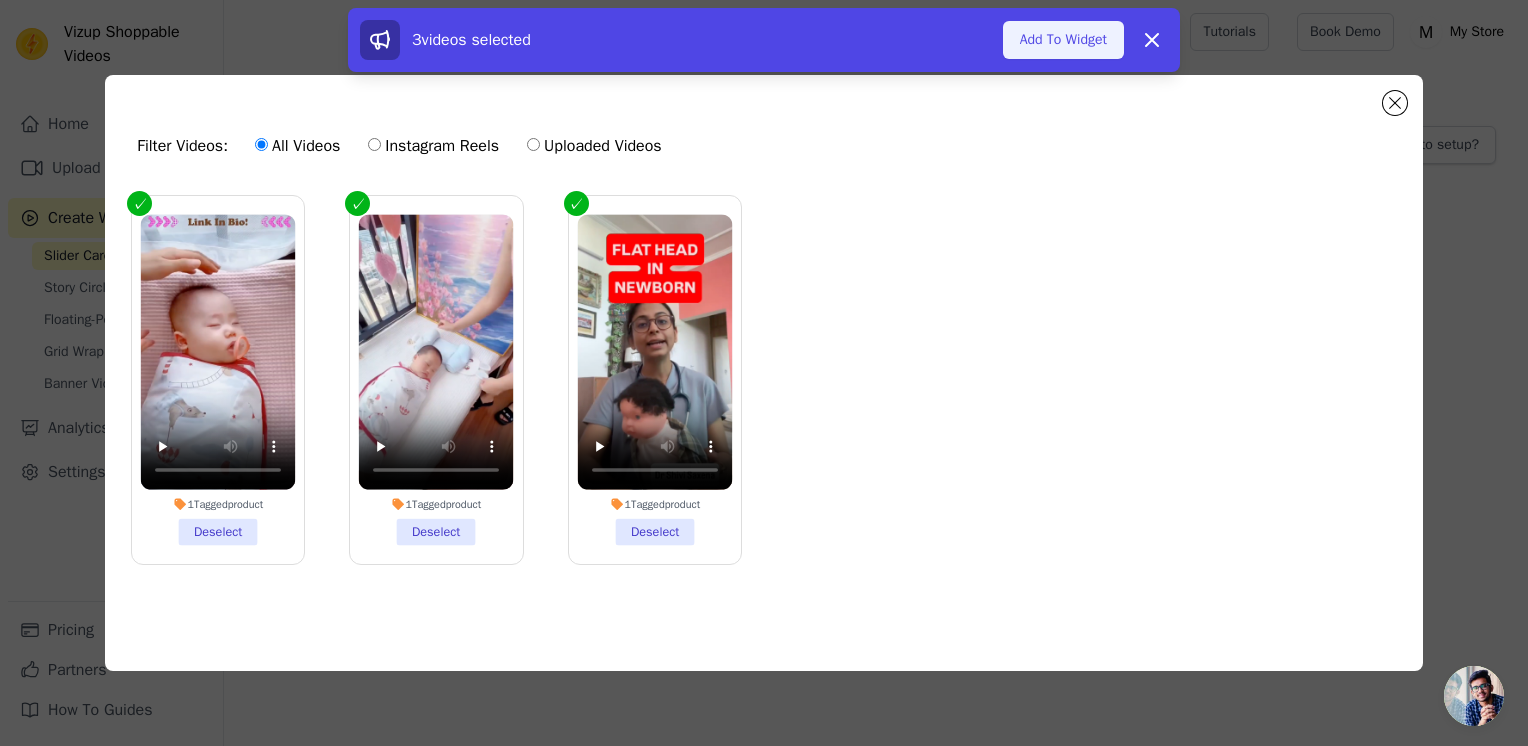click on "Add To Widget" at bounding box center [1063, 40] 